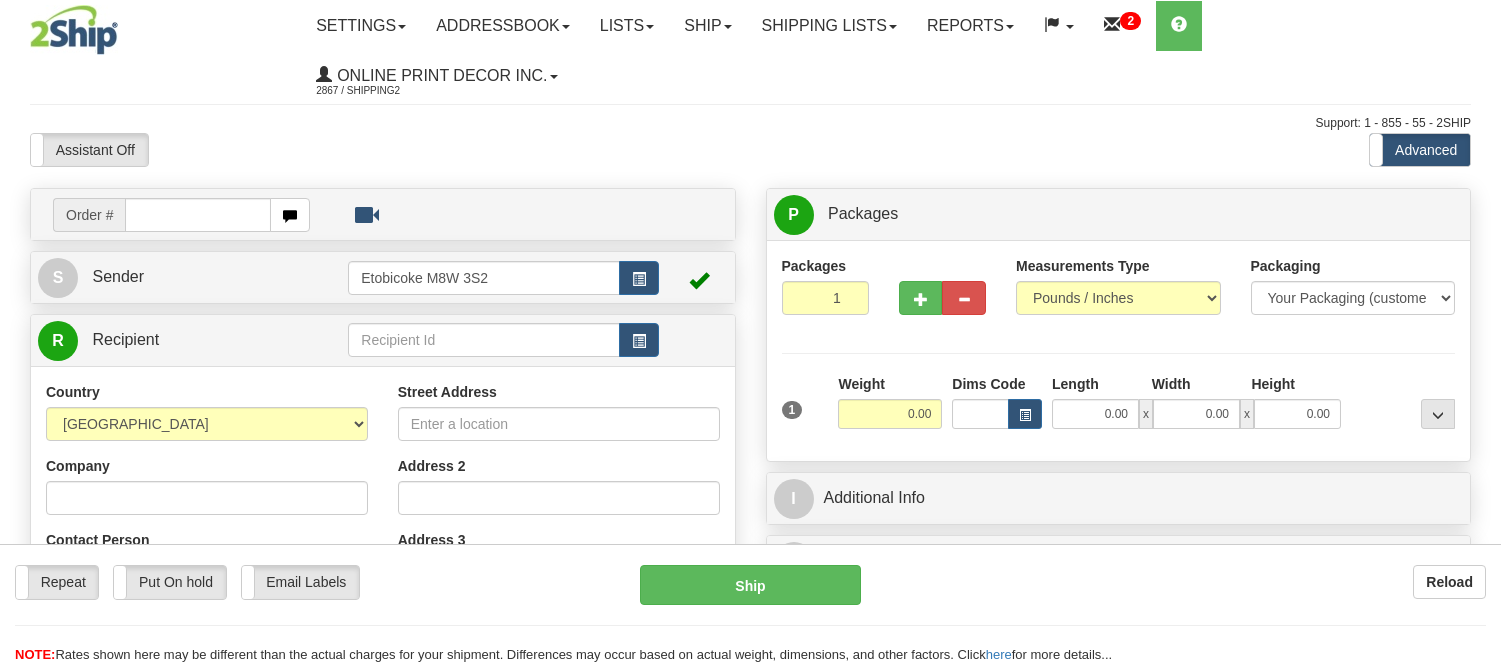 scroll, scrollTop: 0, scrollLeft: 0, axis: both 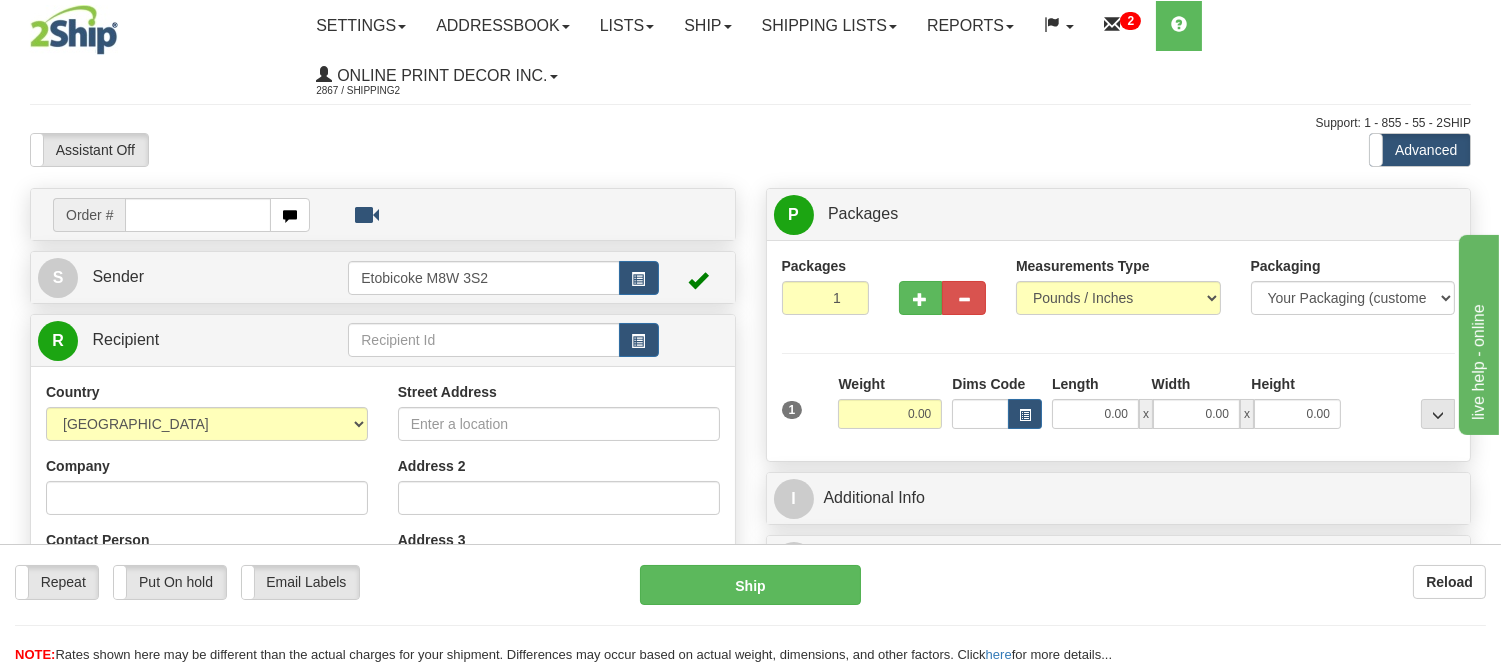 click on "Toggle navigation
Settings
Shipping Preferences
Fields Preferences New" at bounding box center (750, 587) 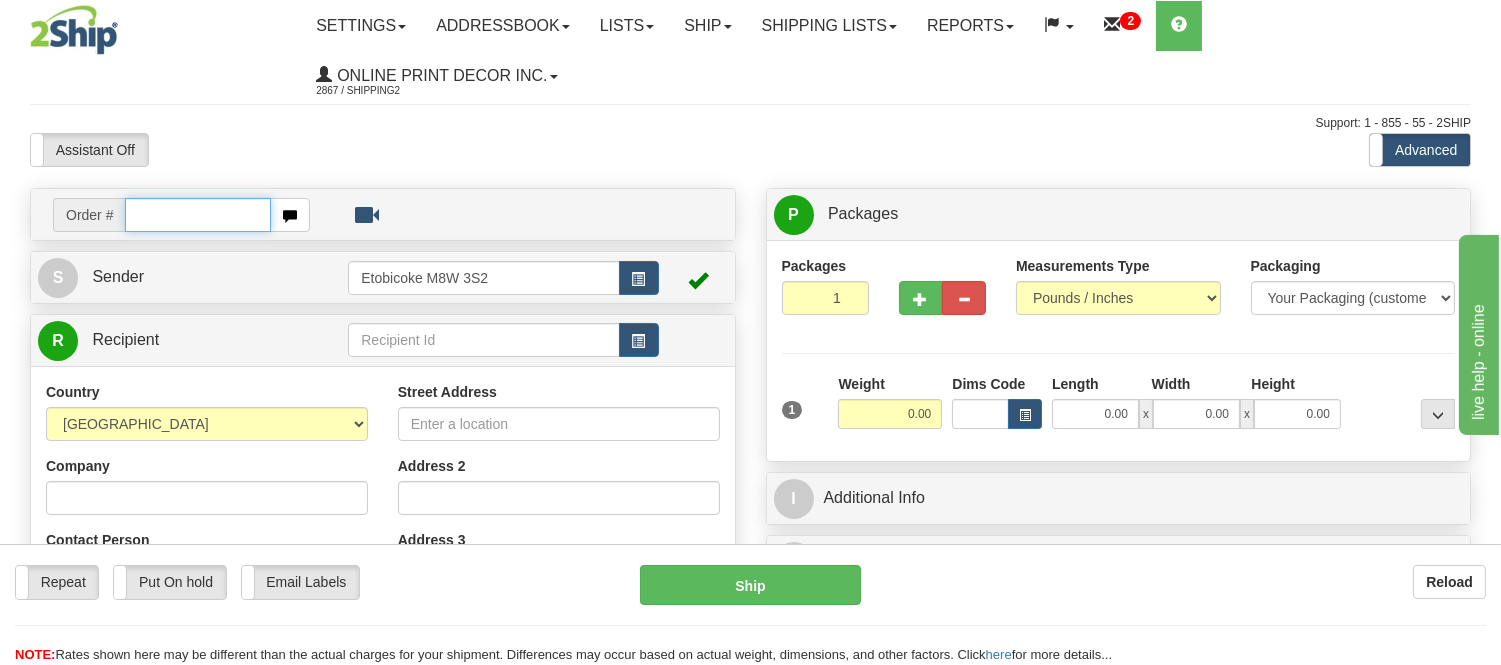 click at bounding box center (198, 215) 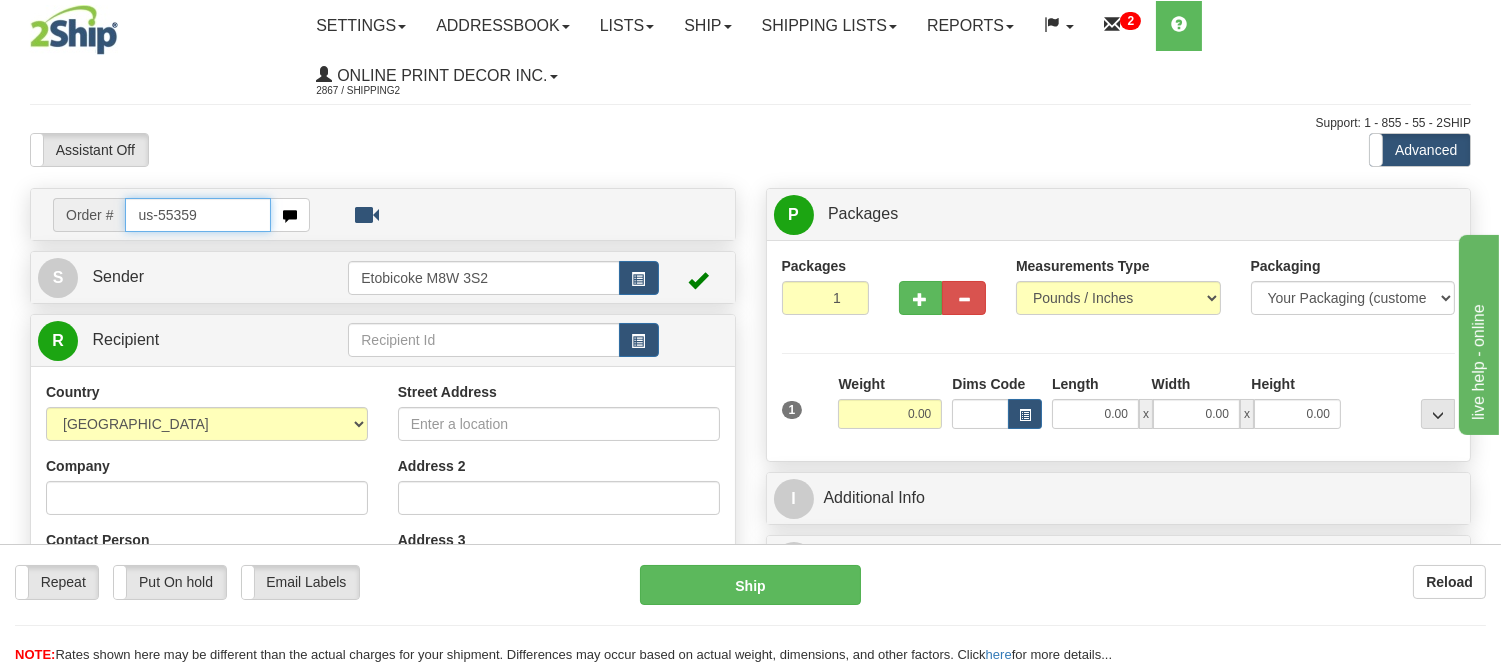 type on "us-55359" 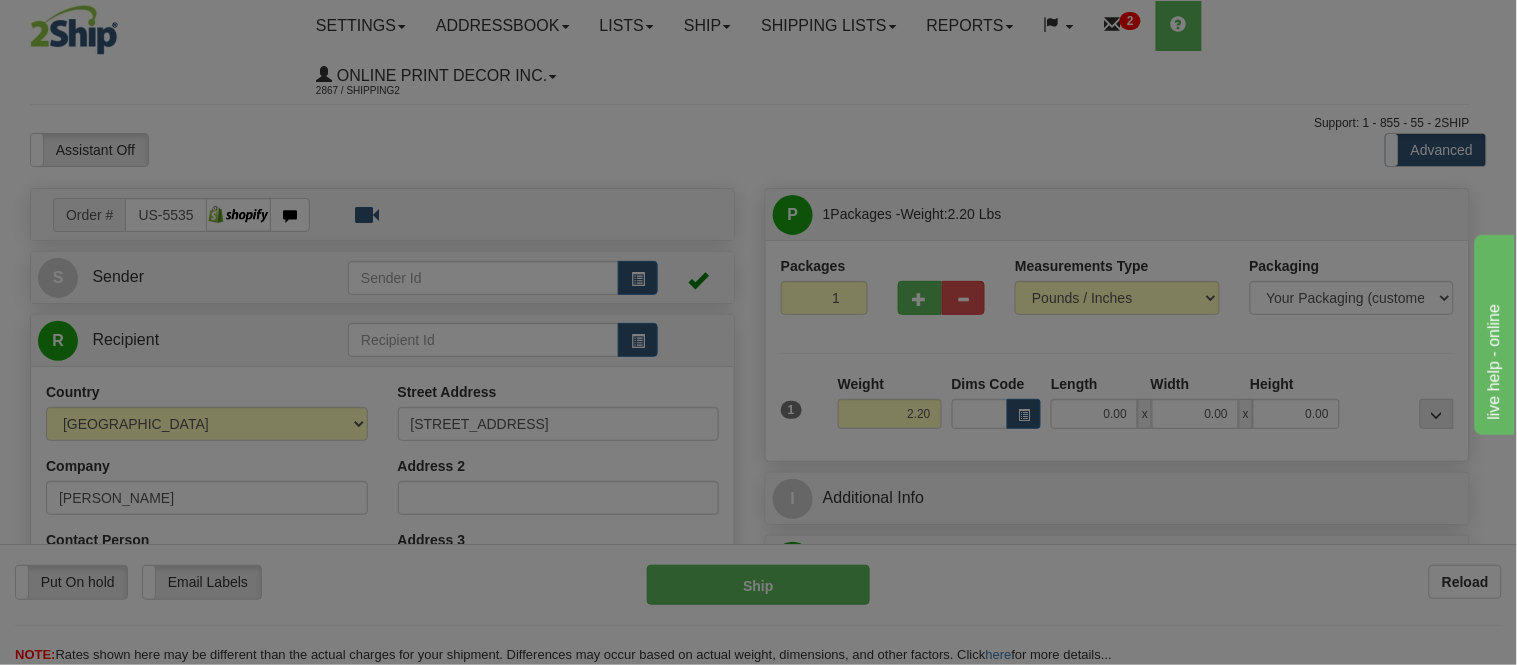 type on "[US_STATE][GEOGRAPHIC_DATA]" 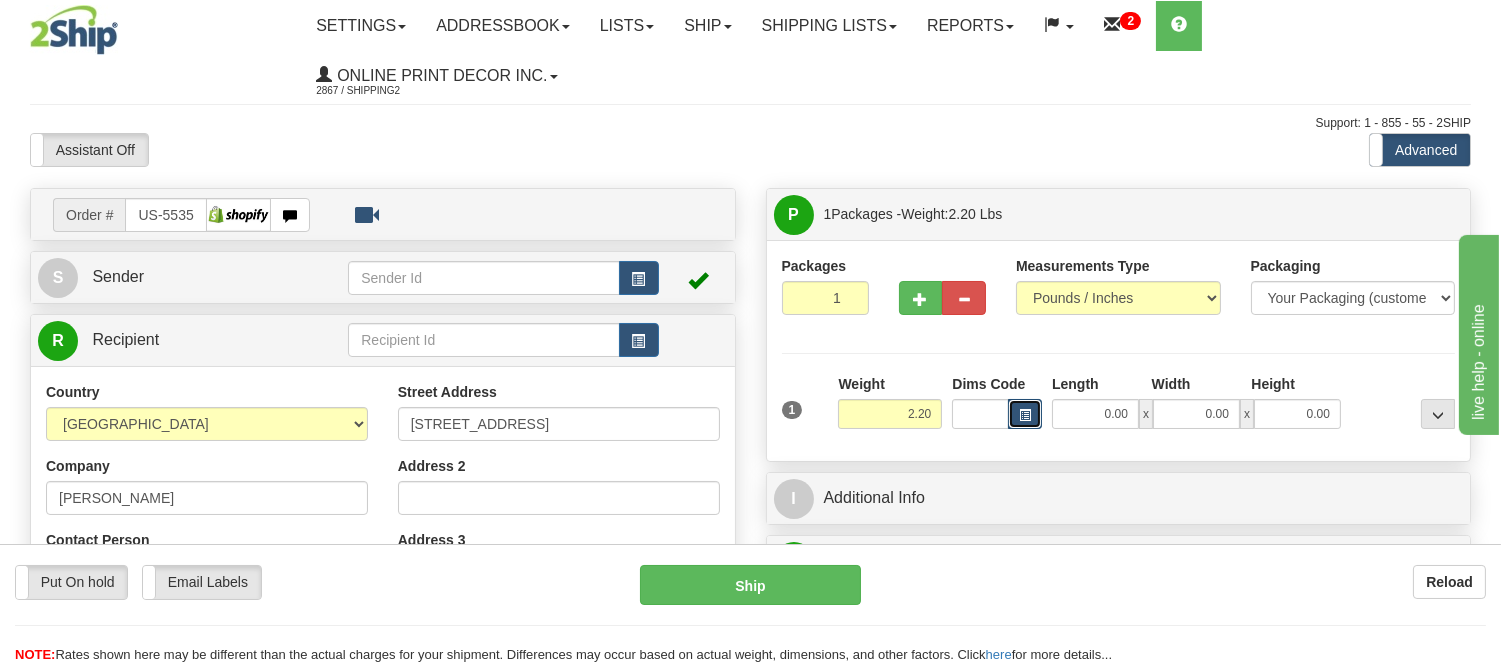 click at bounding box center [1025, 414] 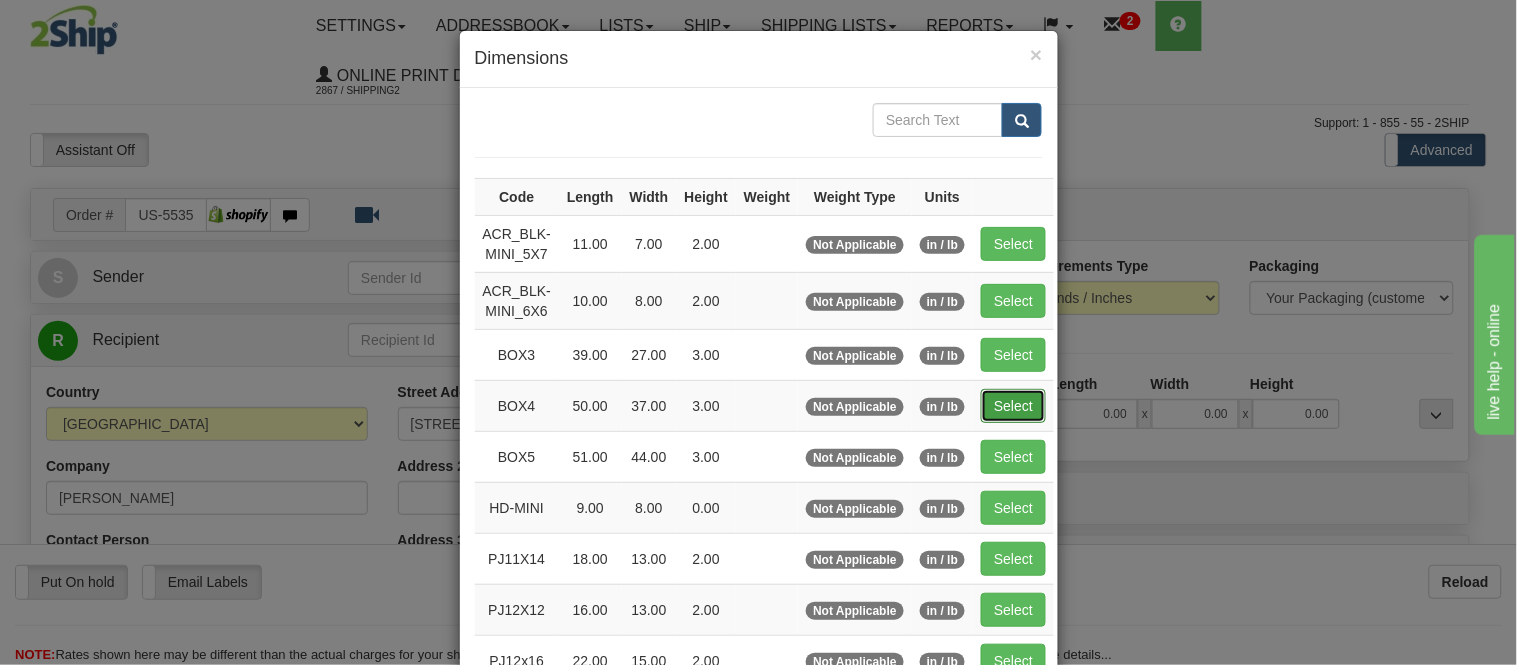click on "Select" at bounding box center [1013, 406] 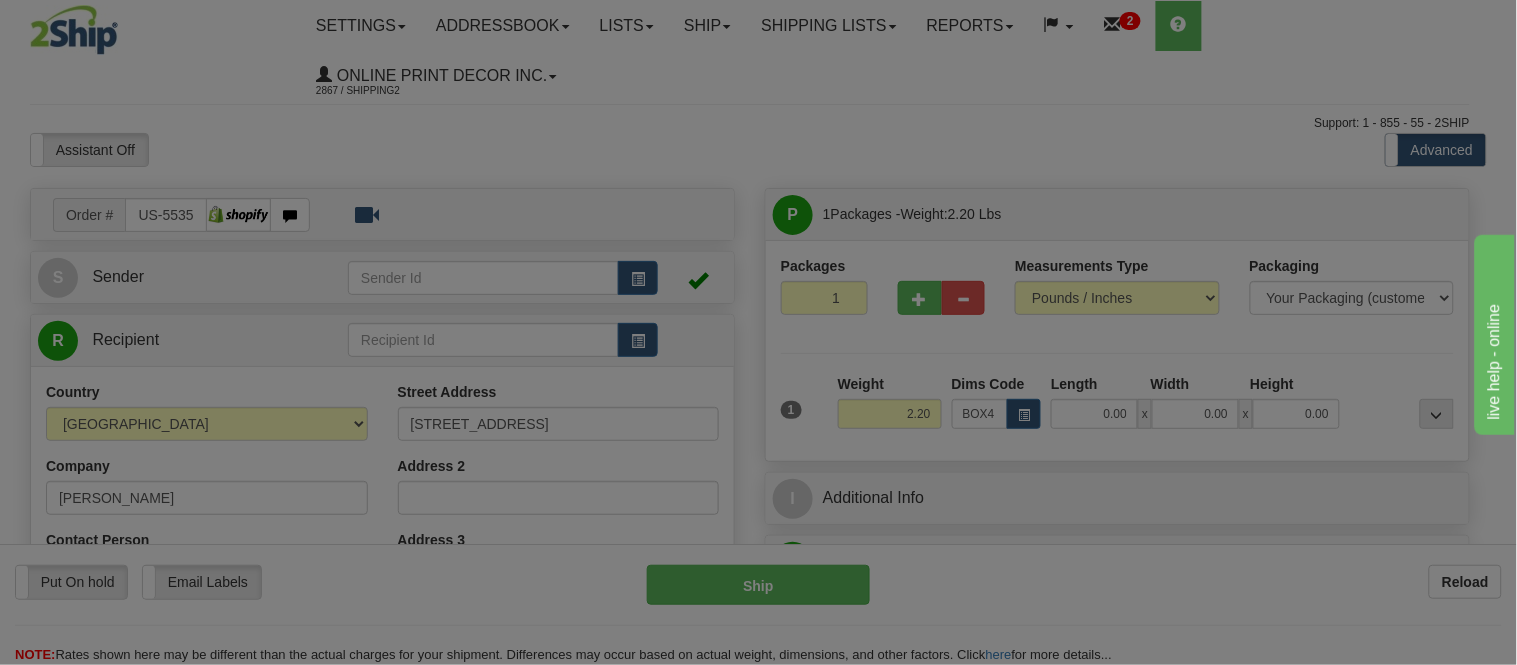 type on "50.00" 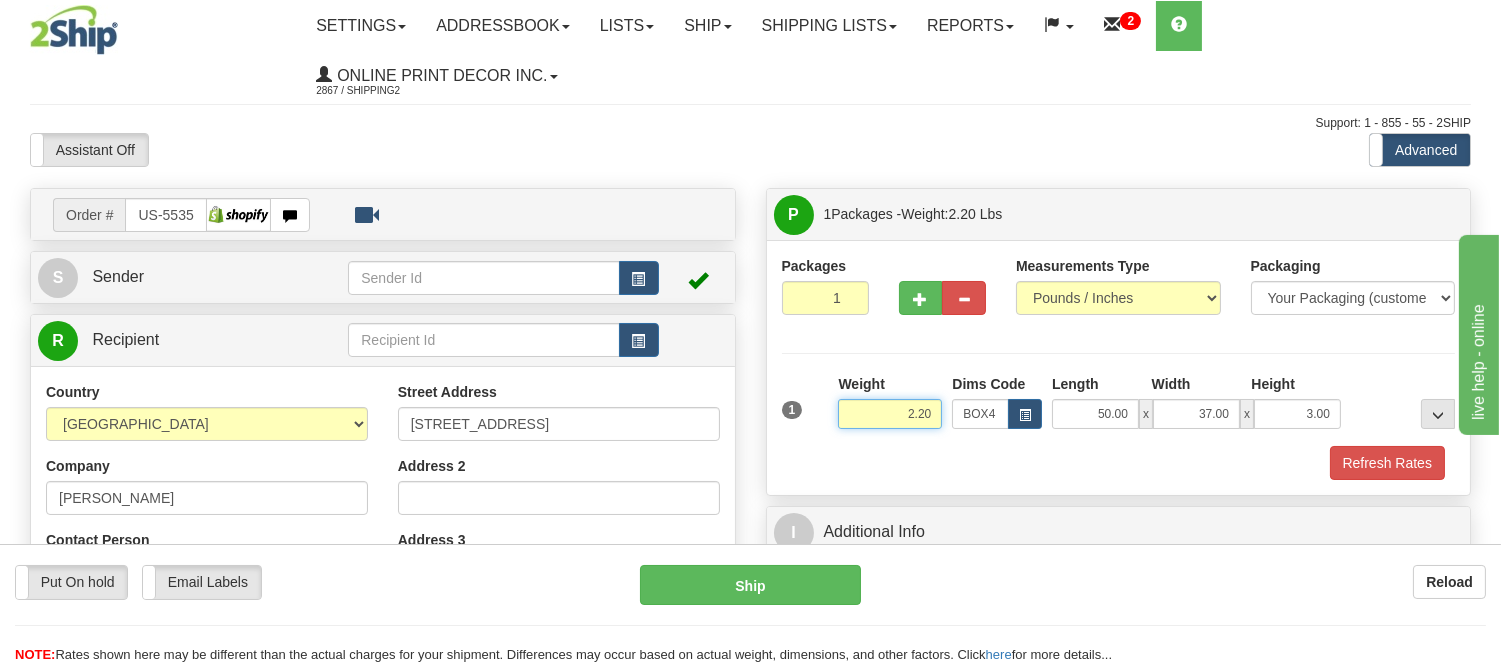 drag, startPoint x: 930, startPoint y: 407, endPoint x: 874, endPoint y: 434, distance: 62.169125 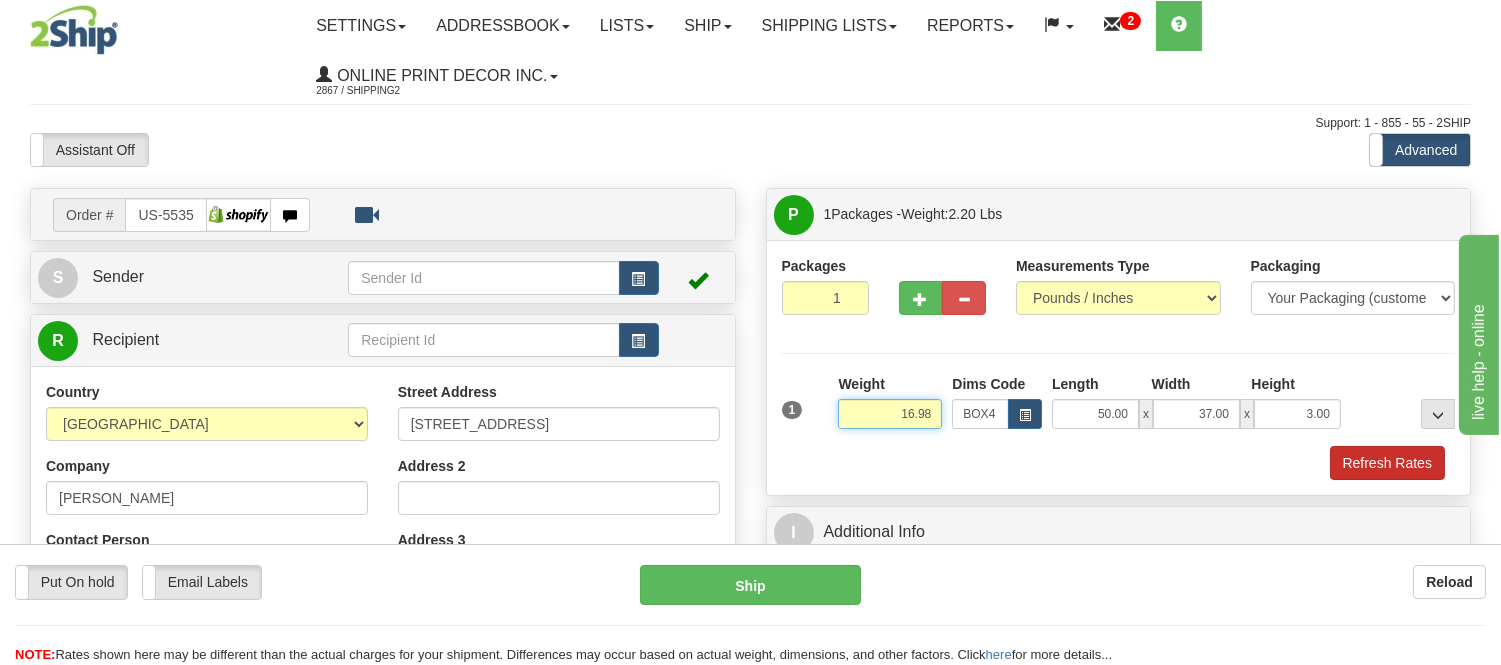 type on "16.98" 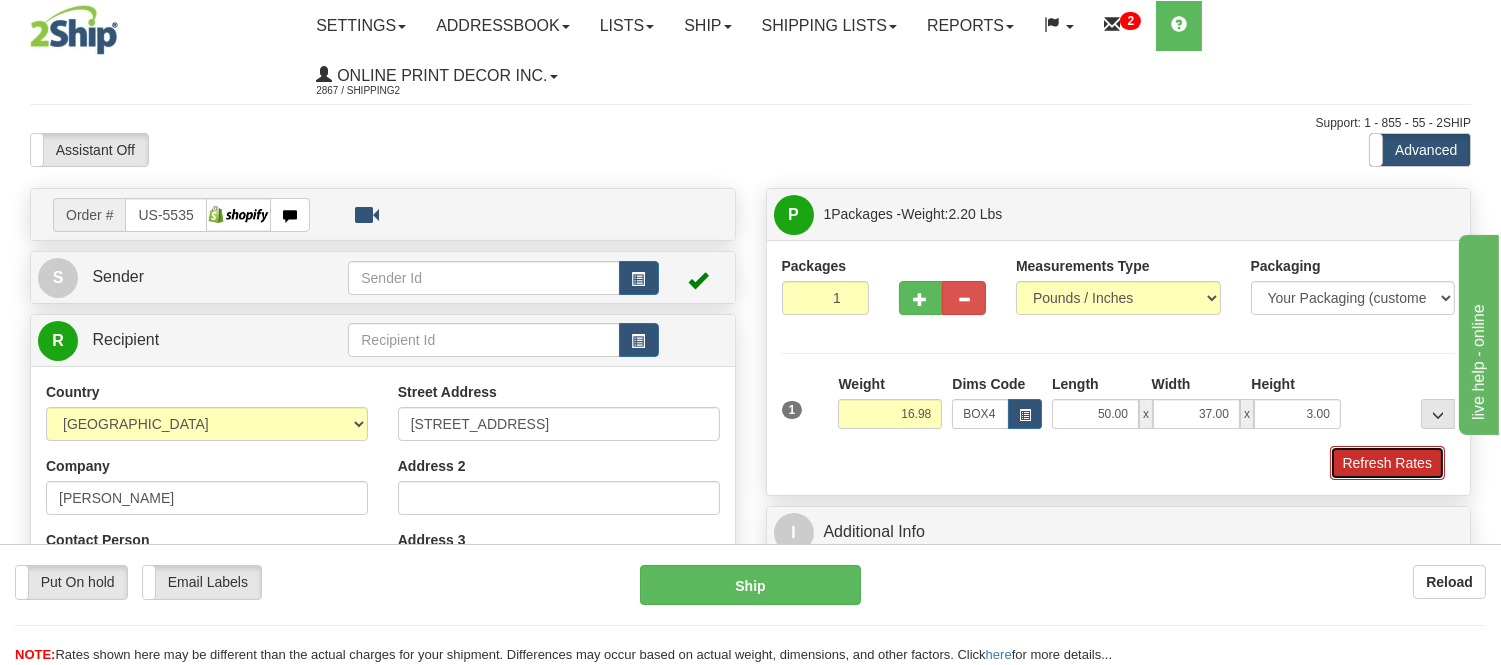 click on "Refresh Rates" at bounding box center [1387, 463] 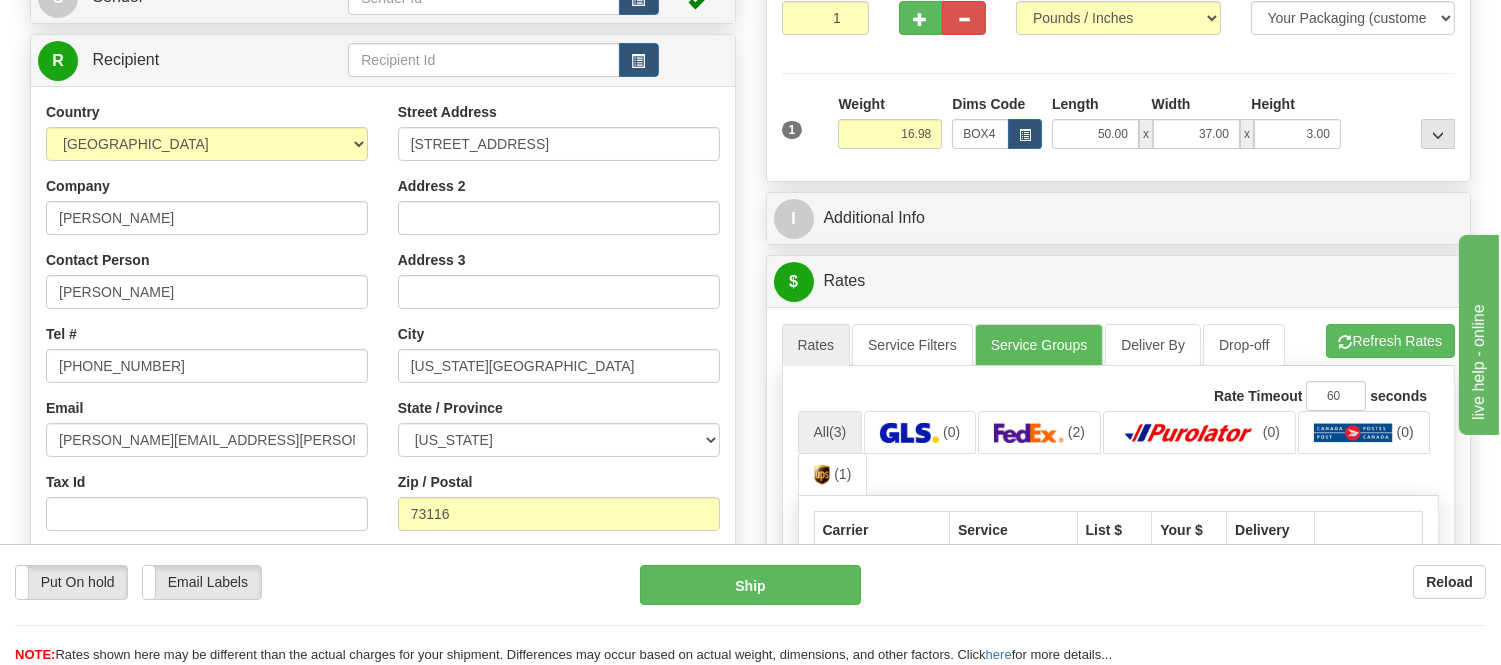 scroll, scrollTop: 422, scrollLeft: 0, axis: vertical 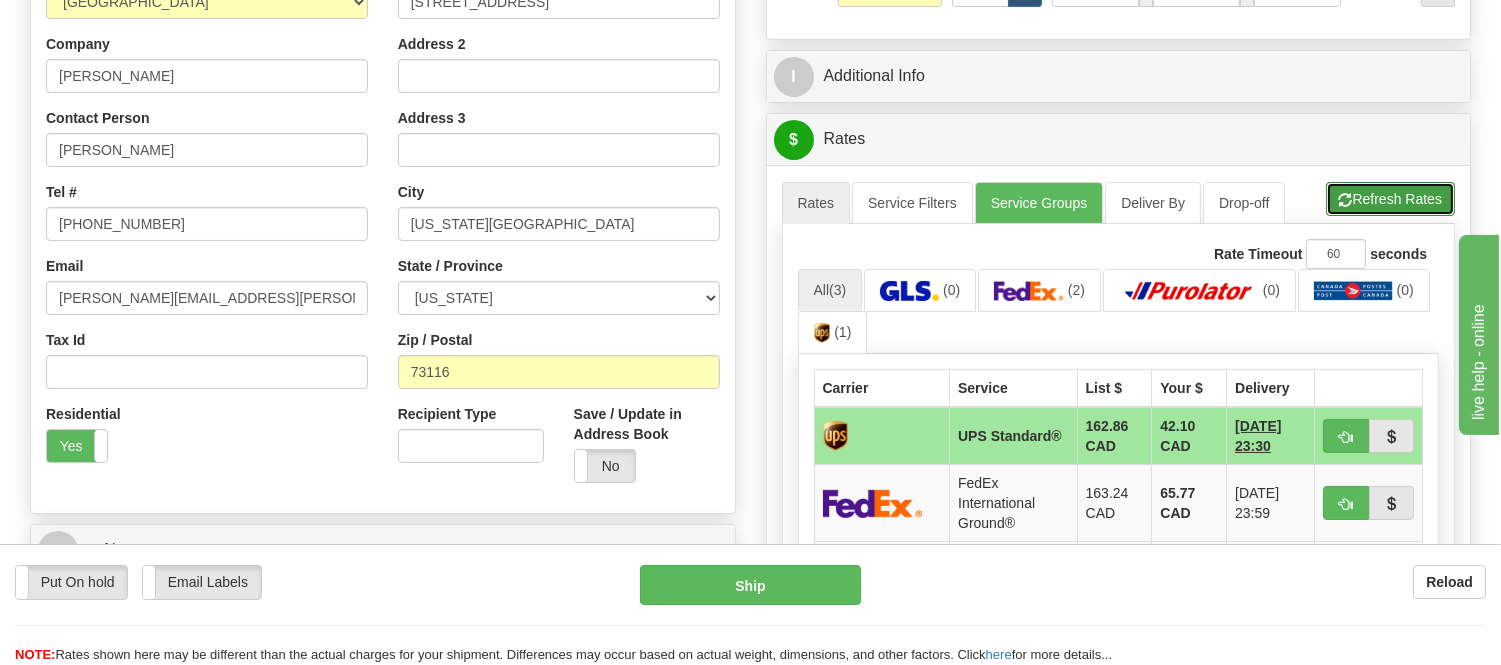 click at bounding box center (1346, 200) 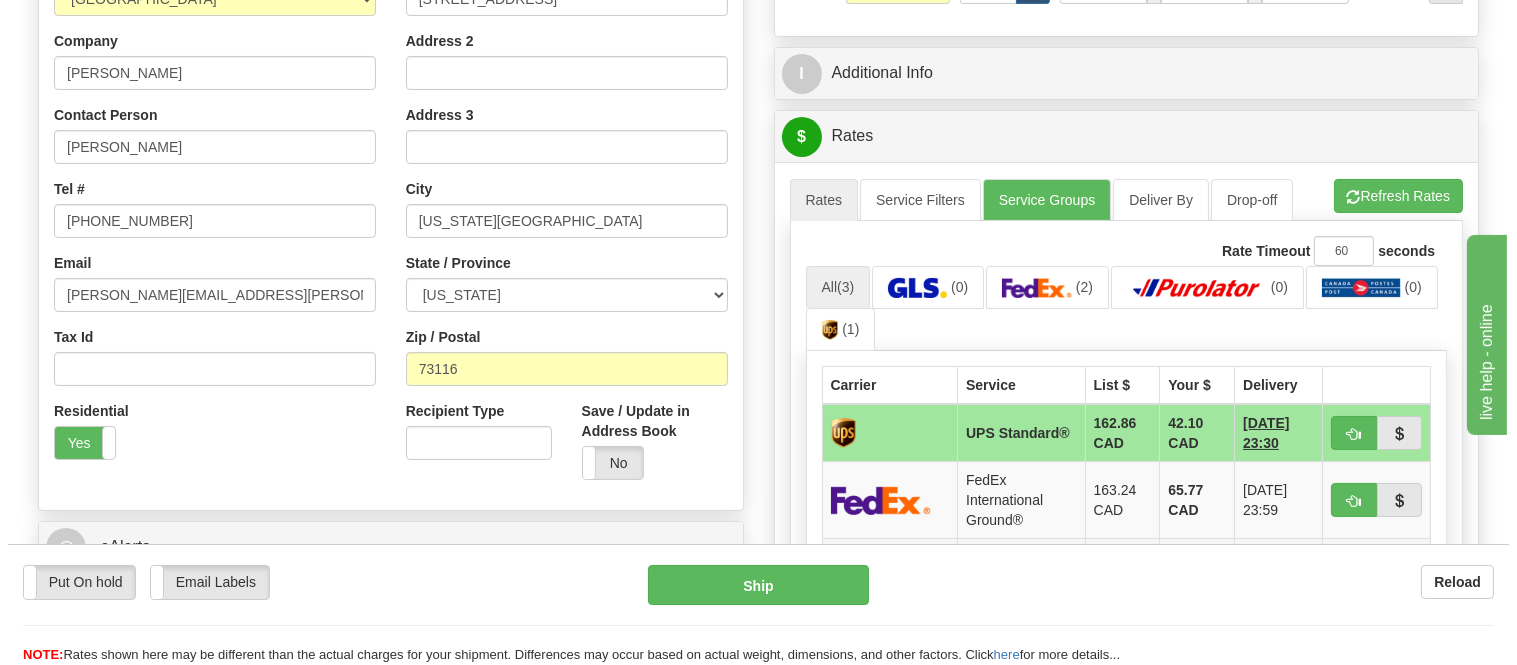 scroll, scrollTop: 533, scrollLeft: 0, axis: vertical 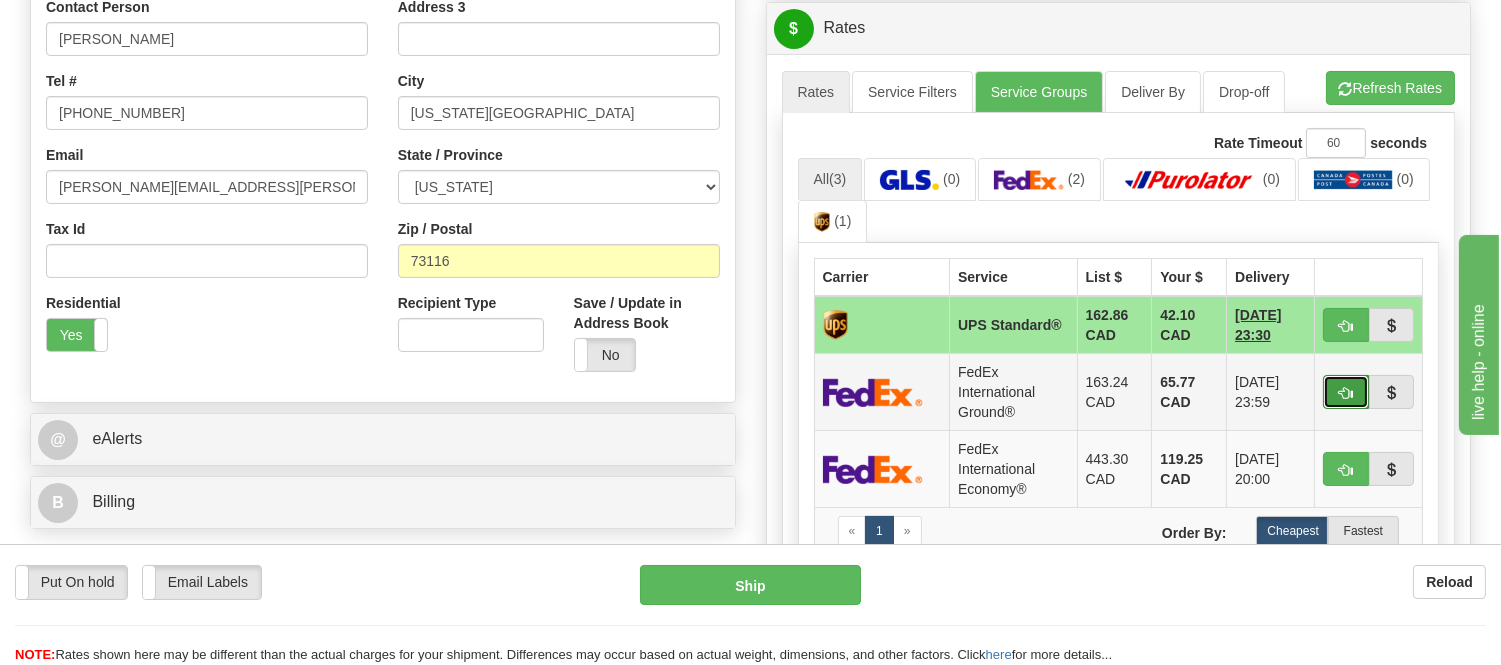 click at bounding box center [1346, 393] 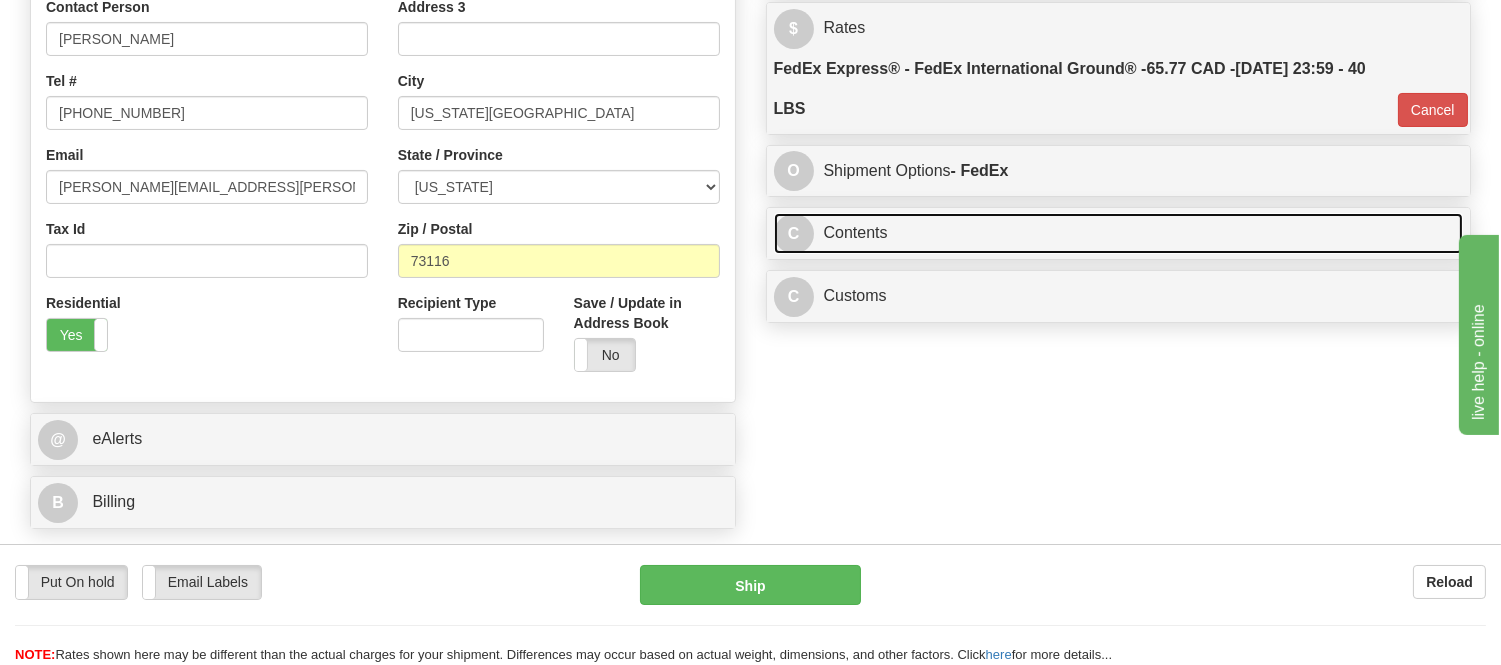 click on "C Contents" at bounding box center [1119, 233] 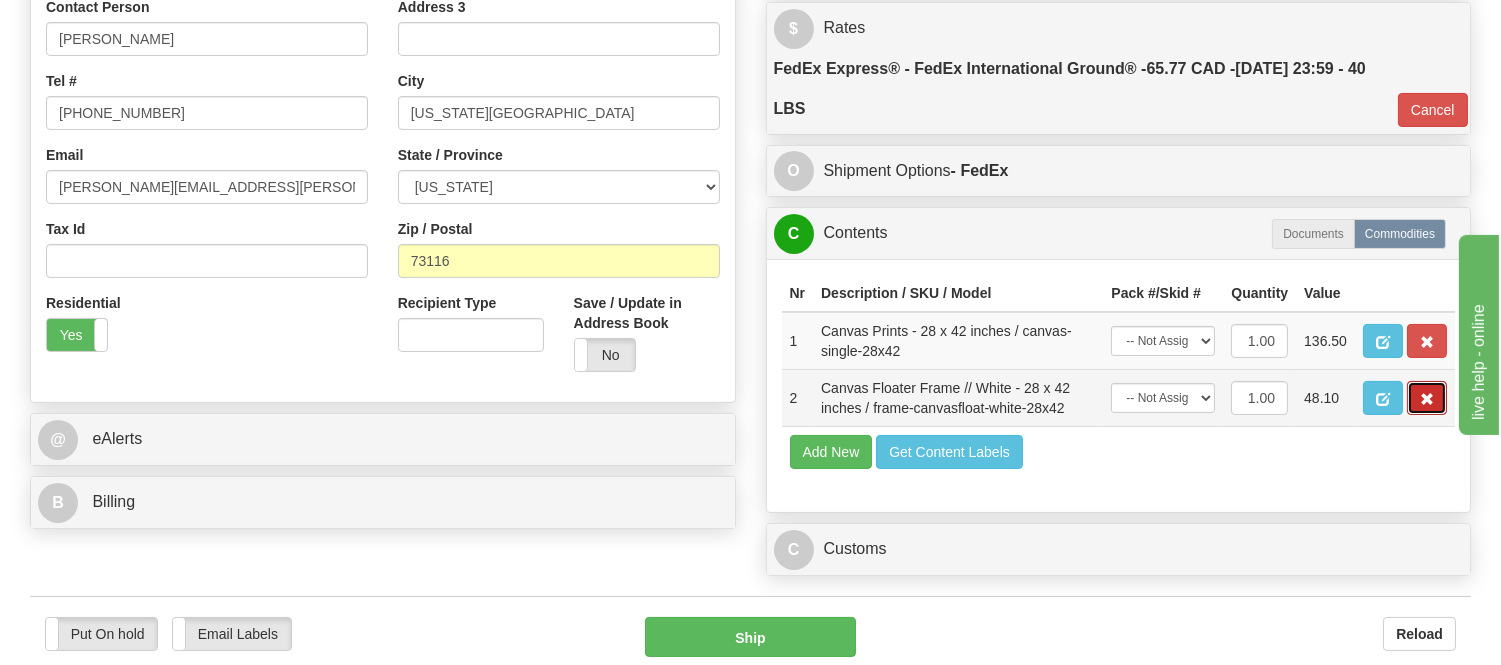 click at bounding box center [1427, 399] 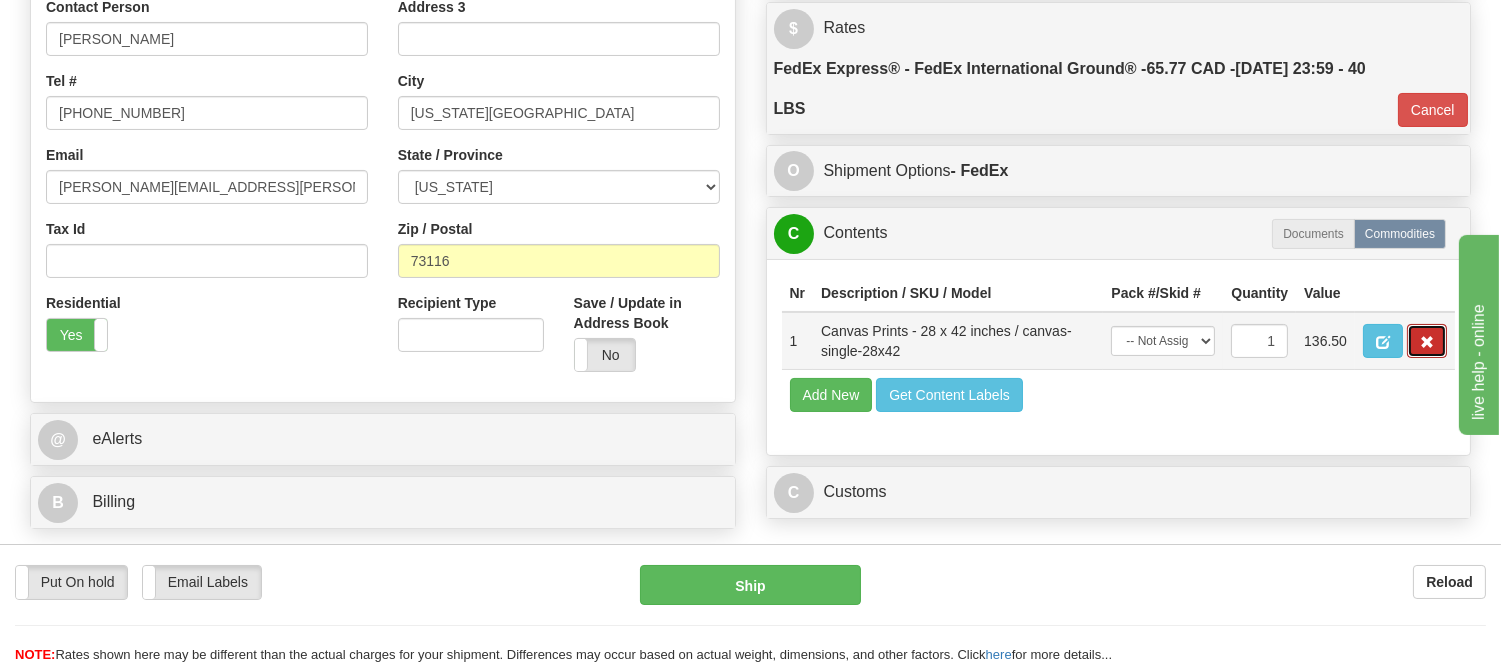 click at bounding box center [1427, 341] 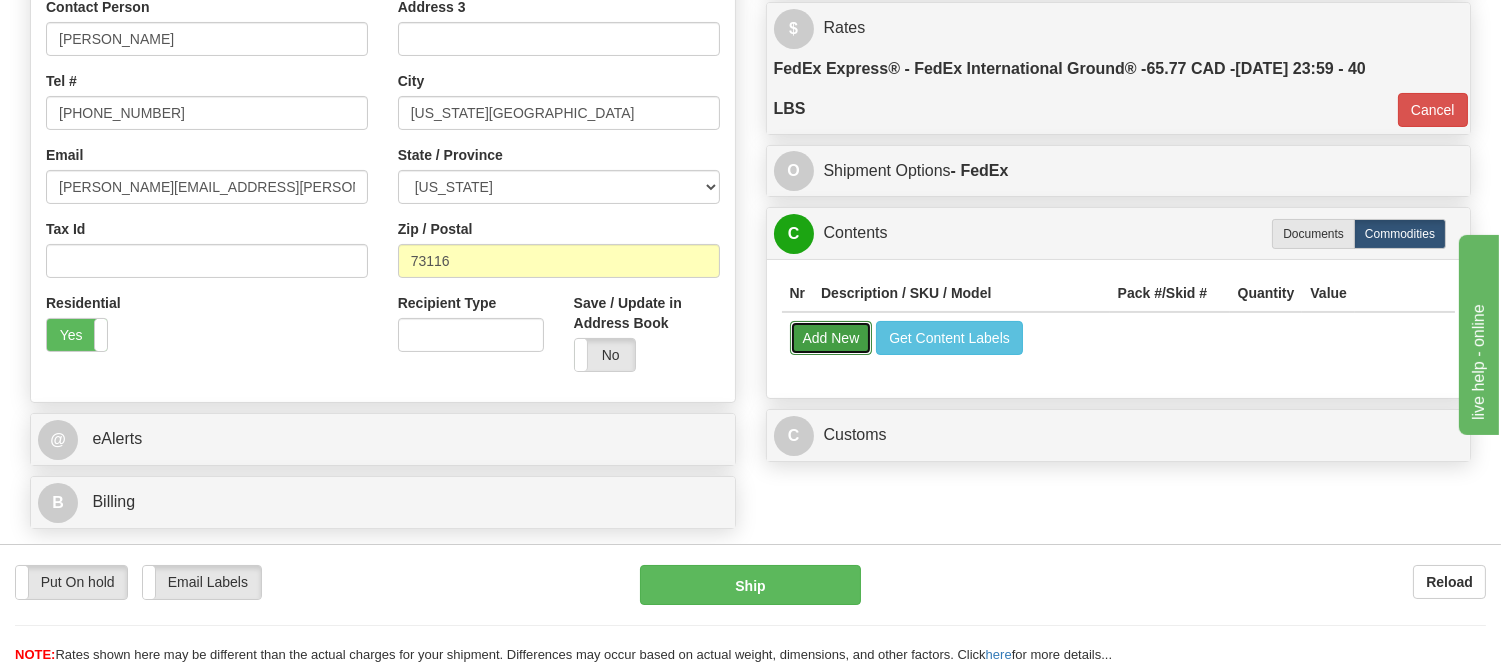 click on "Add New" at bounding box center [831, 338] 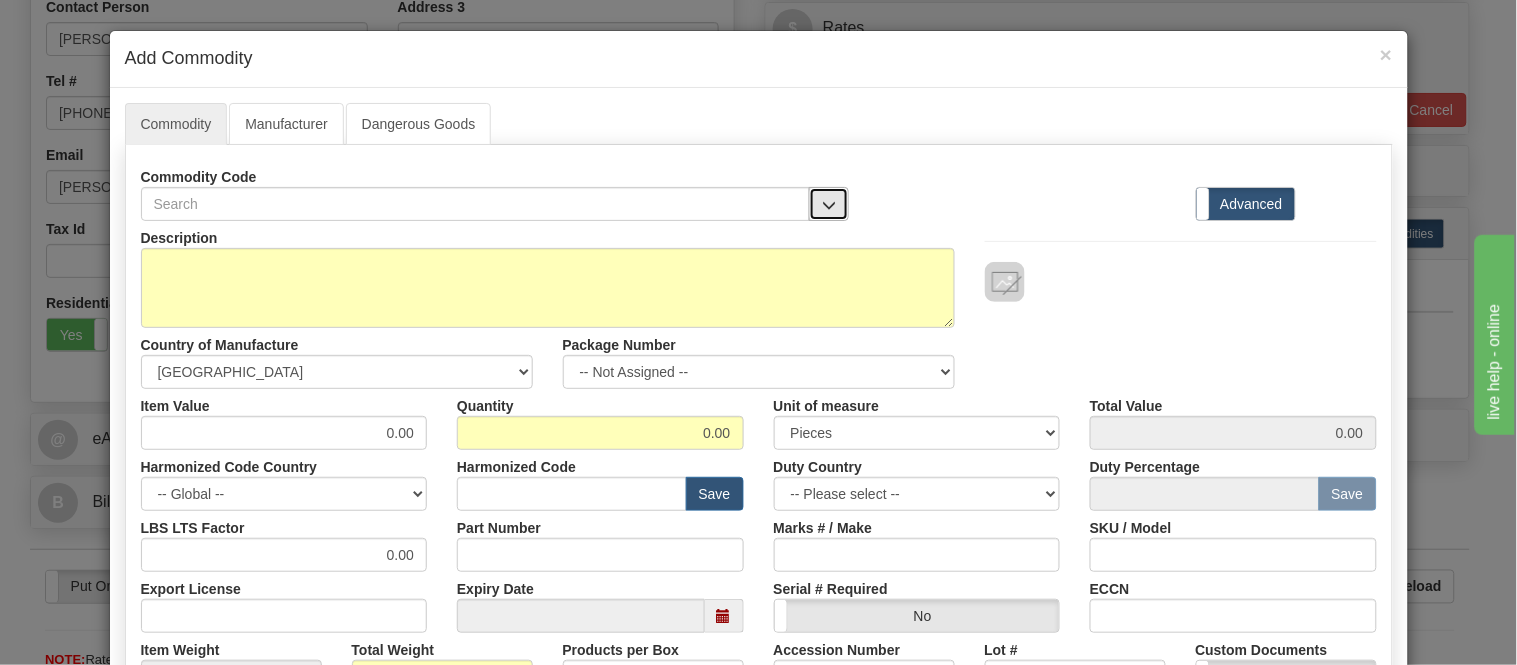 click at bounding box center (829, 205) 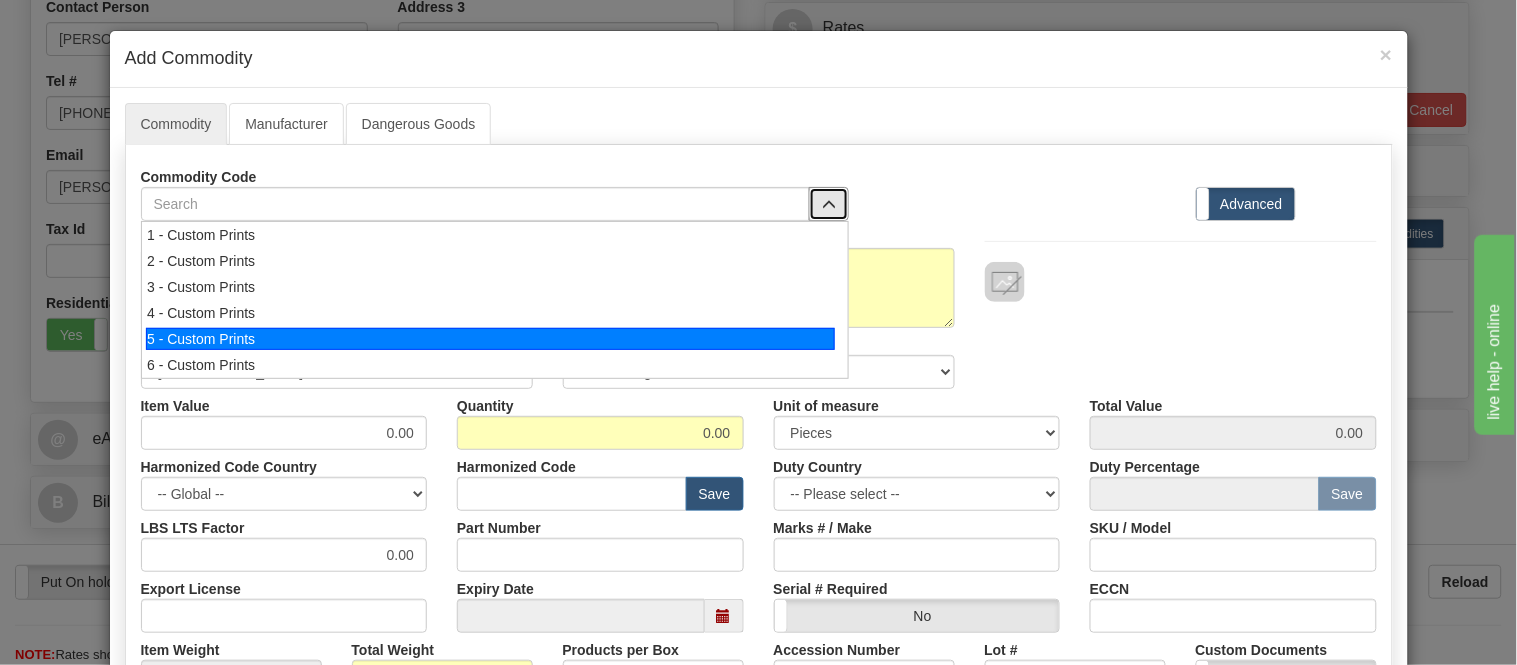 click on "5 - Custom Prints" at bounding box center [490, 339] 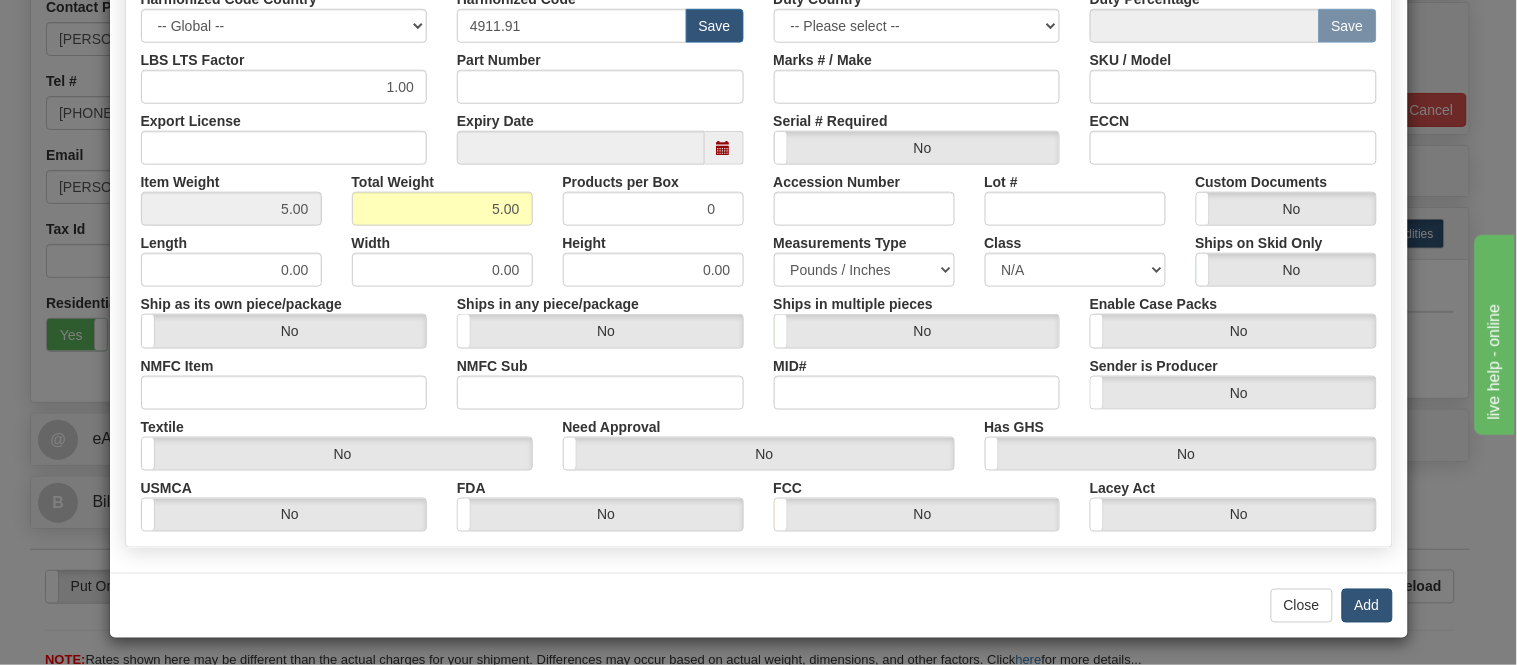 scroll, scrollTop: 472, scrollLeft: 0, axis: vertical 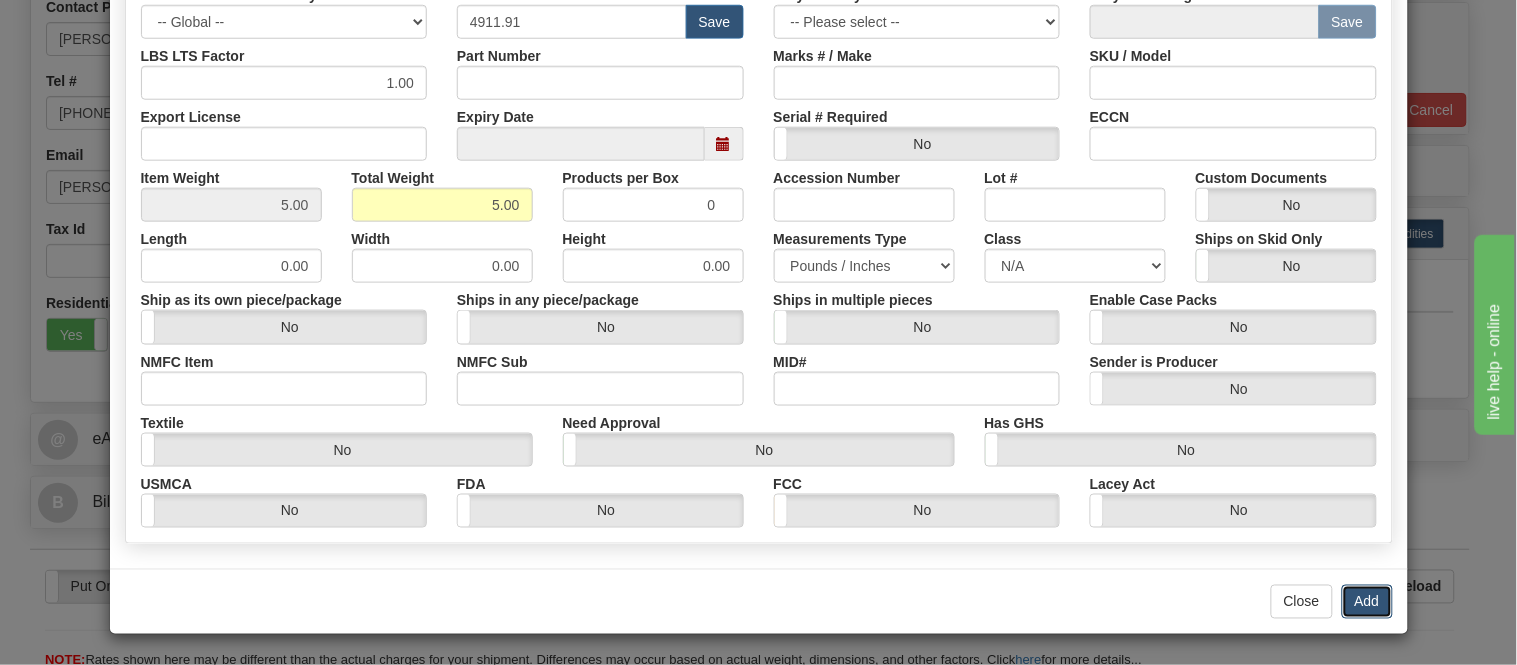click on "Add" at bounding box center (1367, 602) 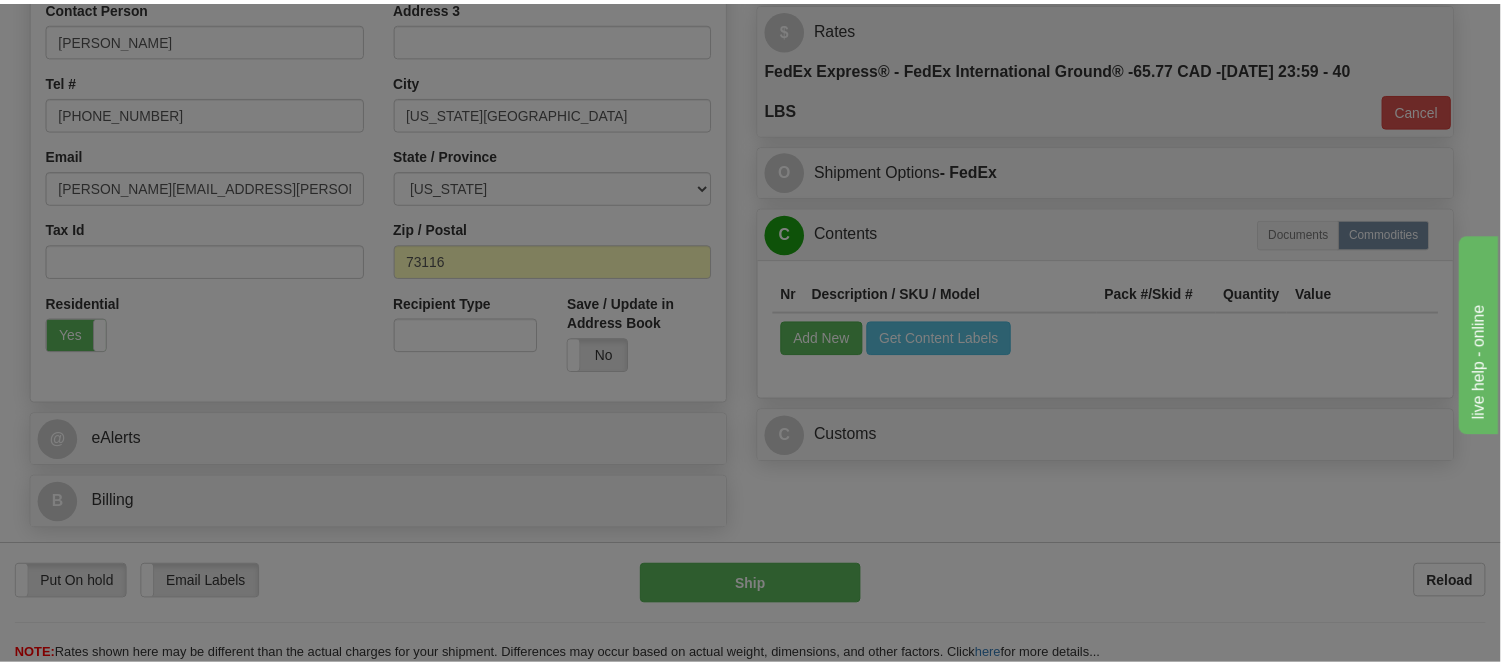 scroll, scrollTop: 0, scrollLeft: 0, axis: both 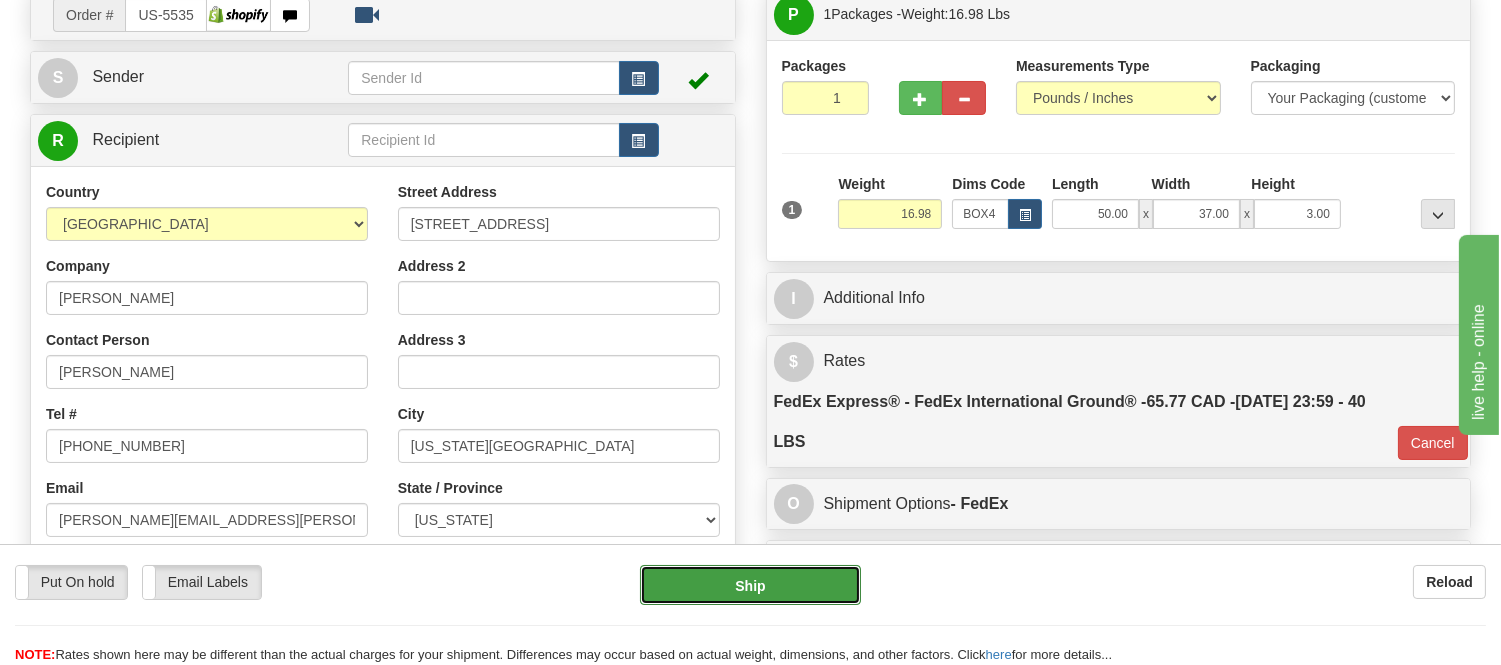 click on "Ship" at bounding box center [750, 585] 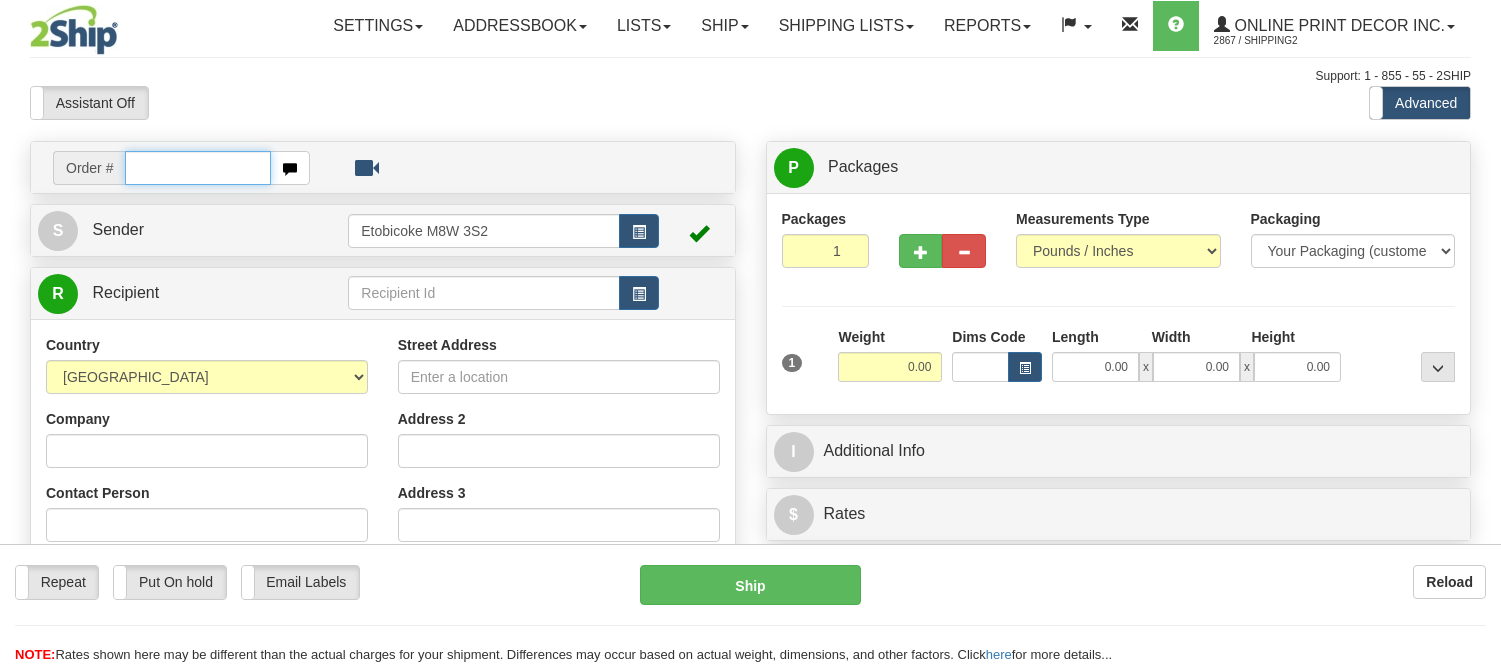 scroll, scrollTop: 0, scrollLeft: 0, axis: both 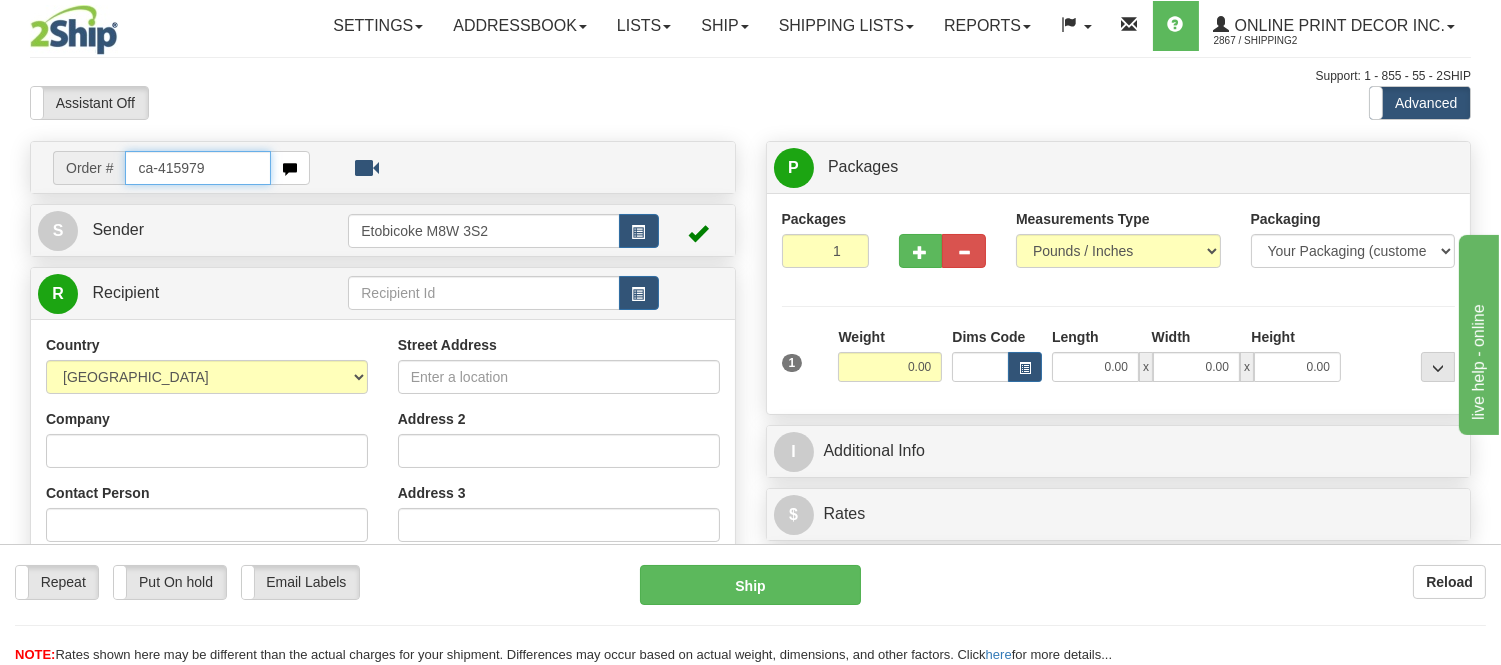 type on "ca-415979" 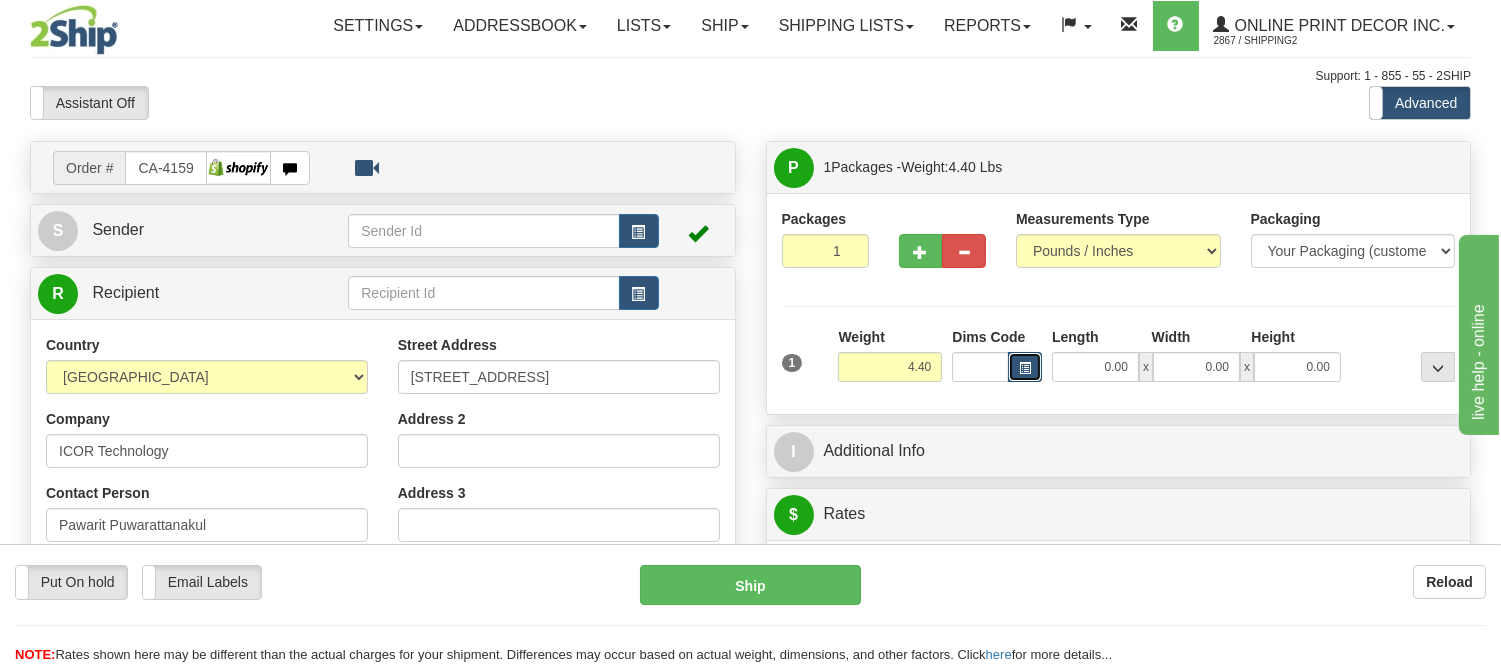 click at bounding box center (1025, 367) 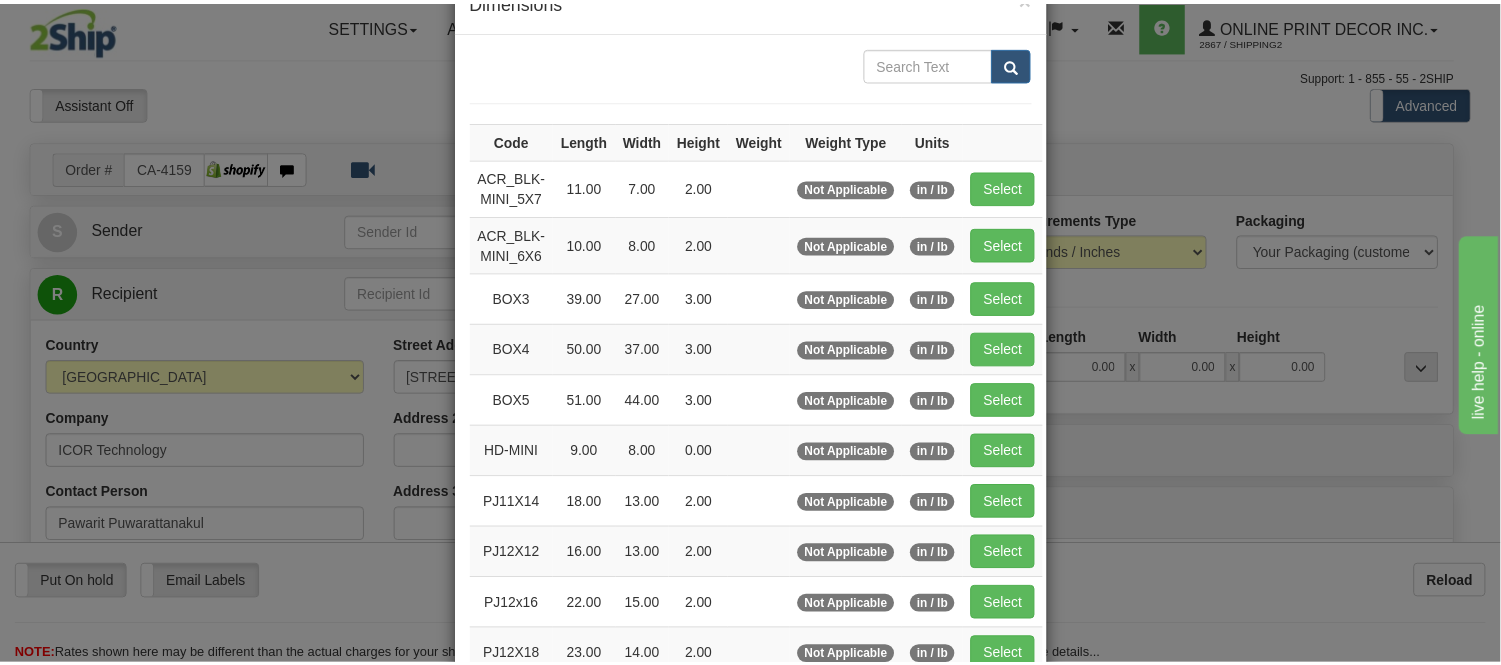 scroll, scrollTop: 111, scrollLeft: 0, axis: vertical 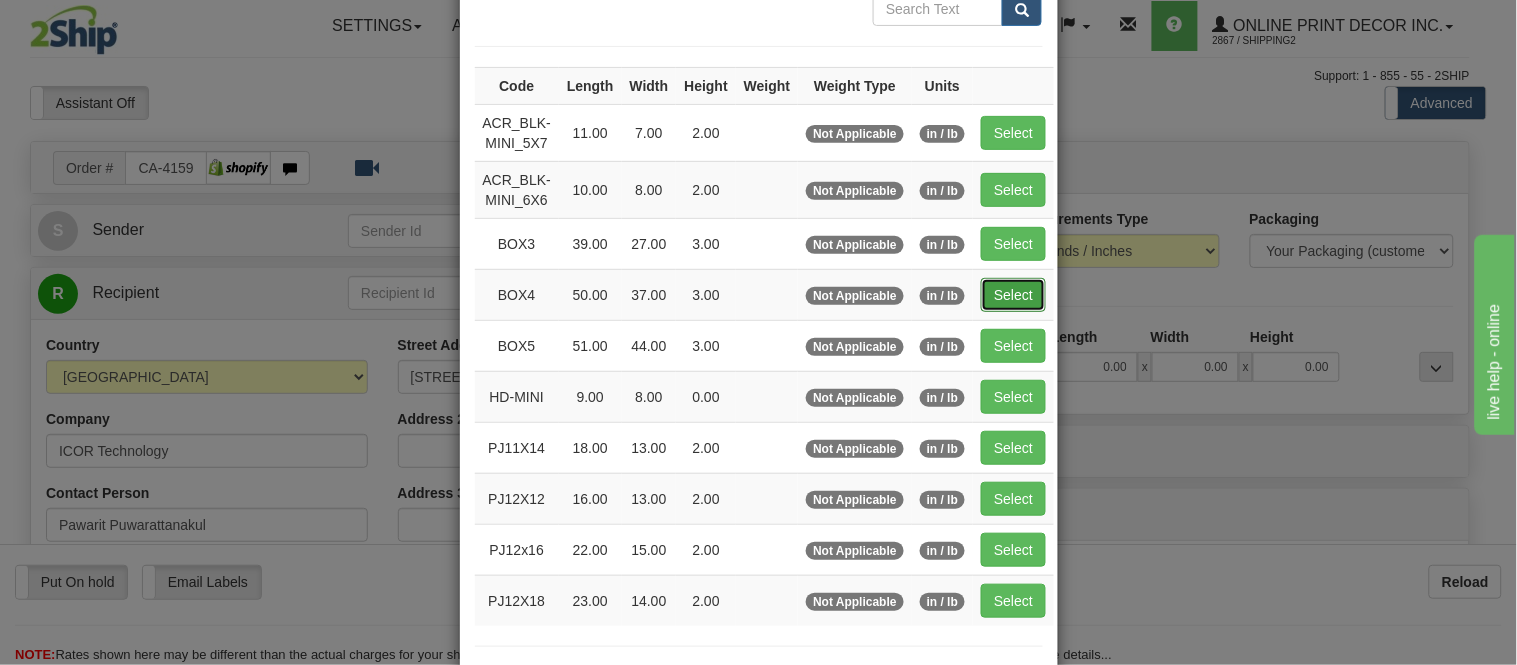 click on "Select" at bounding box center (1013, 295) 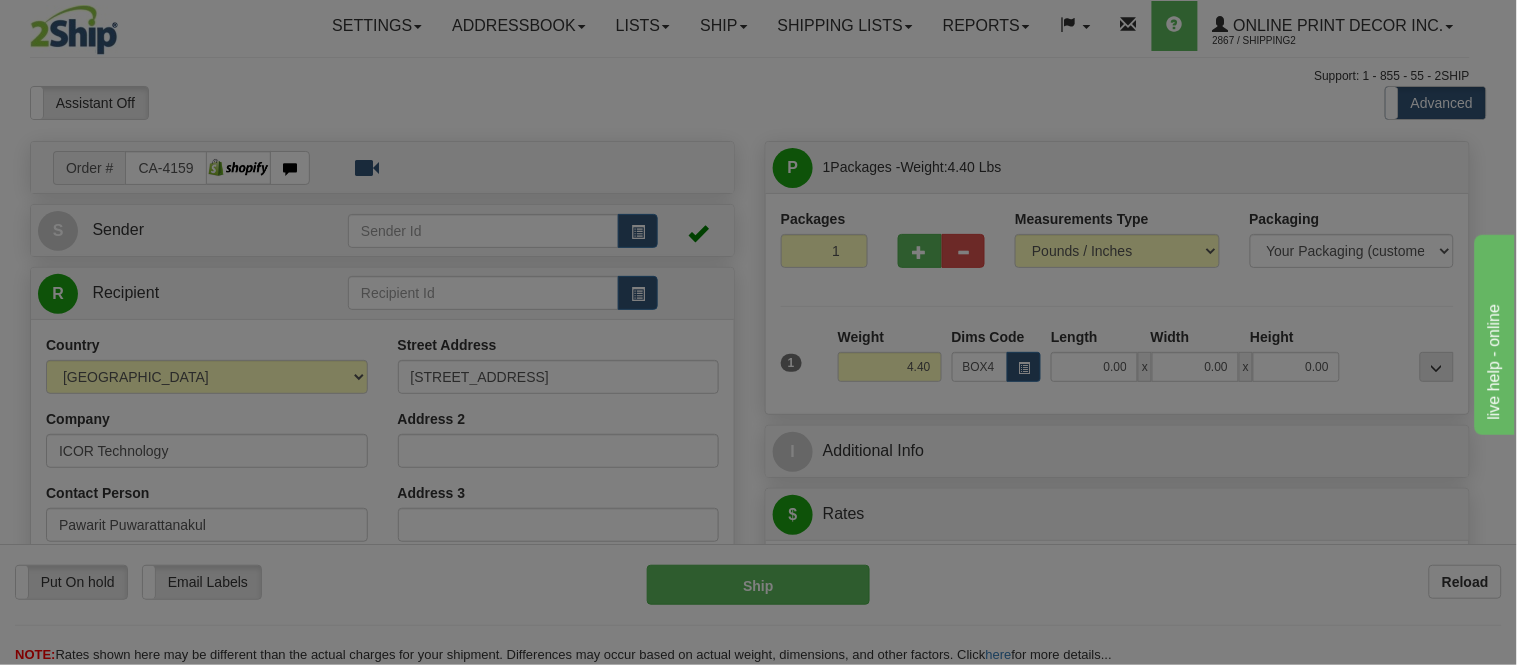 type on "50.00" 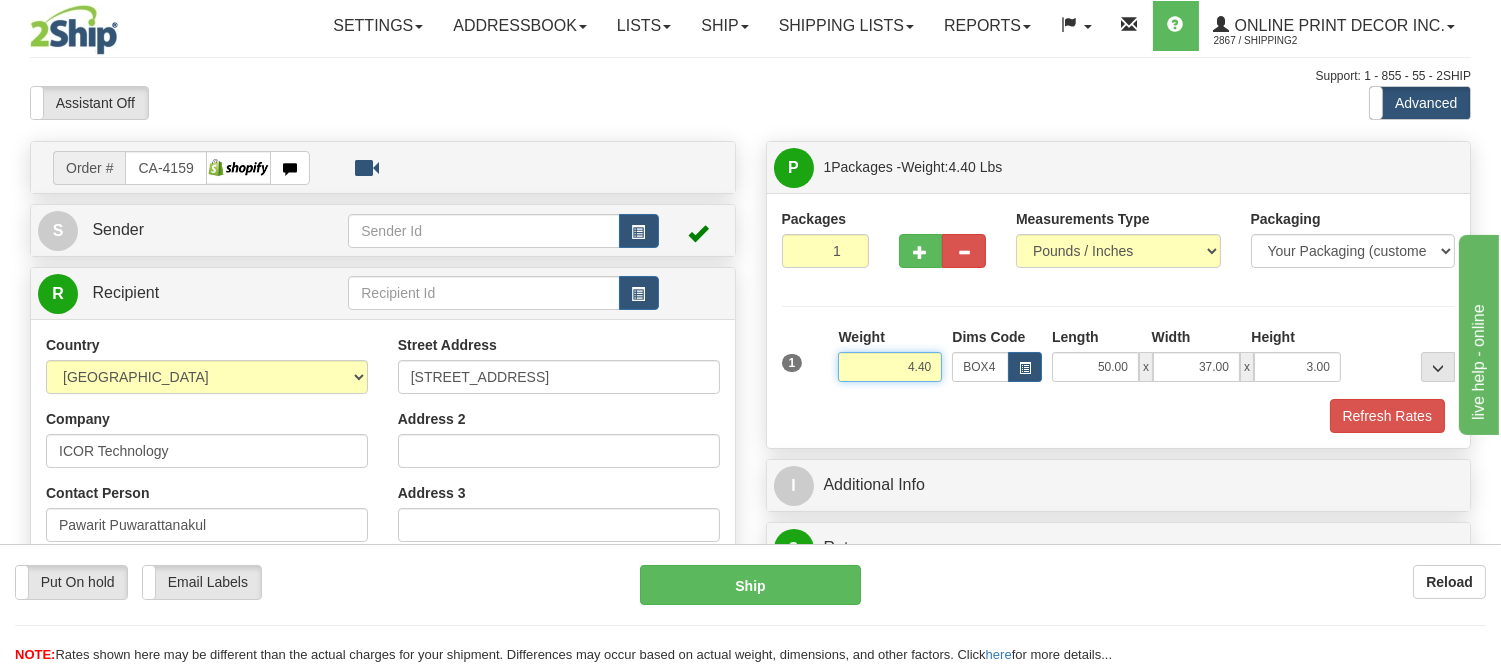 drag, startPoint x: 938, startPoint y: 365, endPoint x: 854, endPoint y: 396, distance: 89.537704 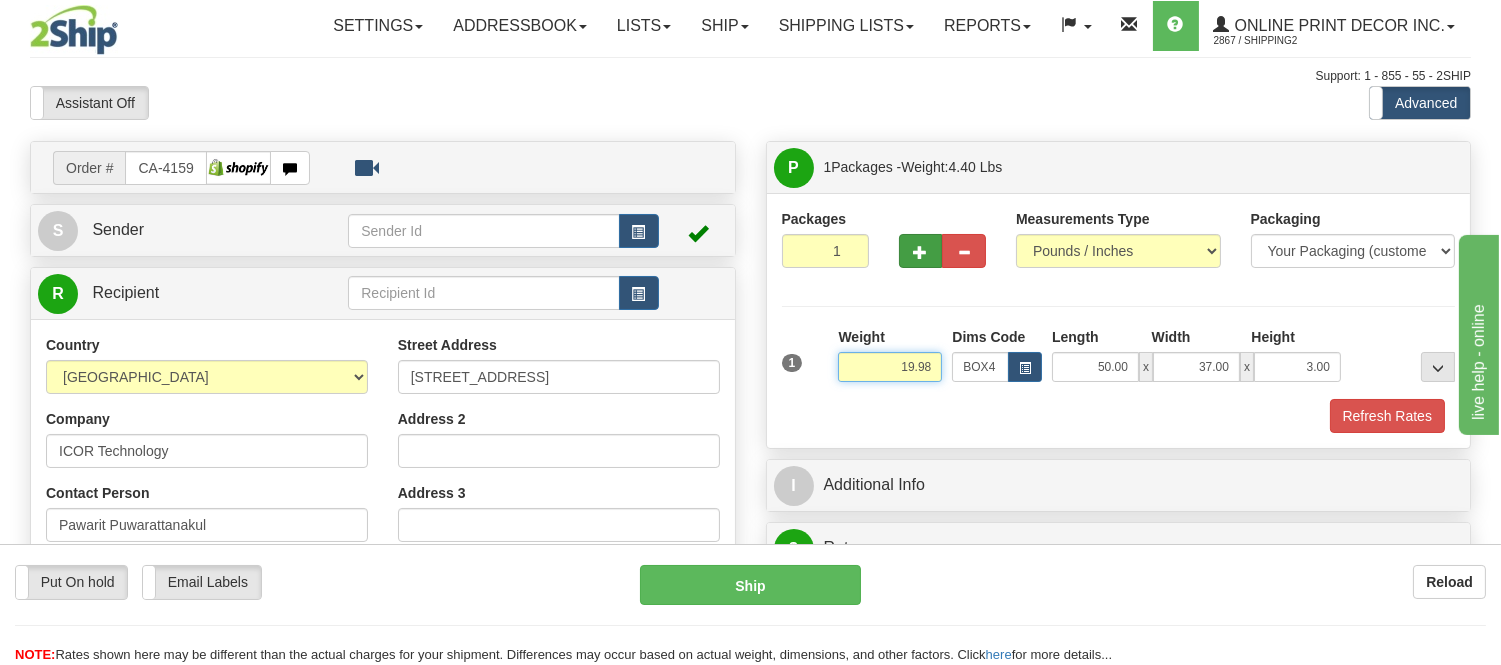 type on "19.98" 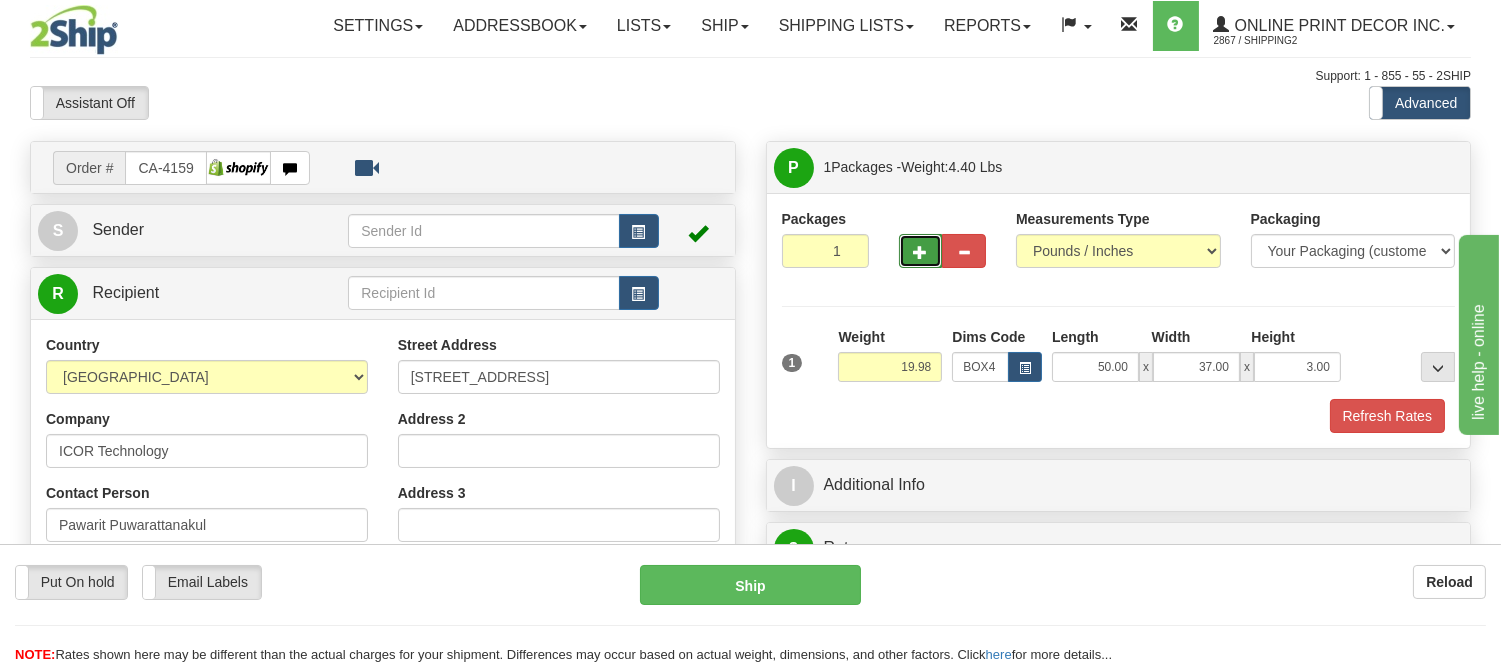 click at bounding box center [921, 251] 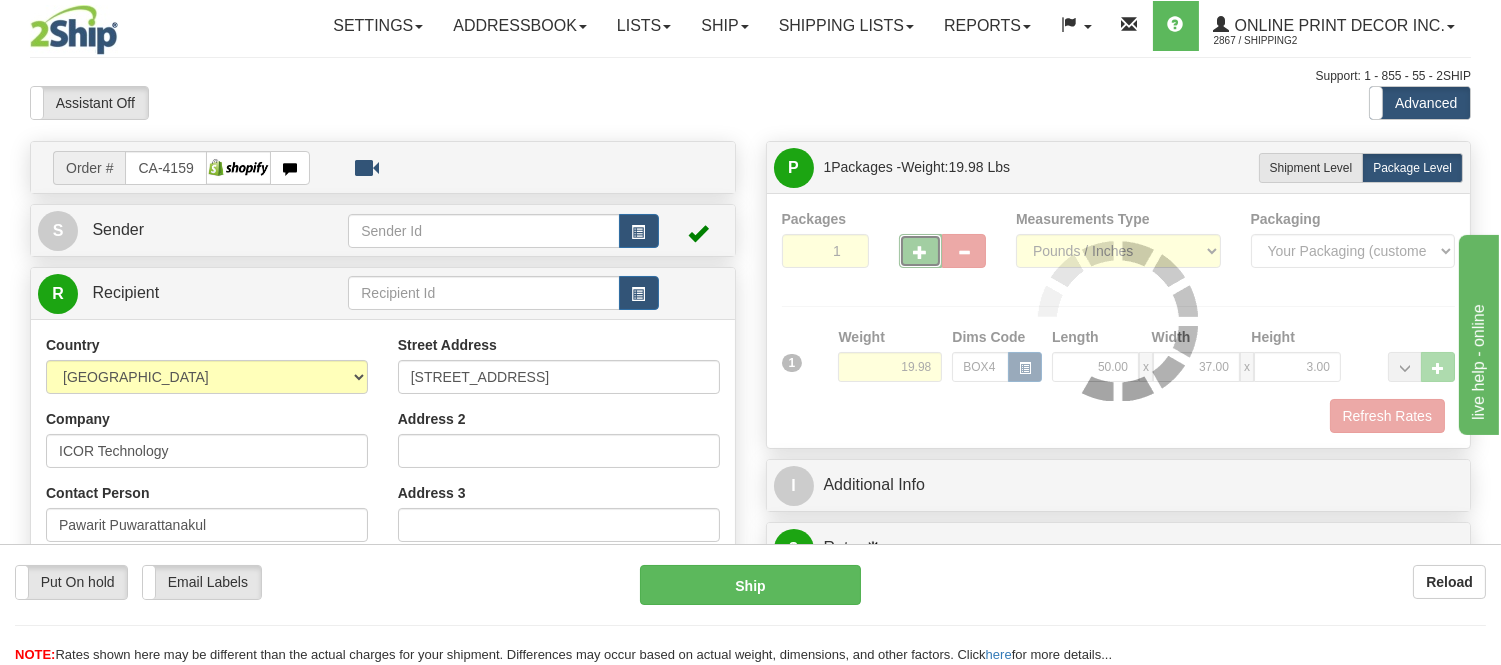 type on "2" 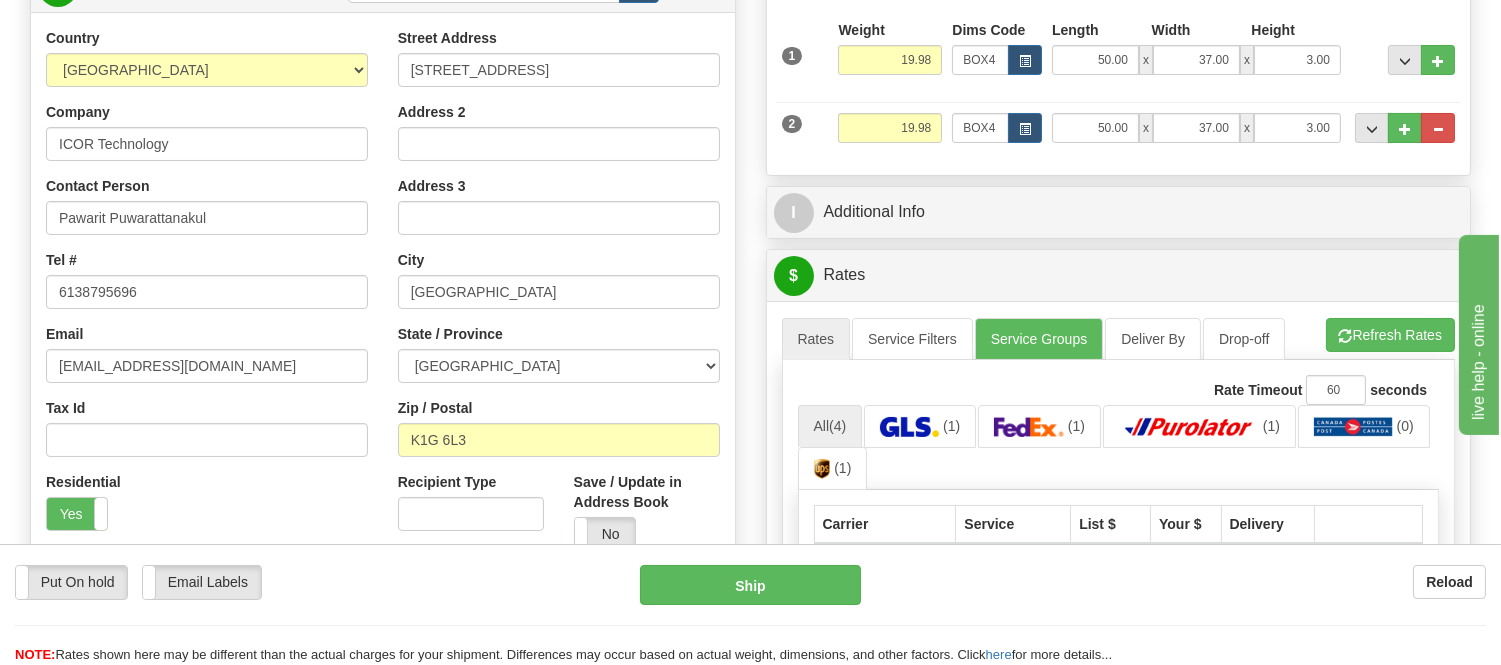 scroll, scrollTop: 353, scrollLeft: 0, axis: vertical 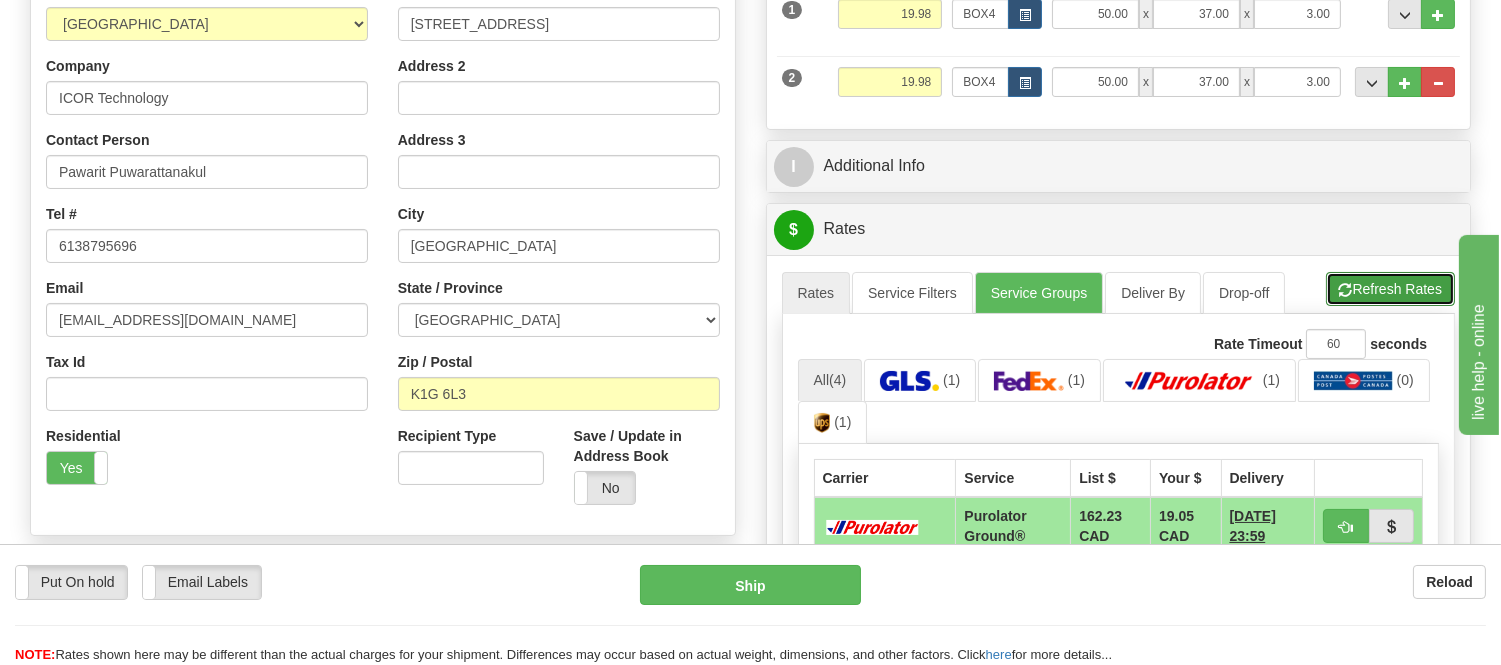 click on "Refresh Rates" at bounding box center [1390, 289] 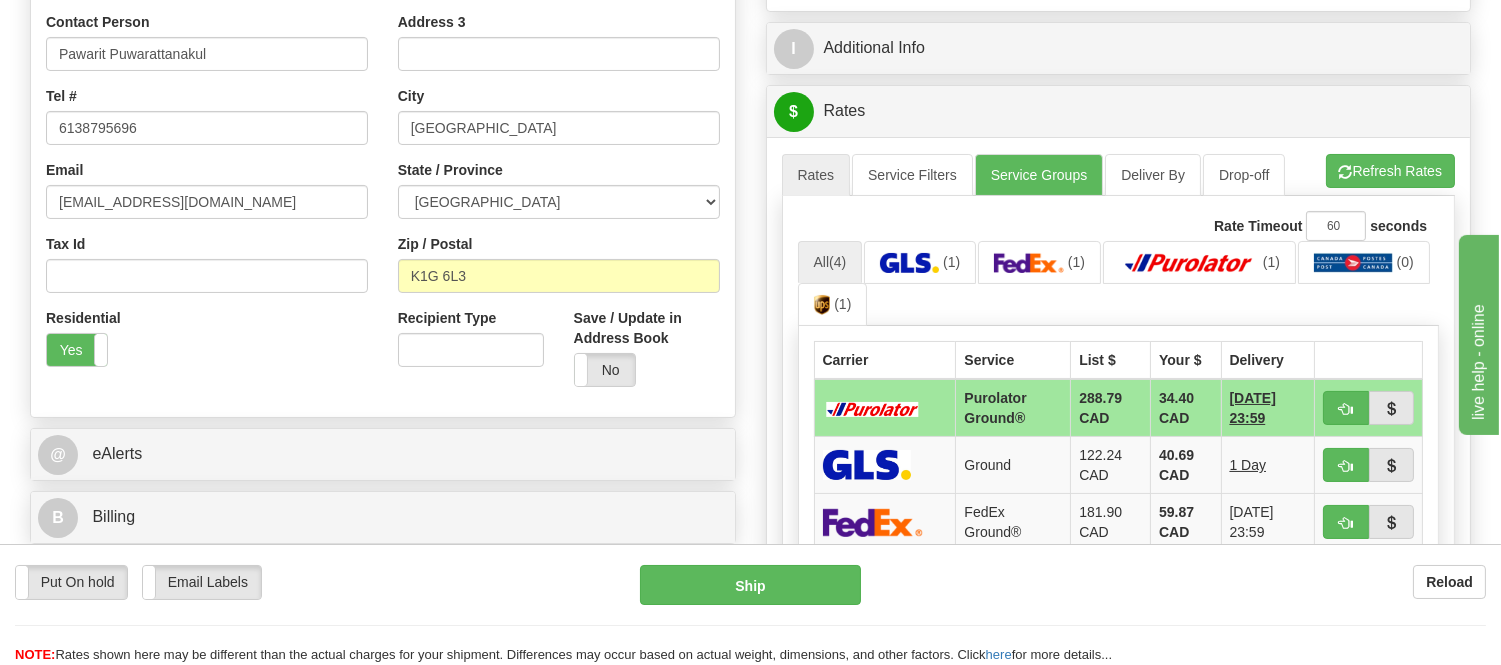 scroll, scrollTop: 575, scrollLeft: 0, axis: vertical 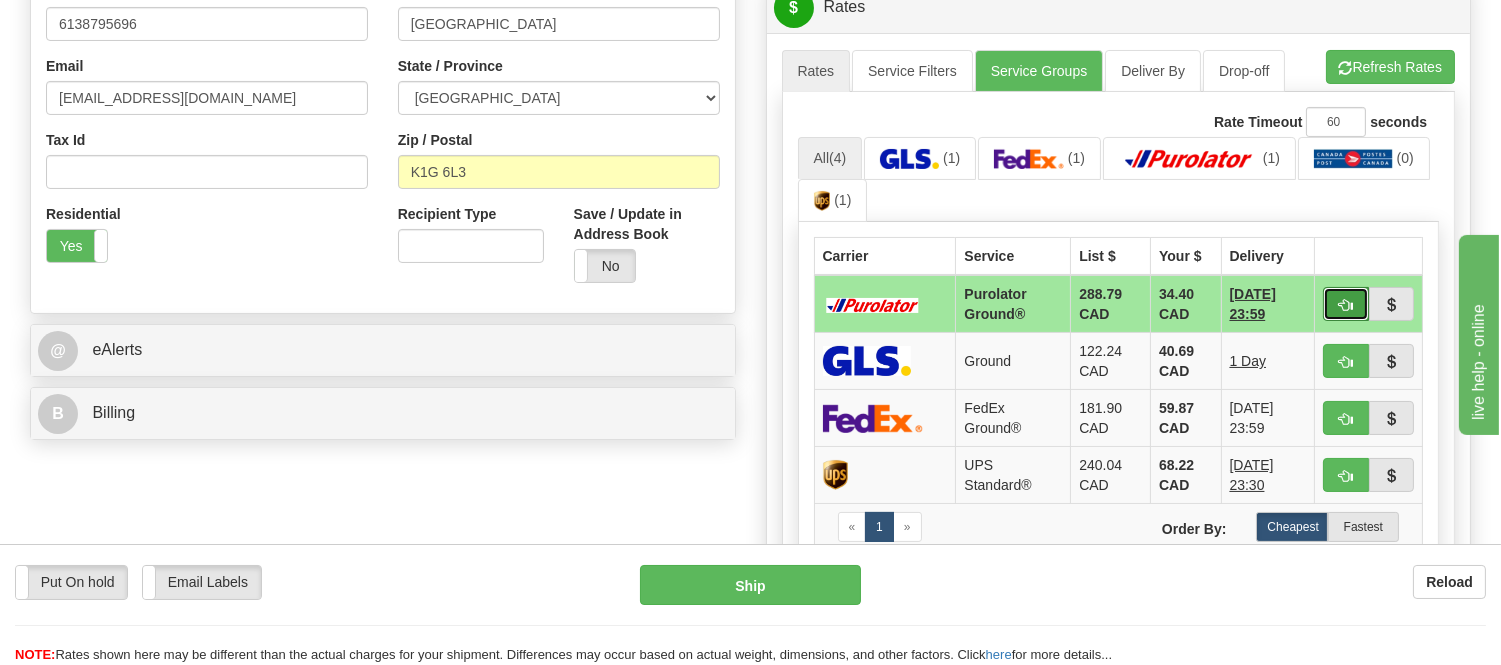click at bounding box center [1346, 304] 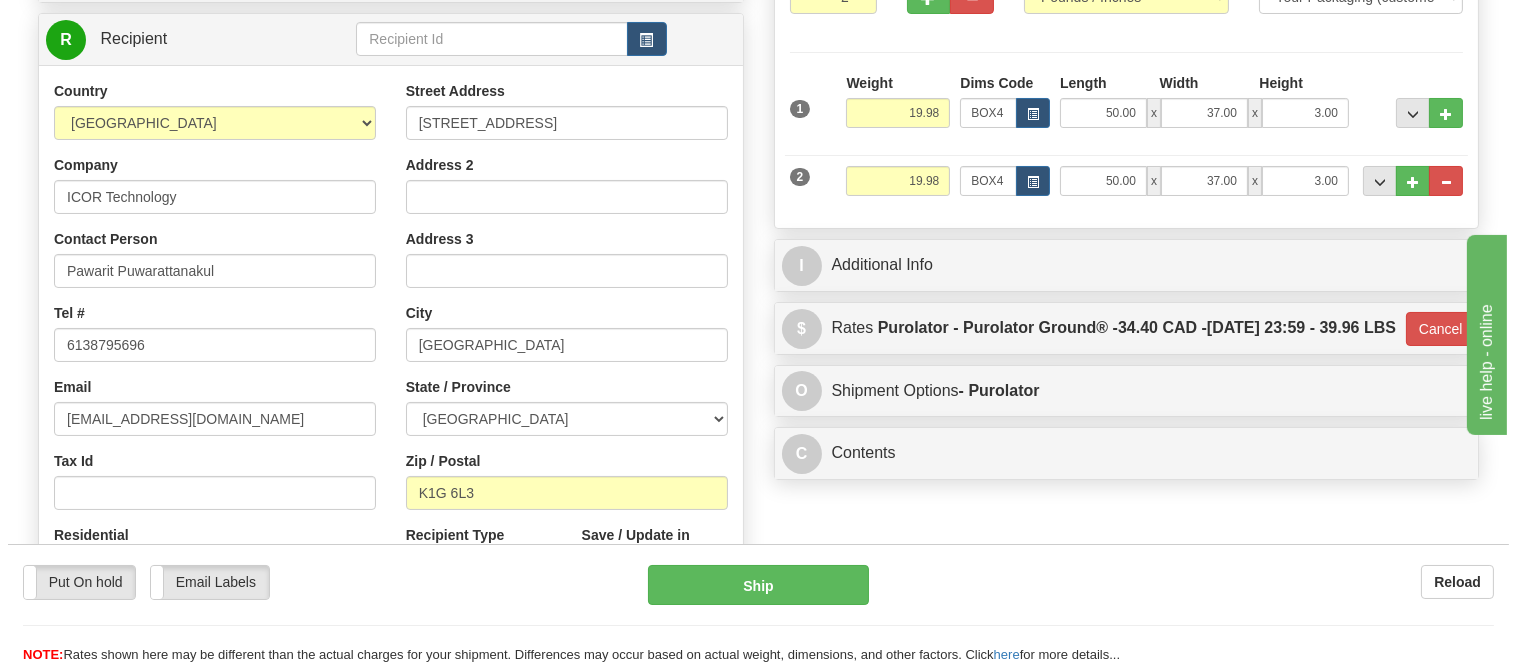 scroll, scrollTop: 242, scrollLeft: 0, axis: vertical 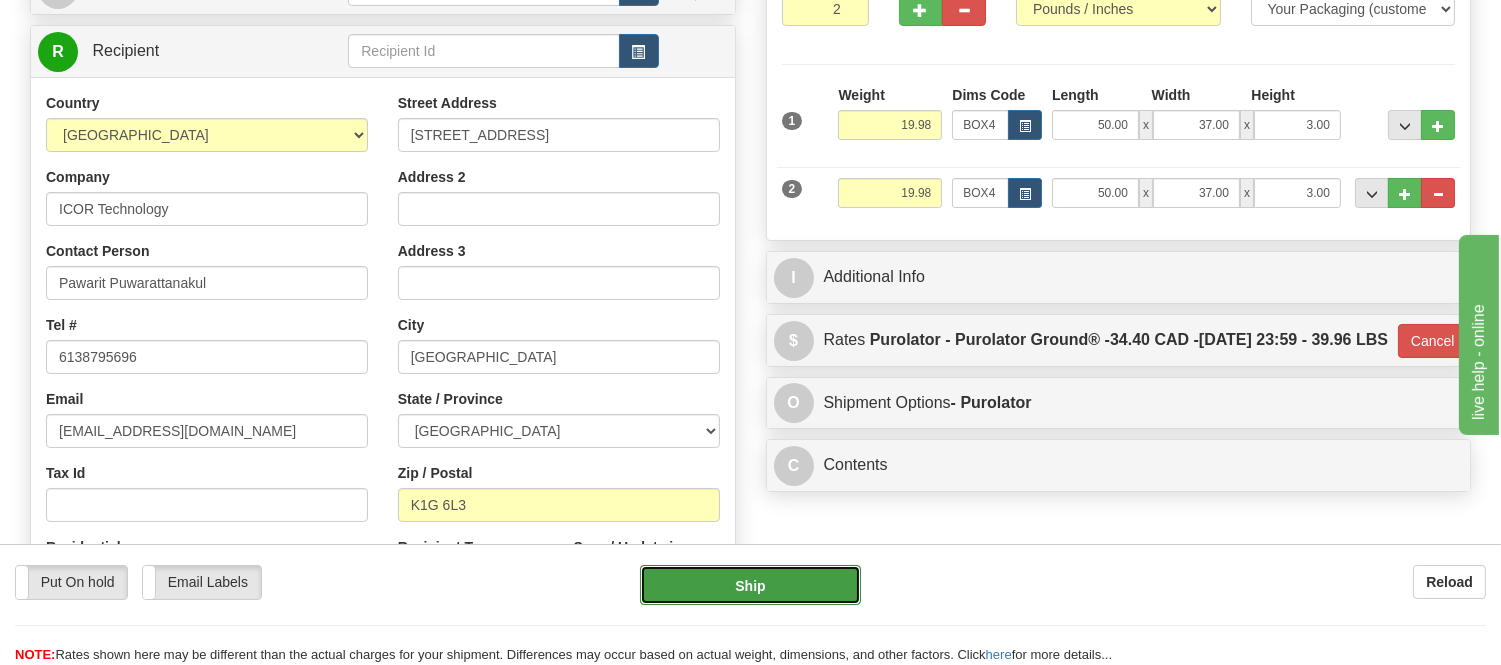 click on "Ship" at bounding box center (750, 585) 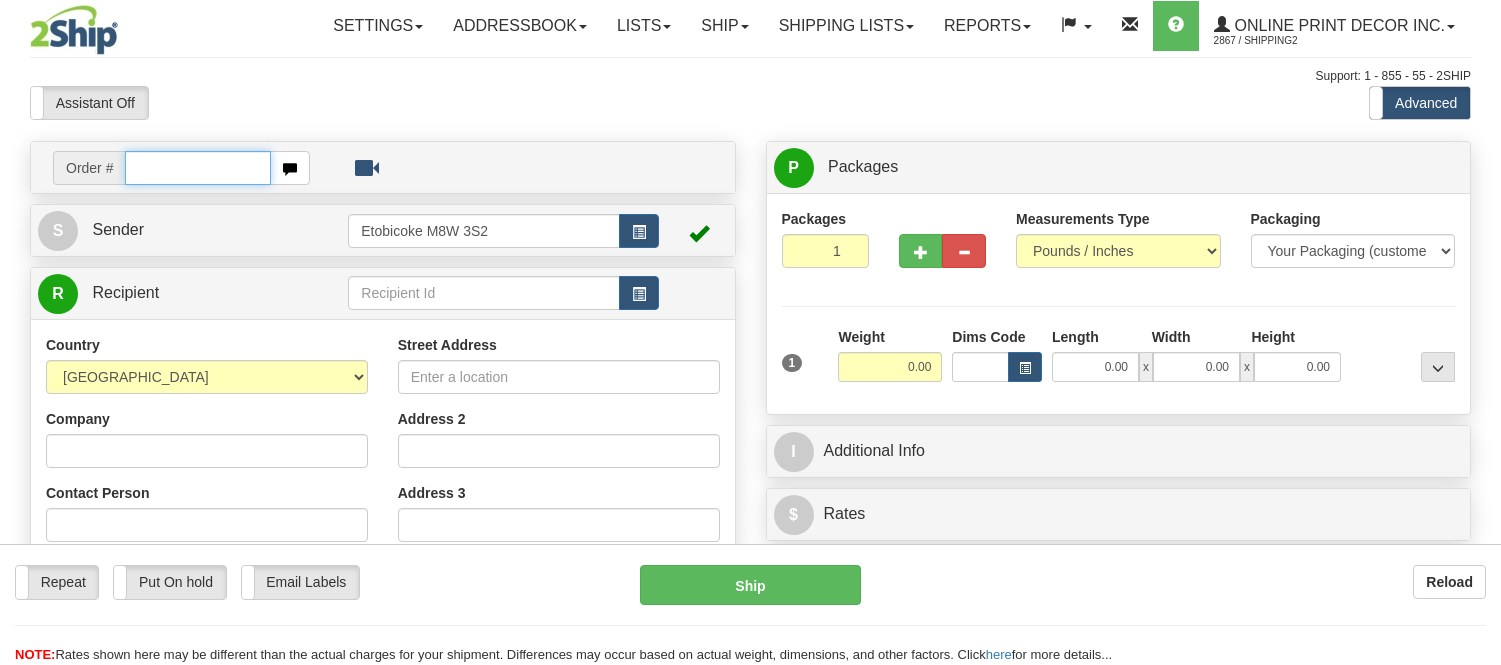 scroll, scrollTop: 0, scrollLeft: 0, axis: both 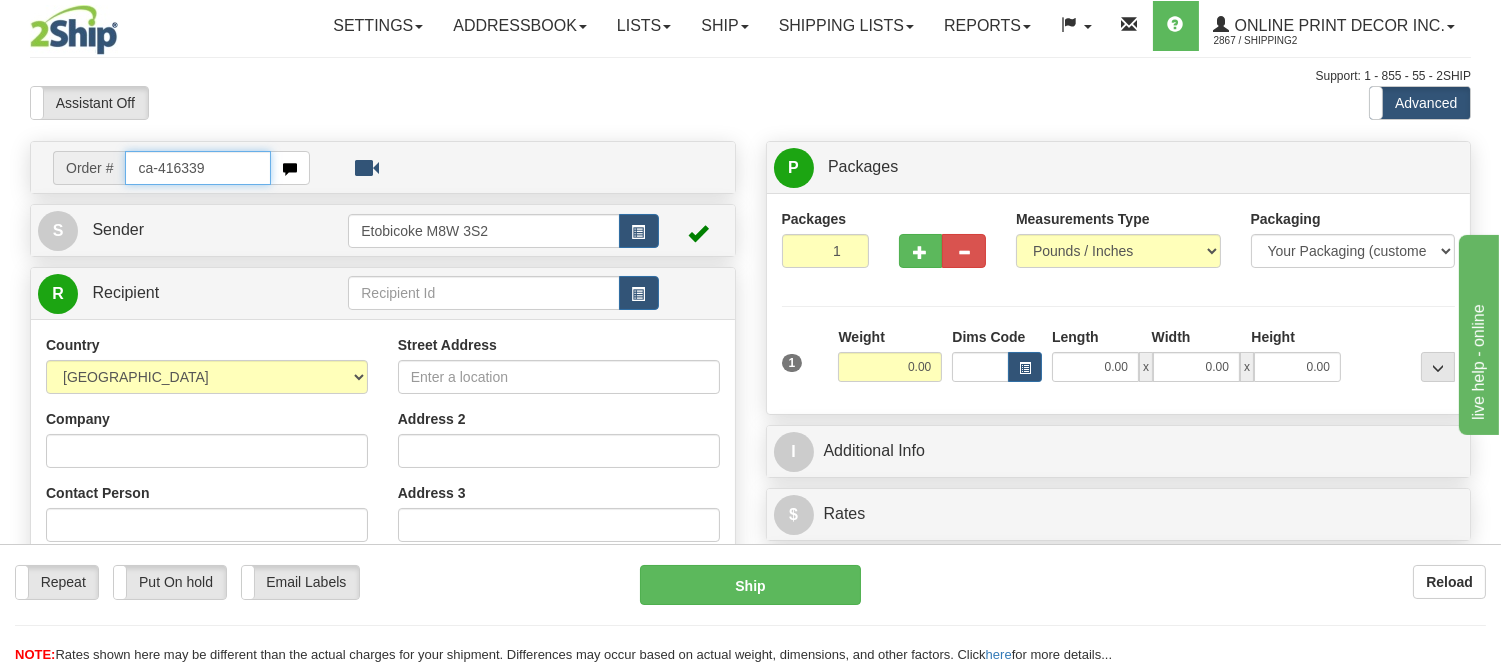 type on "ca-416339" 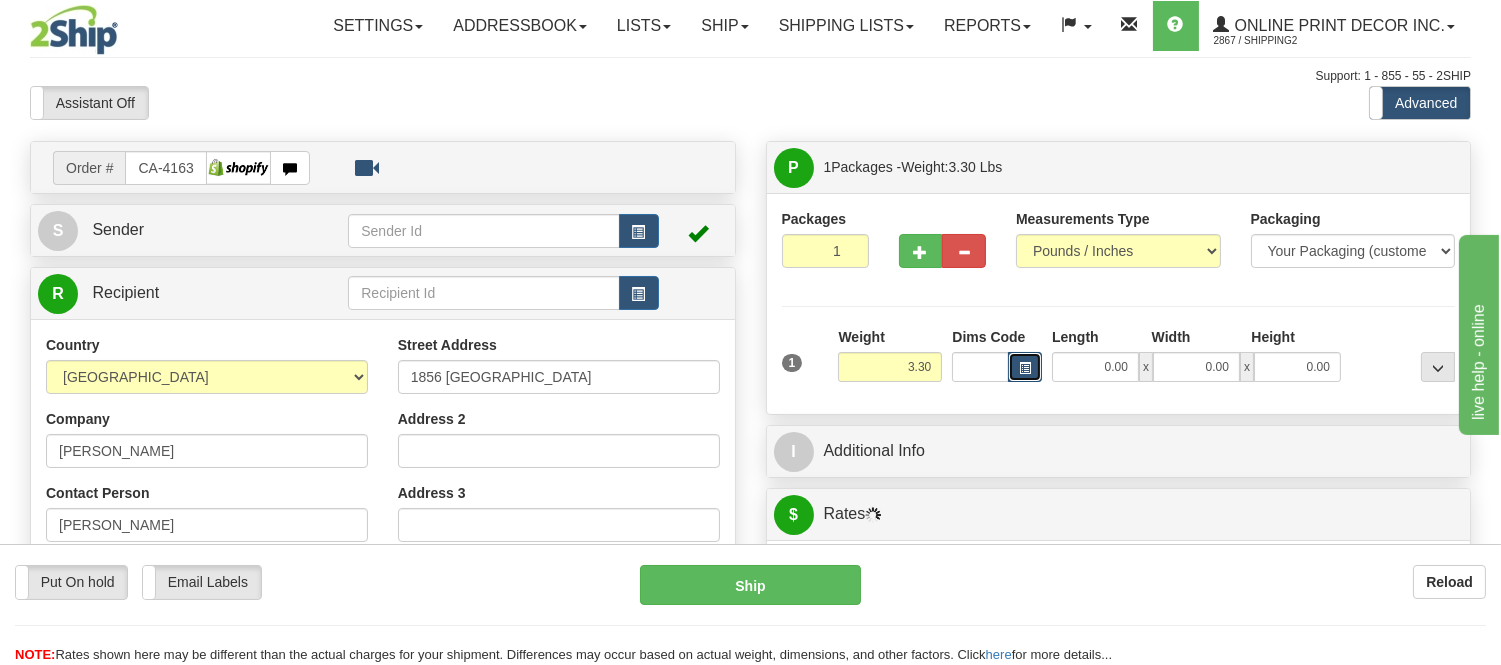 click at bounding box center [1025, 367] 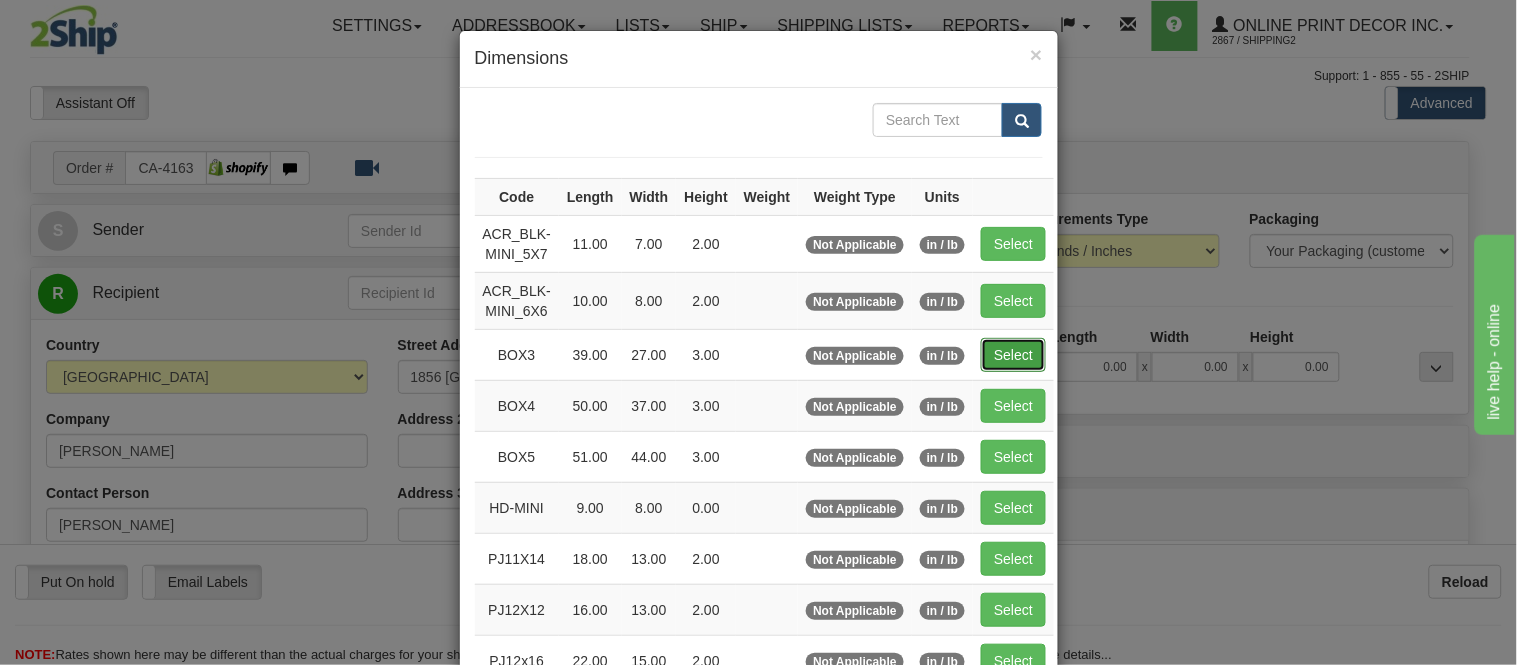 click on "Select" at bounding box center [1013, 355] 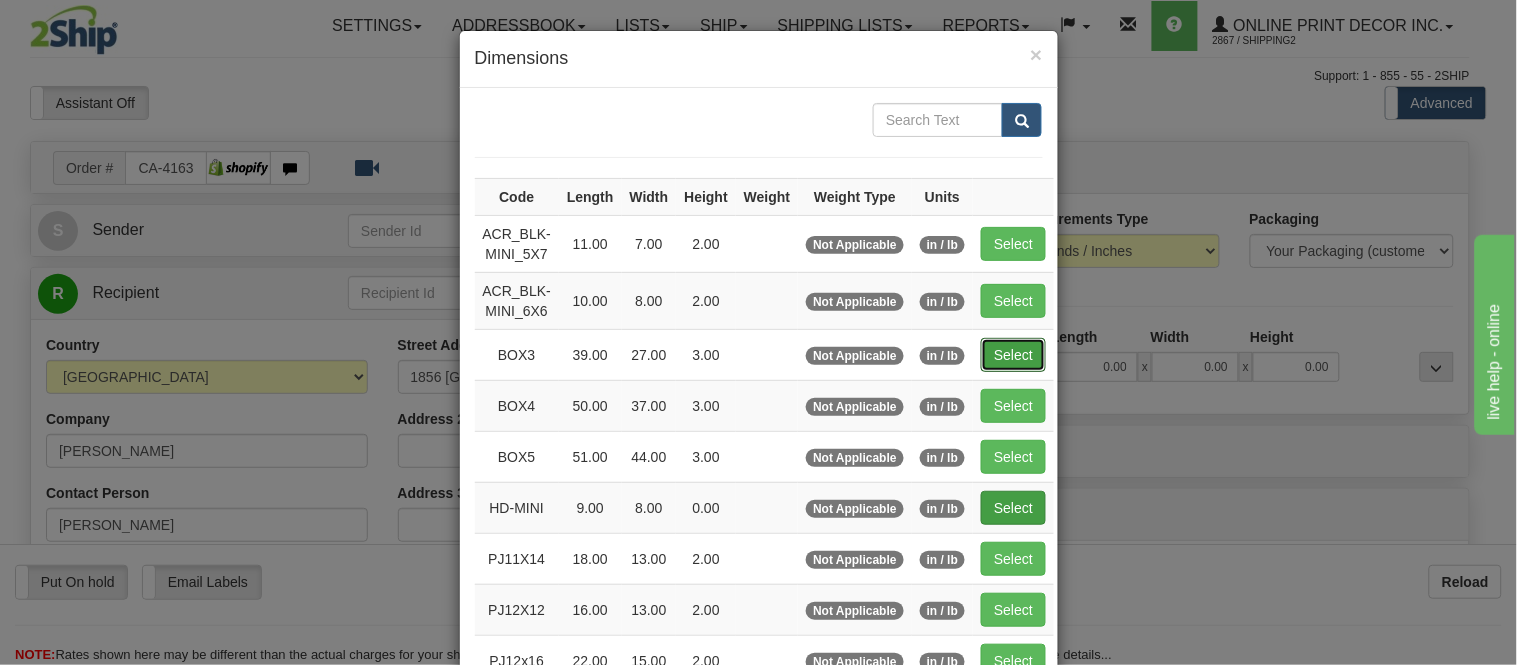 type on "BOX3" 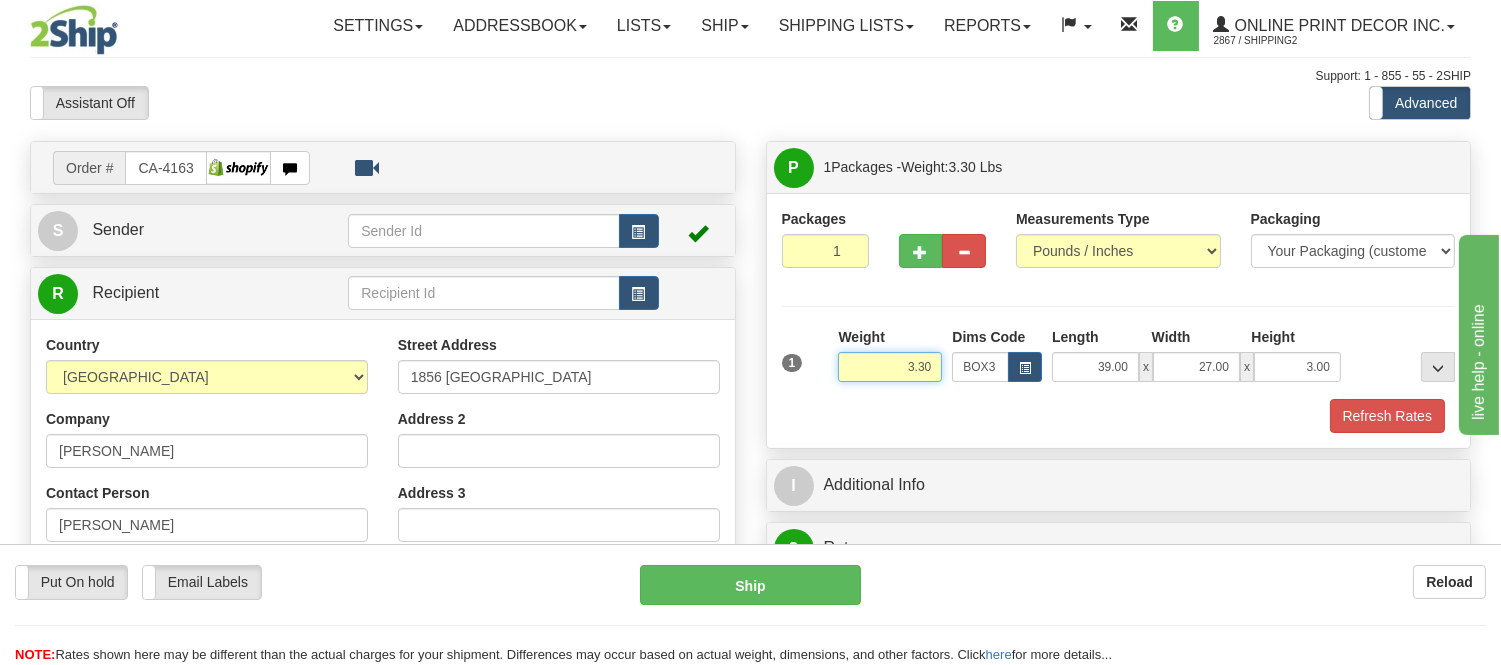 drag, startPoint x: 933, startPoint y: 370, endPoint x: 810, endPoint y: 388, distance: 124.3101 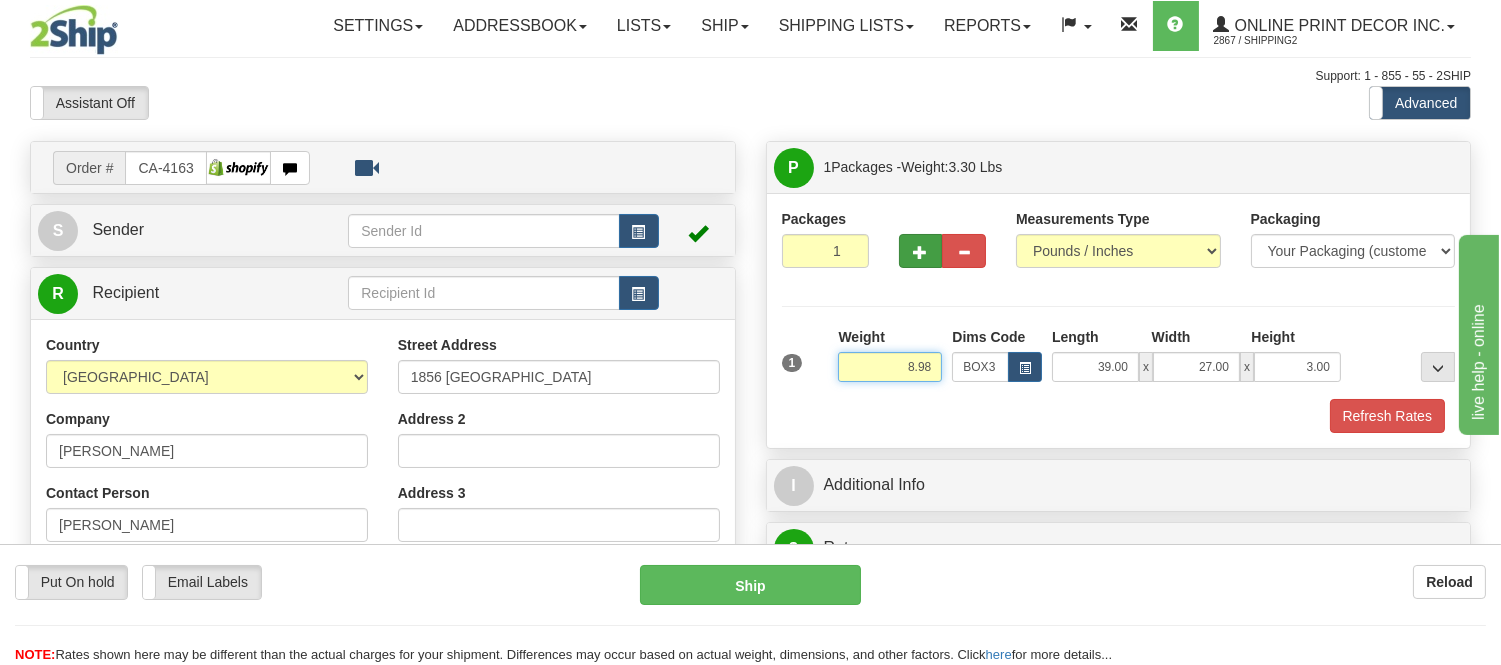 type on "8.98" 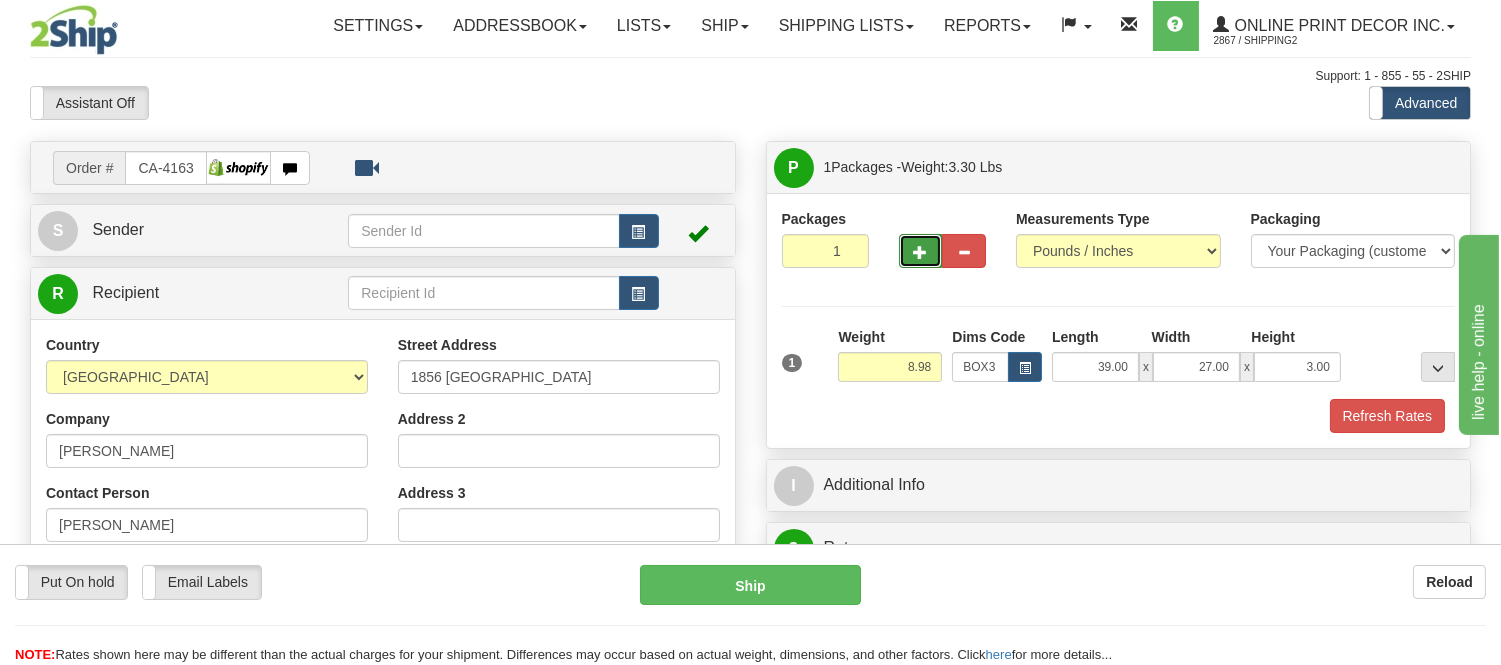 click at bounding box center [921, 252] 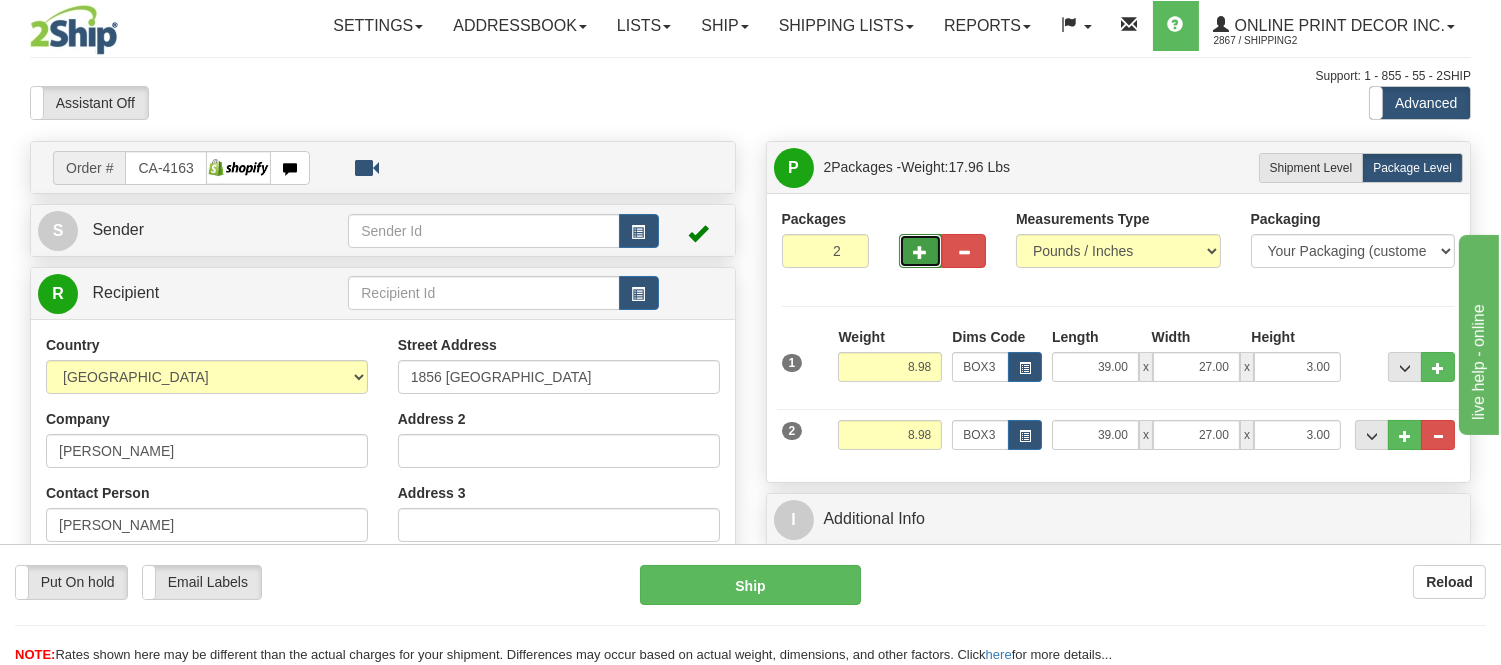 click at bounding box center (921, 252) 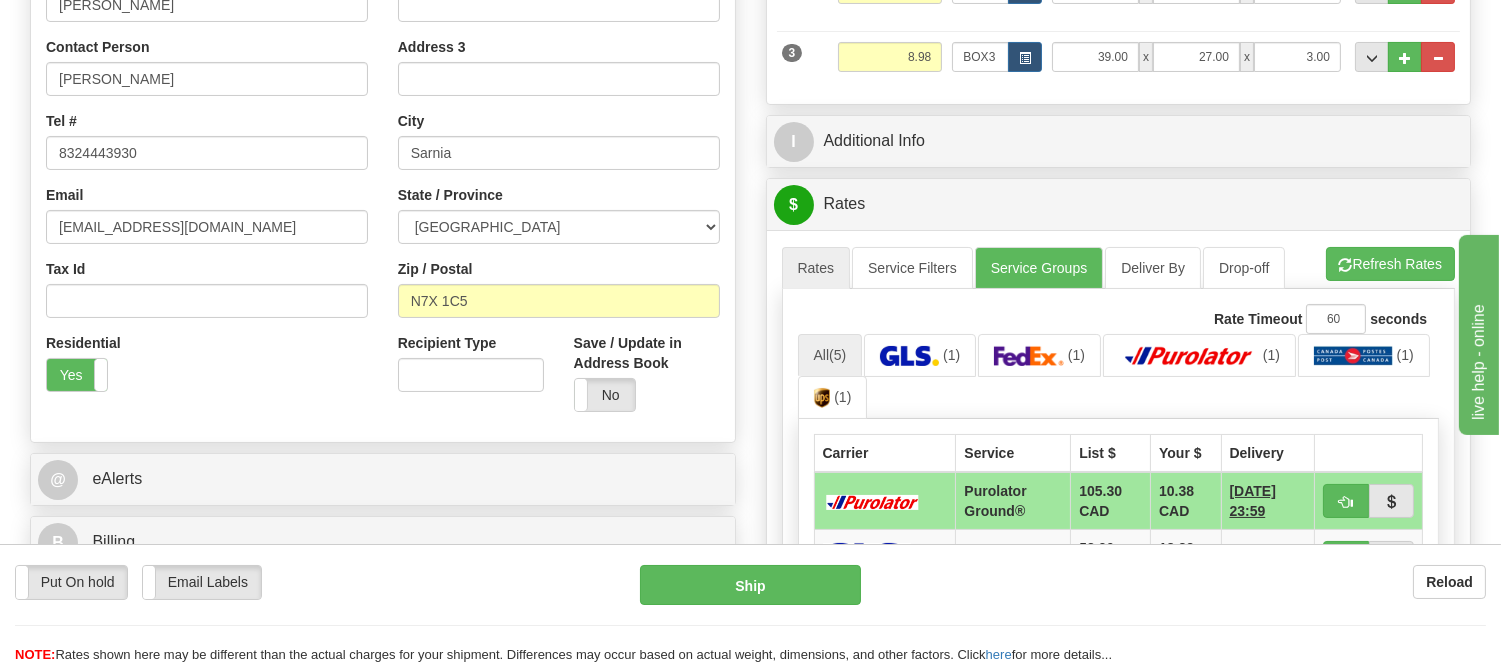 scroll, scrollTop: 450, scrollLeft: 0, axis: vertical 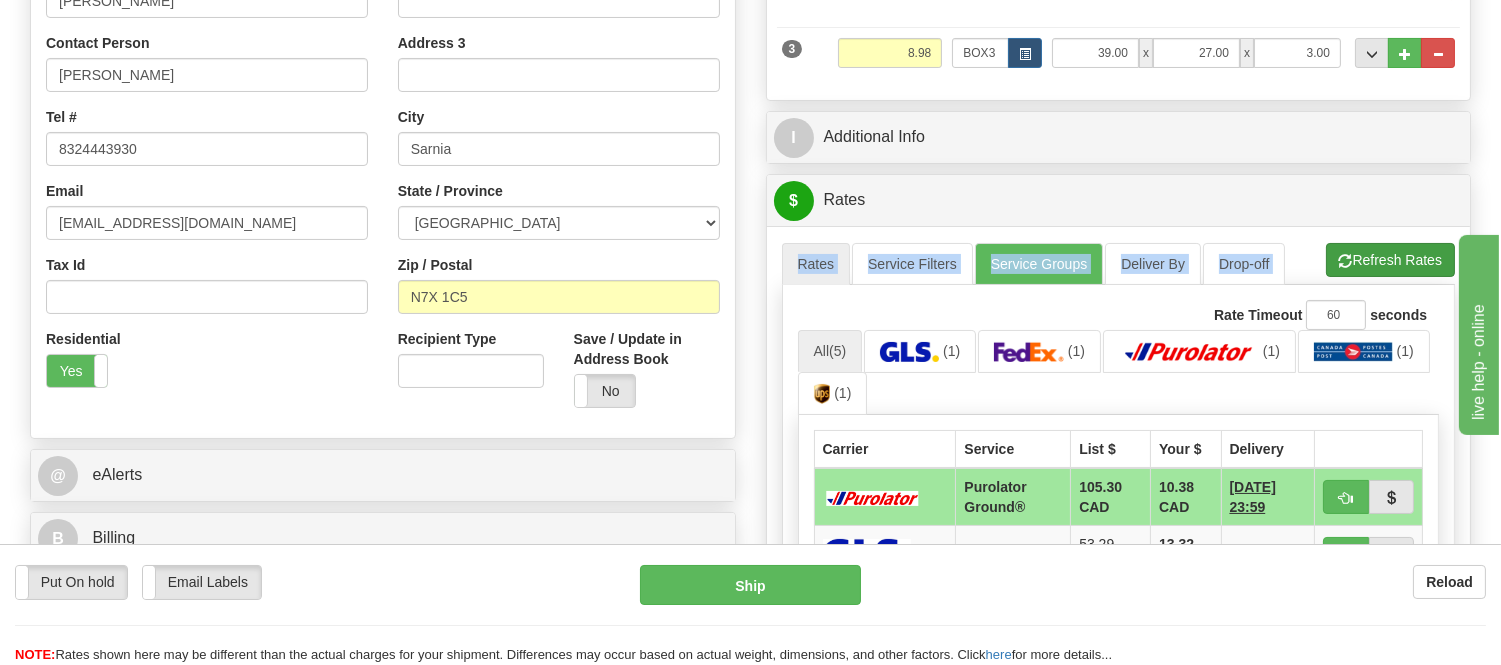 drag, startPoint x: 1387, startPoint y: 244, endPoint x: 1385, endPoint y: 257, distance: 13.152946 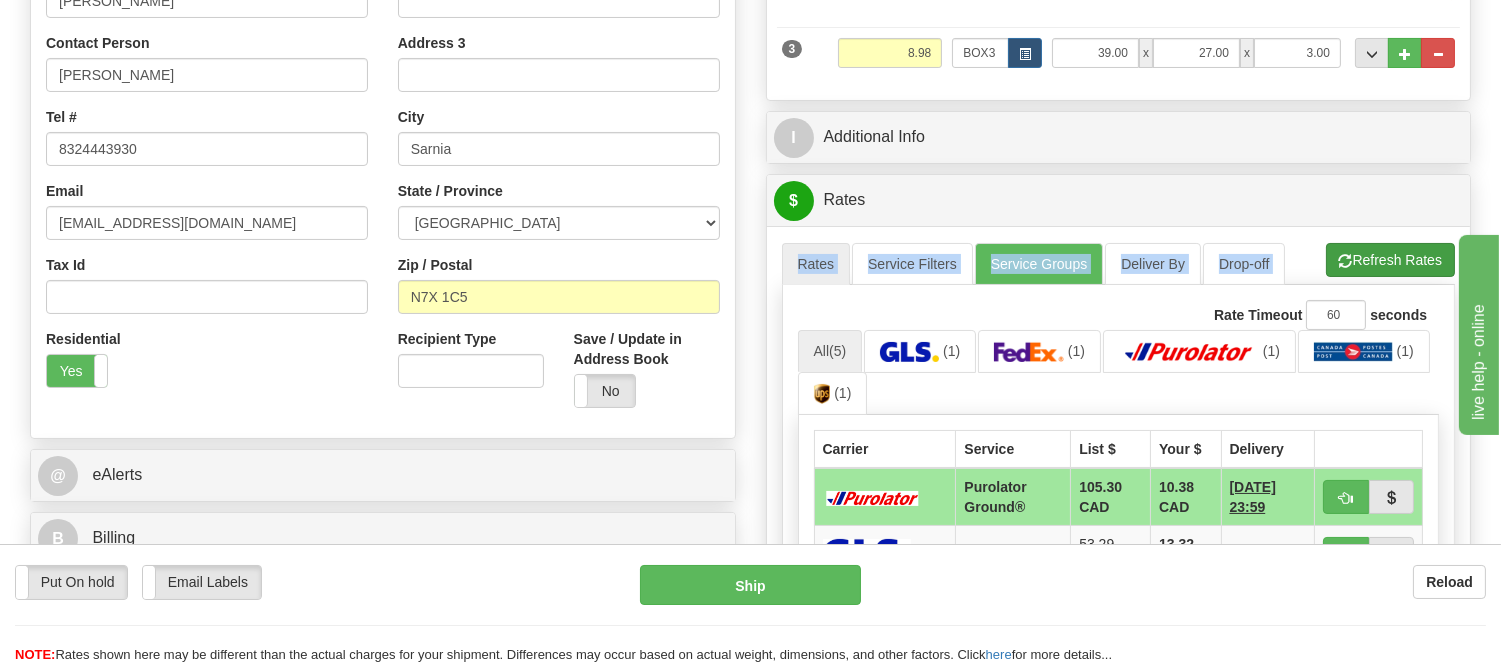 click on "A change has been made which could impact your rate estimate. To ensure the estimate is as accurate as possible, please refresh rates.
Press the Refresh Rates button to view rates. A change has been made which could impact your rate estimate.
Rates
60" at bounding box center (1119, 602) 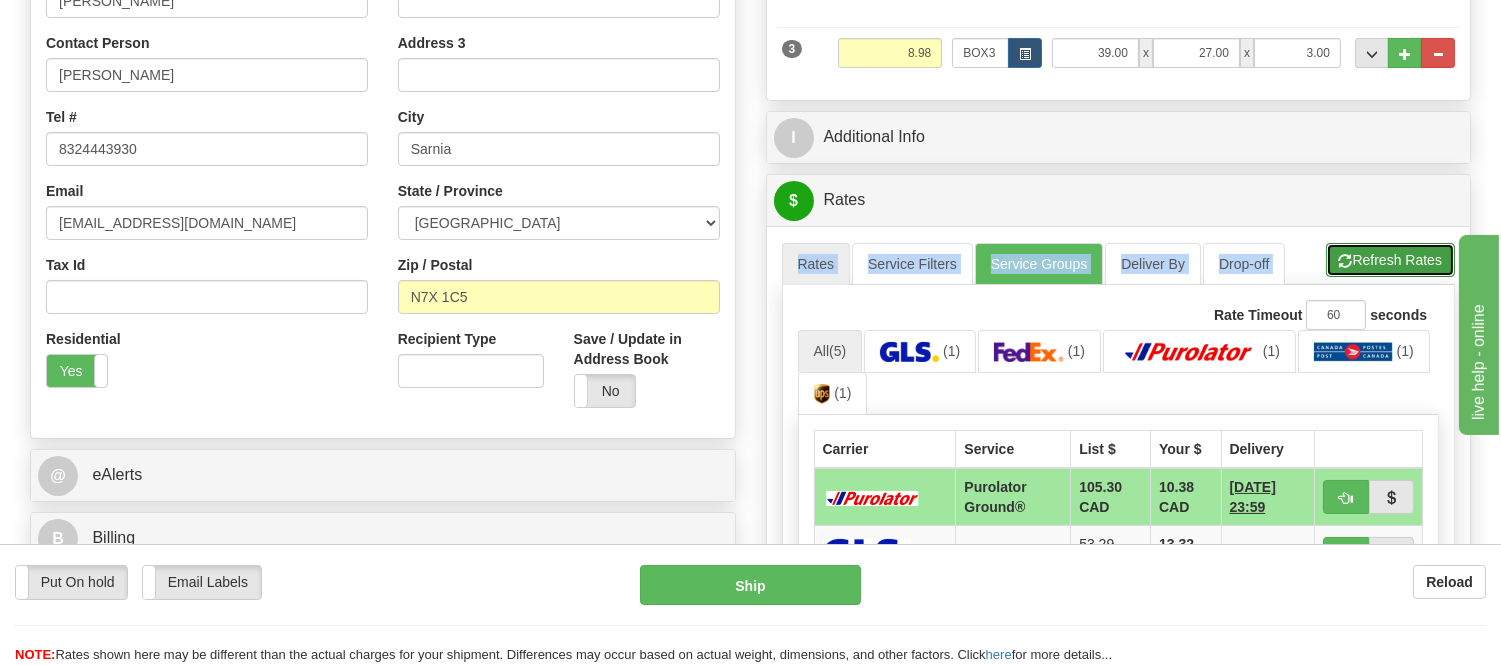 click on "Refresh Rates" at bounding box center [1390, 260] 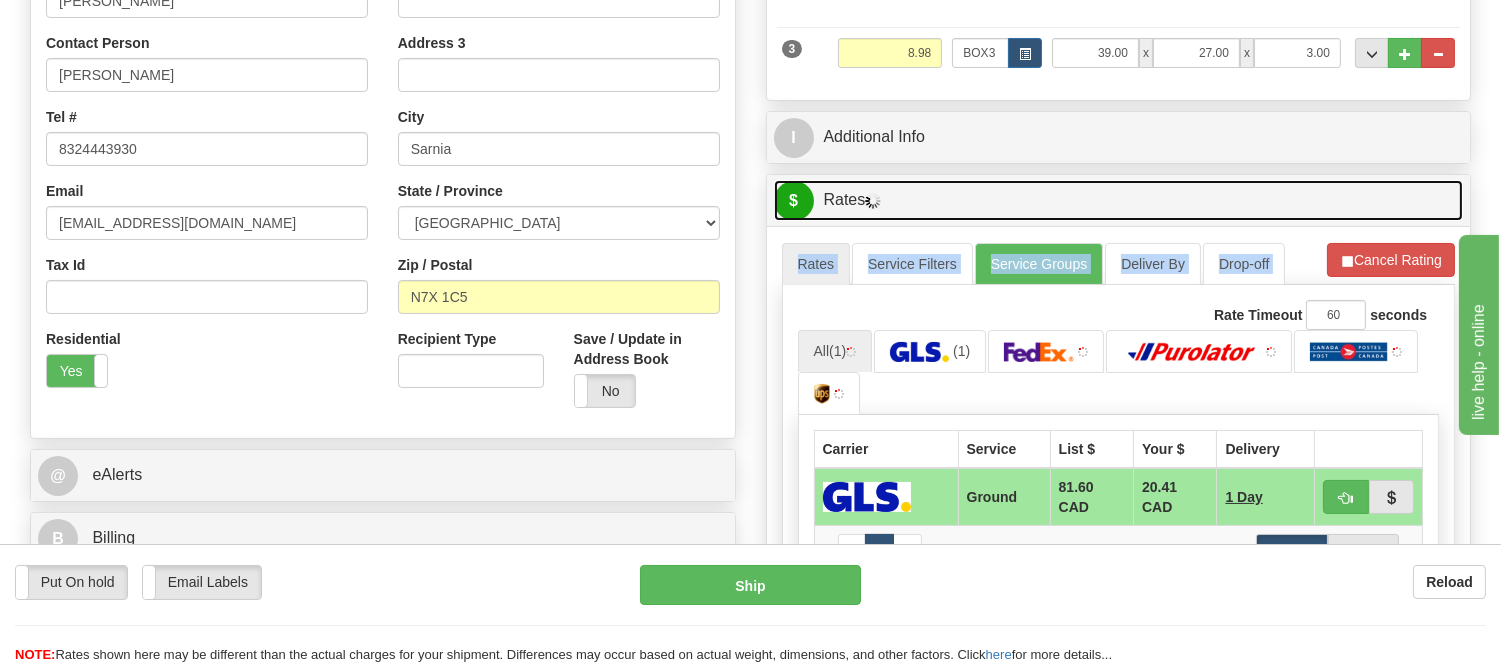 click on "$ Rates" at bounding box center [1119, 200] 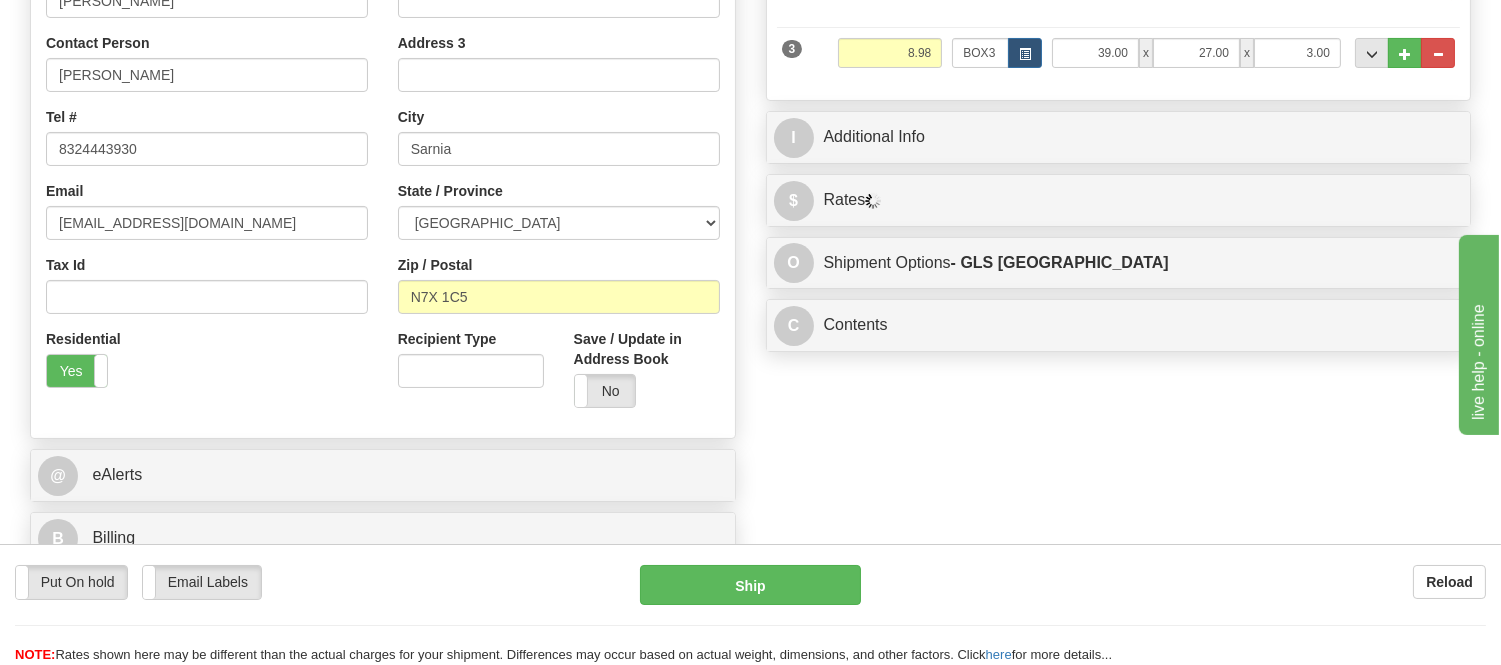 click on "$ Rates
Cancel" at bounding box center [1119, 200] 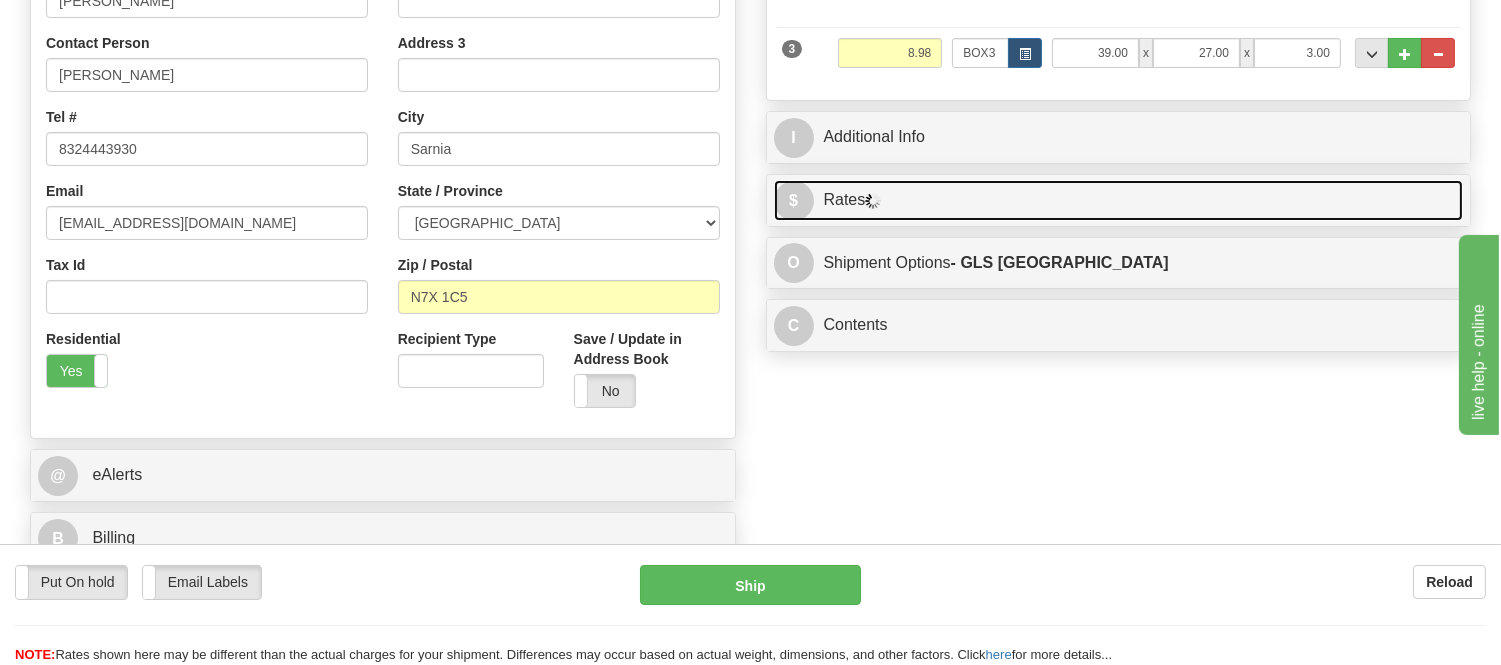 click on "$ Rates" at bounding box center (1119, 200) 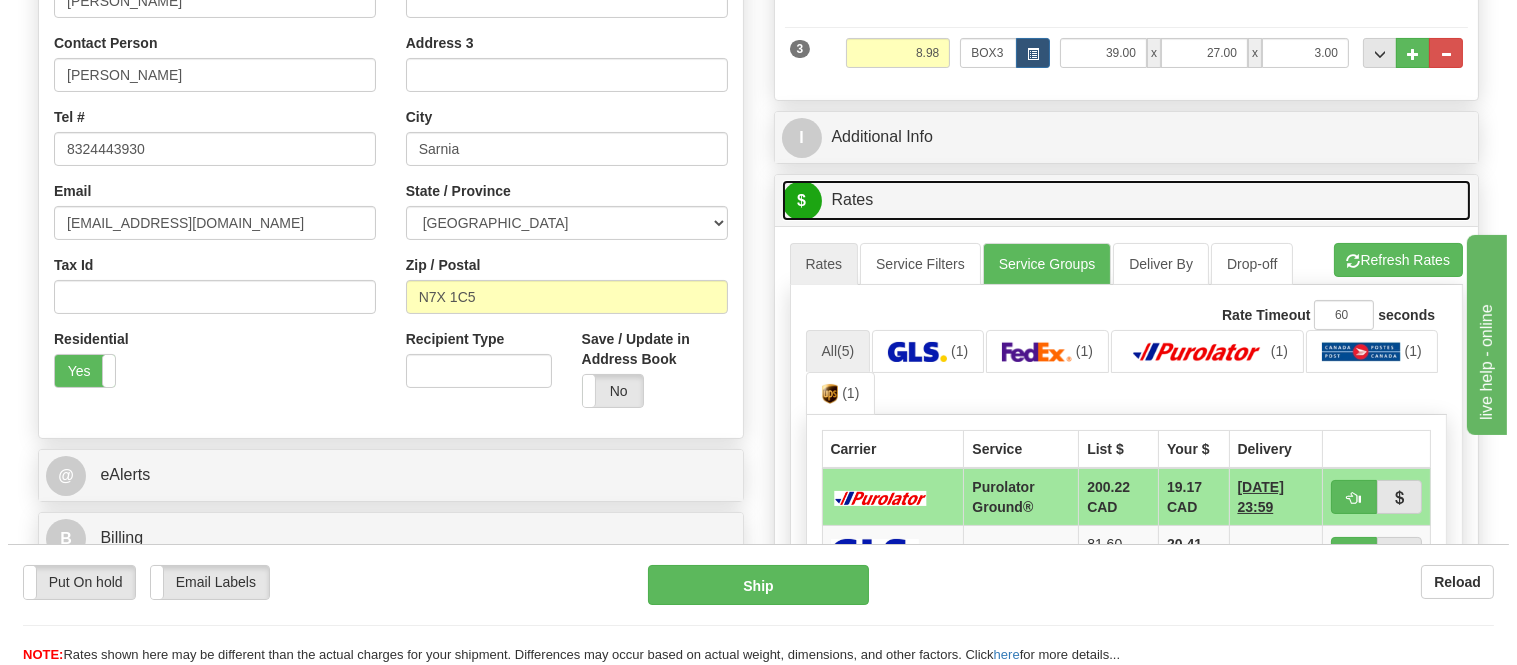 scroll, scrollTop: 561, scrollLeft: 0, axis: vertical 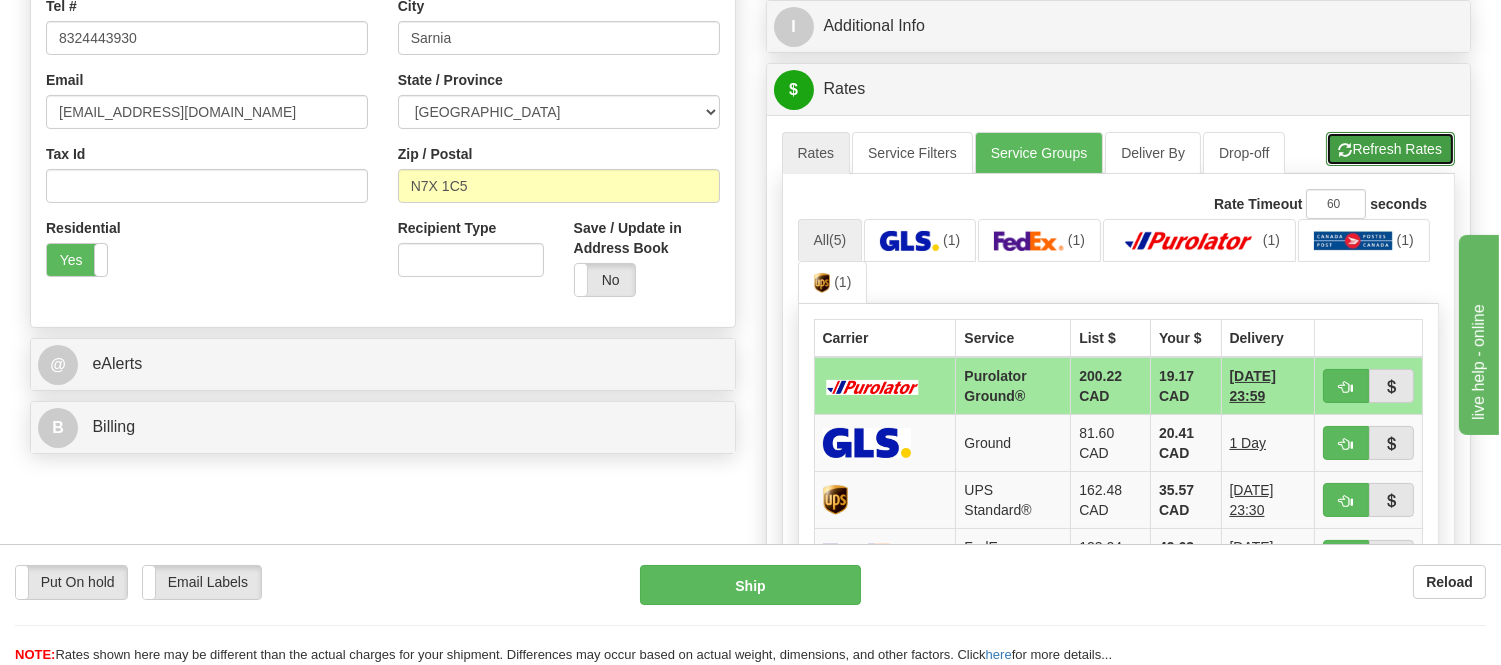 click on "Refresh Rates" at bounding box center (1390, 149) 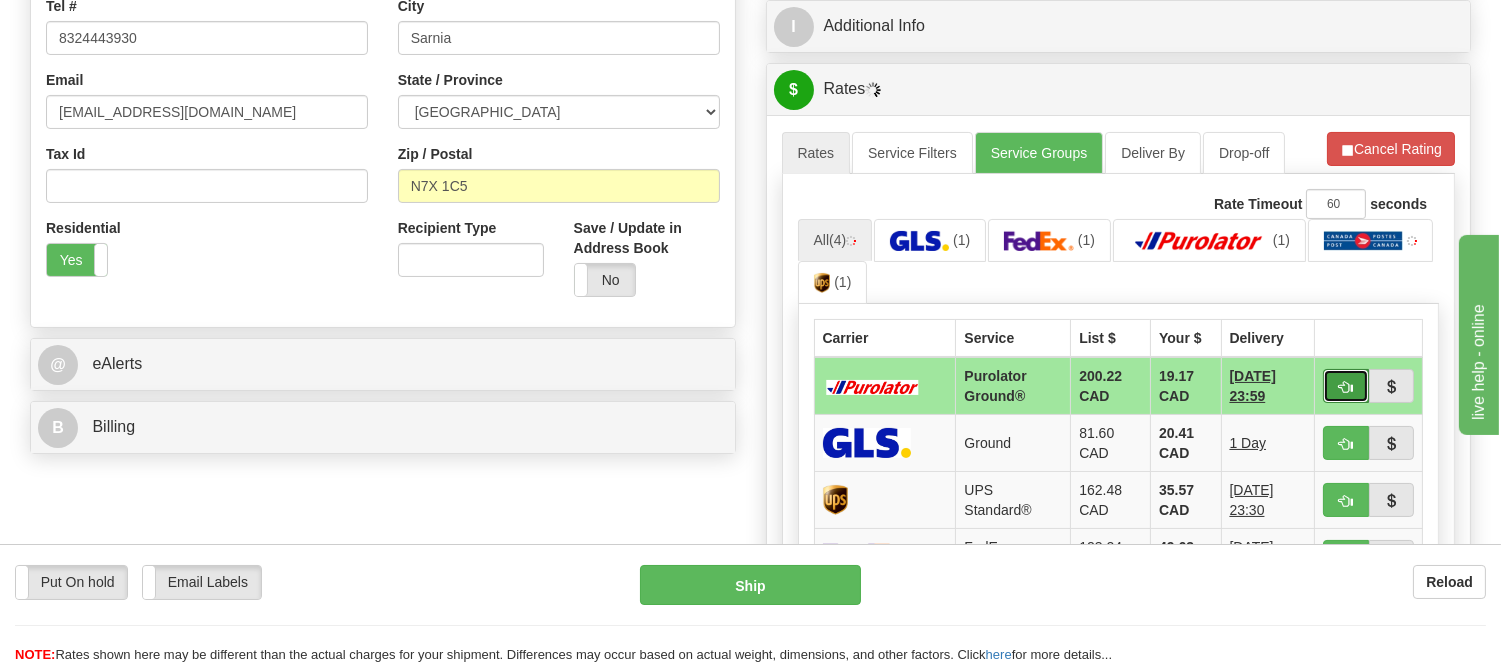 click at bounding box center [1346, 387] 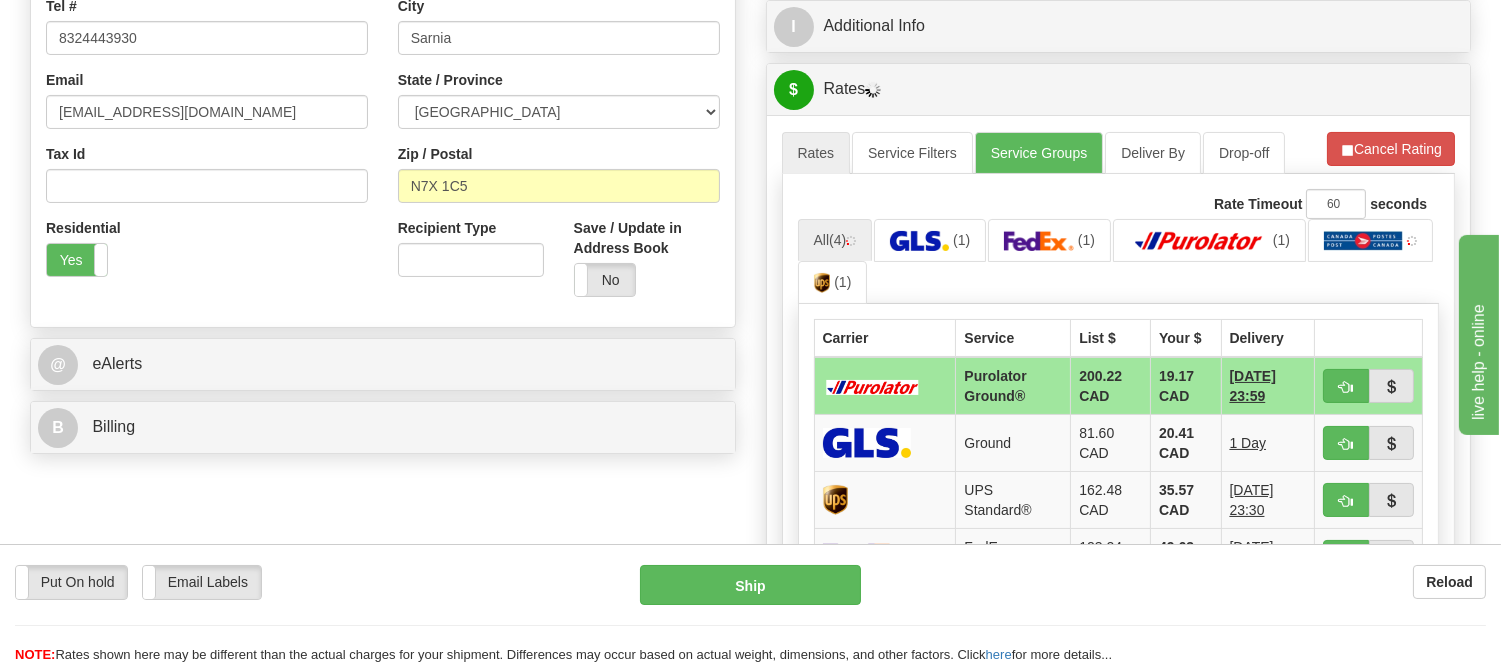 click on "All  (4)
(1)
(1)
(1)
(1)" at bounding box center (1119, 262) 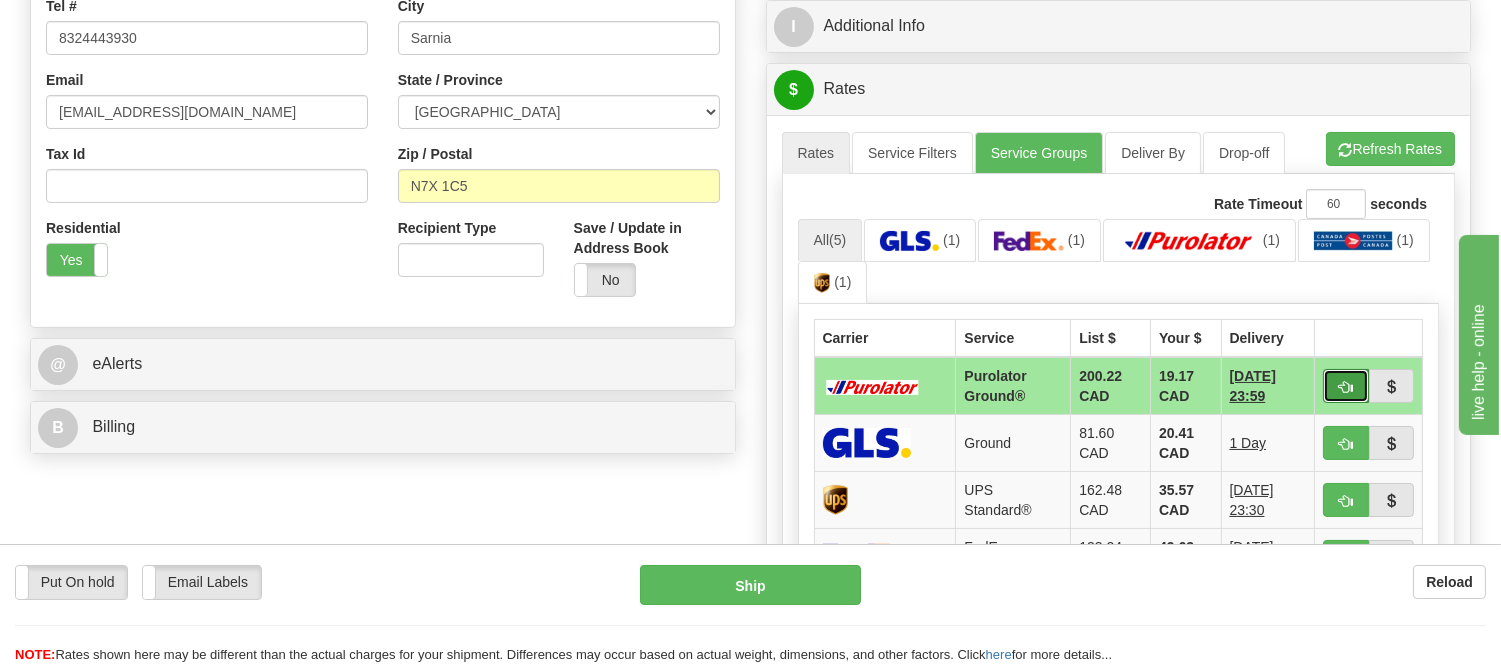 click at bounding box center [1346, 386] 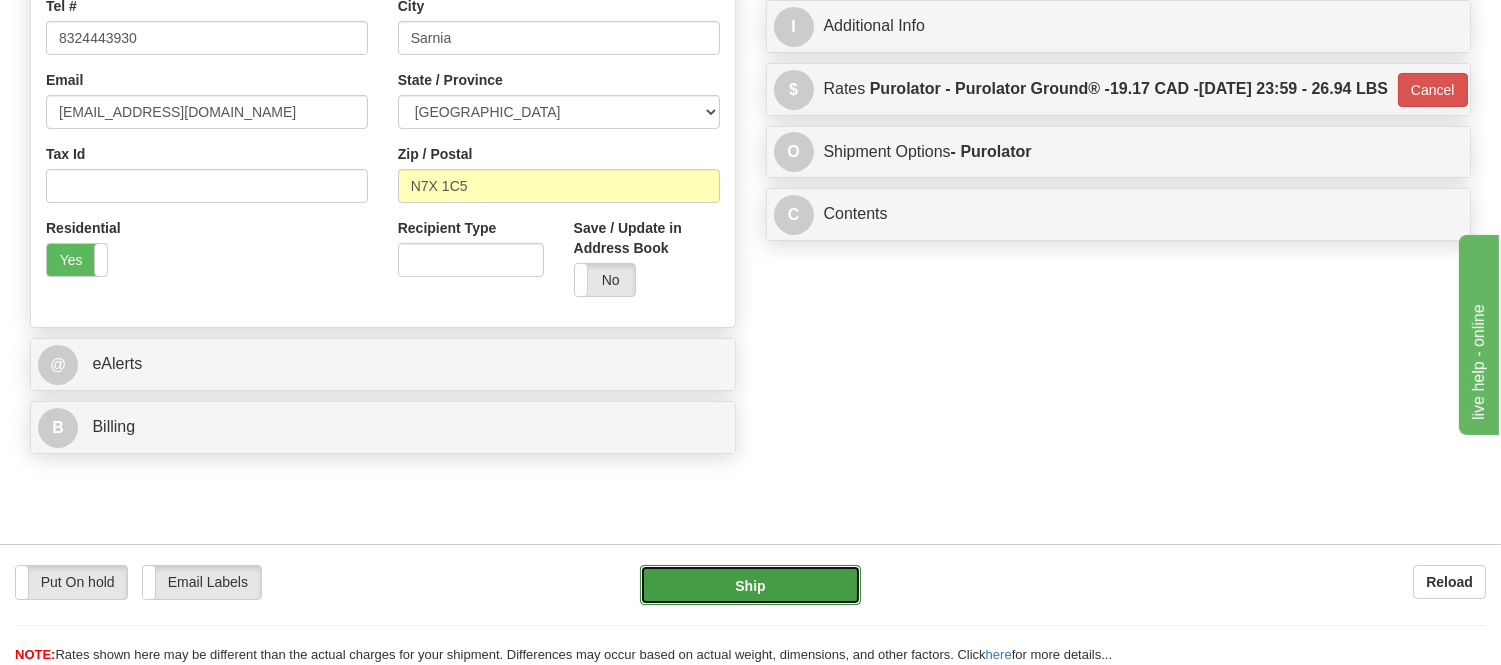 click on "Ship" at bounding box center (750, 585) 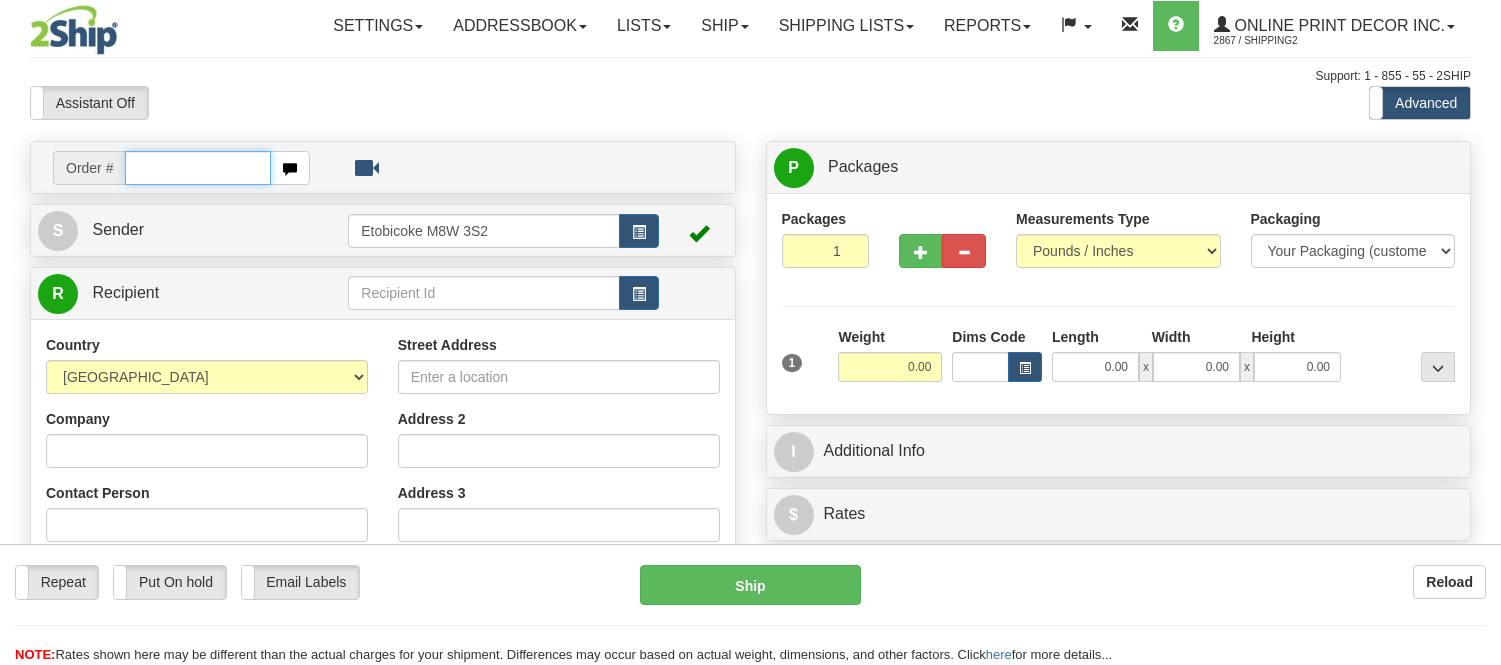 scroll, scrollTop: 0, scrollLeft: 0, axis: both 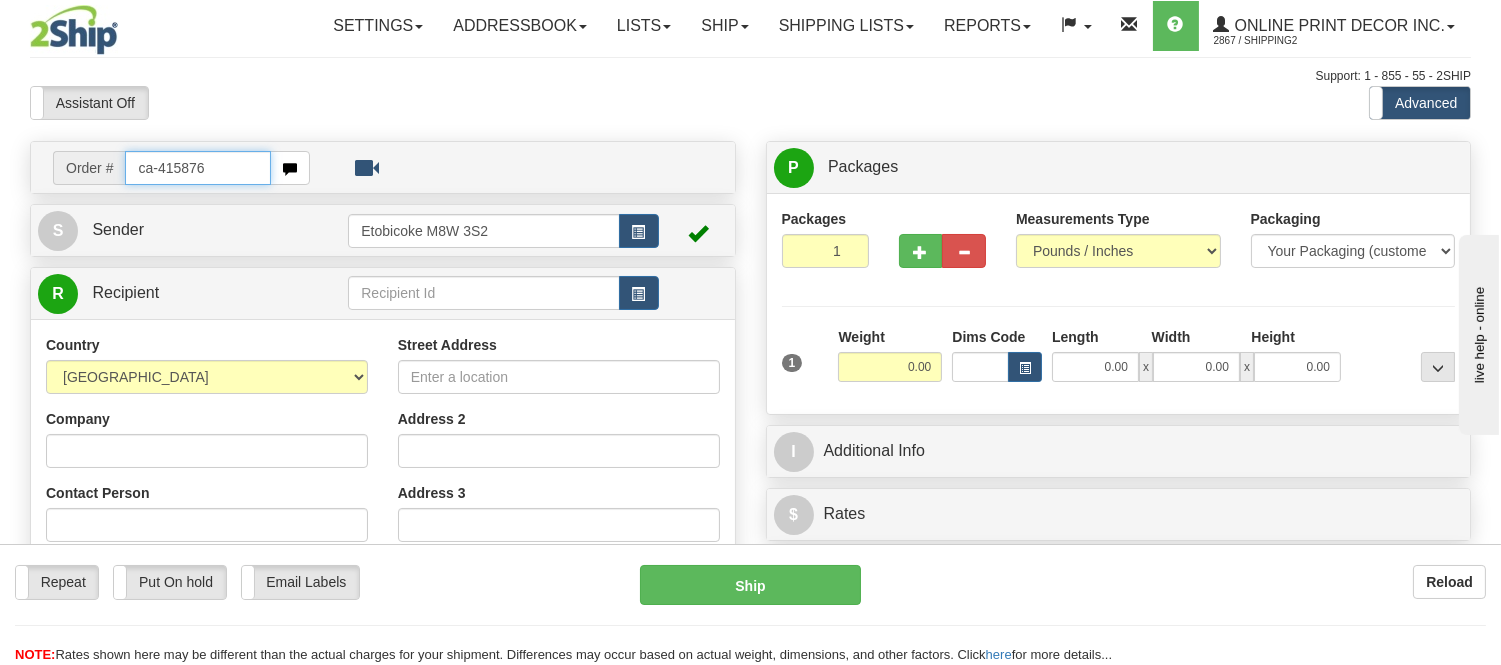 type on "ca-415876" 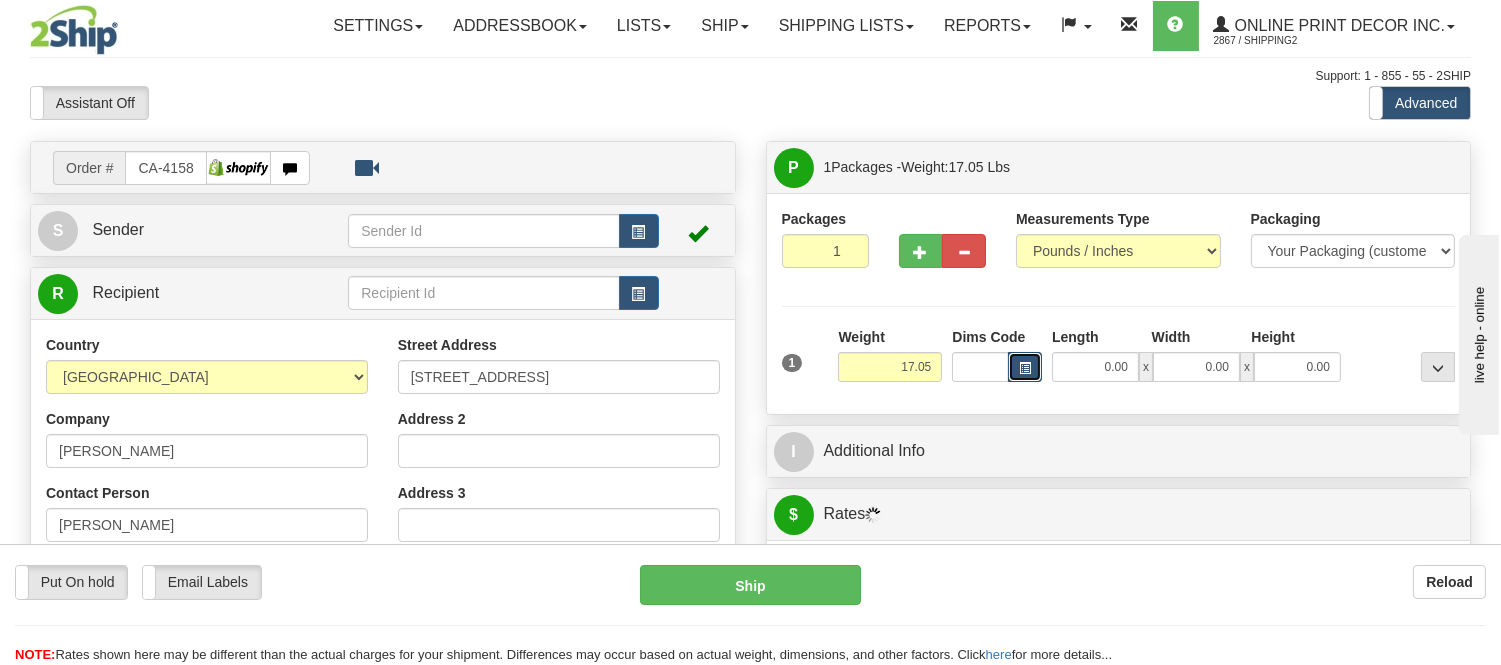 click at bounding box center (1025, 368) 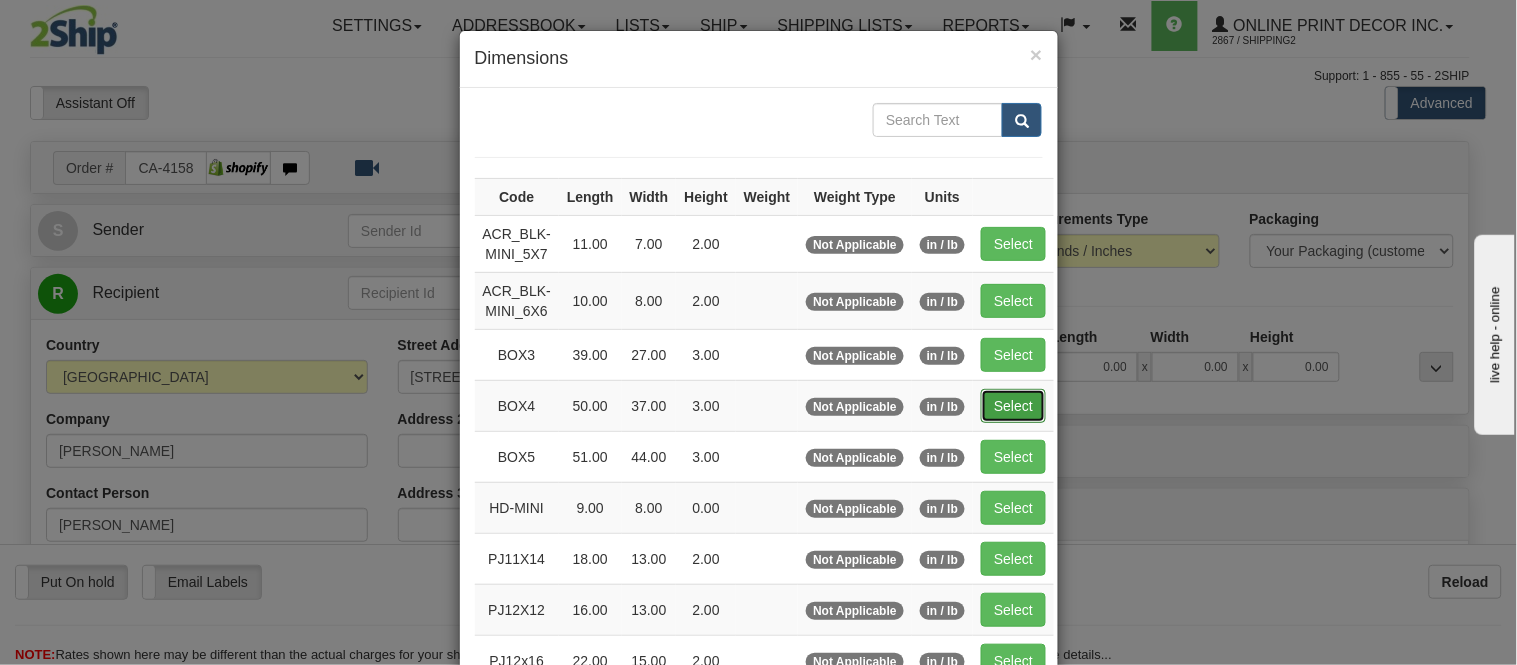 click on "Select" at bounding box center (1013, 406) 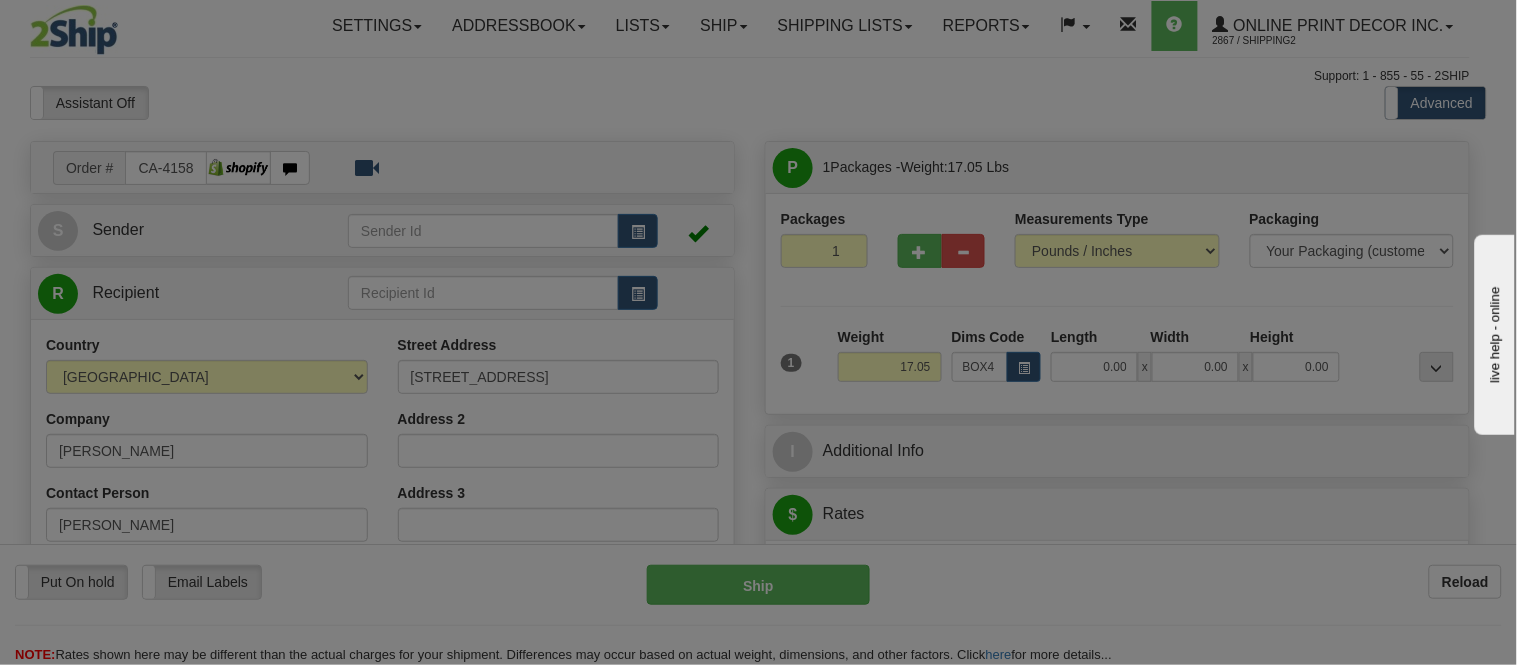 type on "50.00" 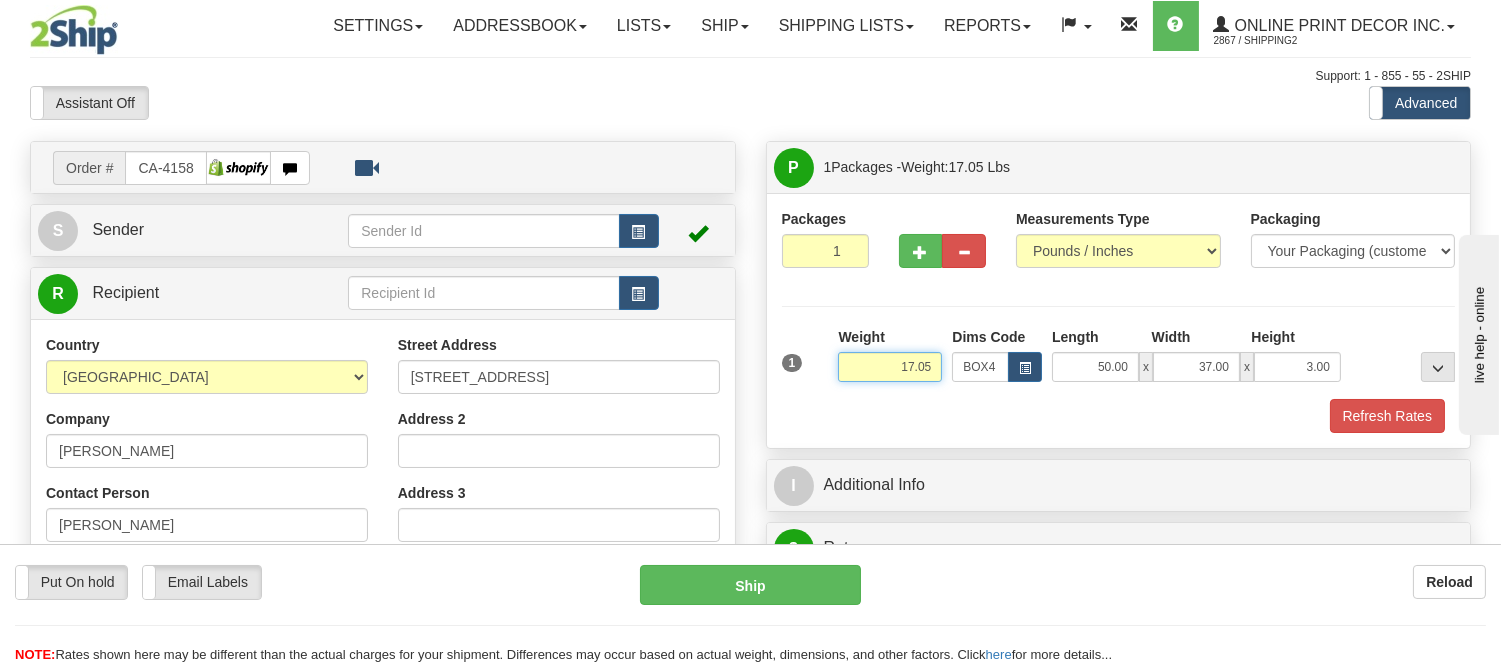 drag, startPoint x: 937, startPoint y: 362, endPoint x: 844, endPoint y: 358, distance: 93.08598 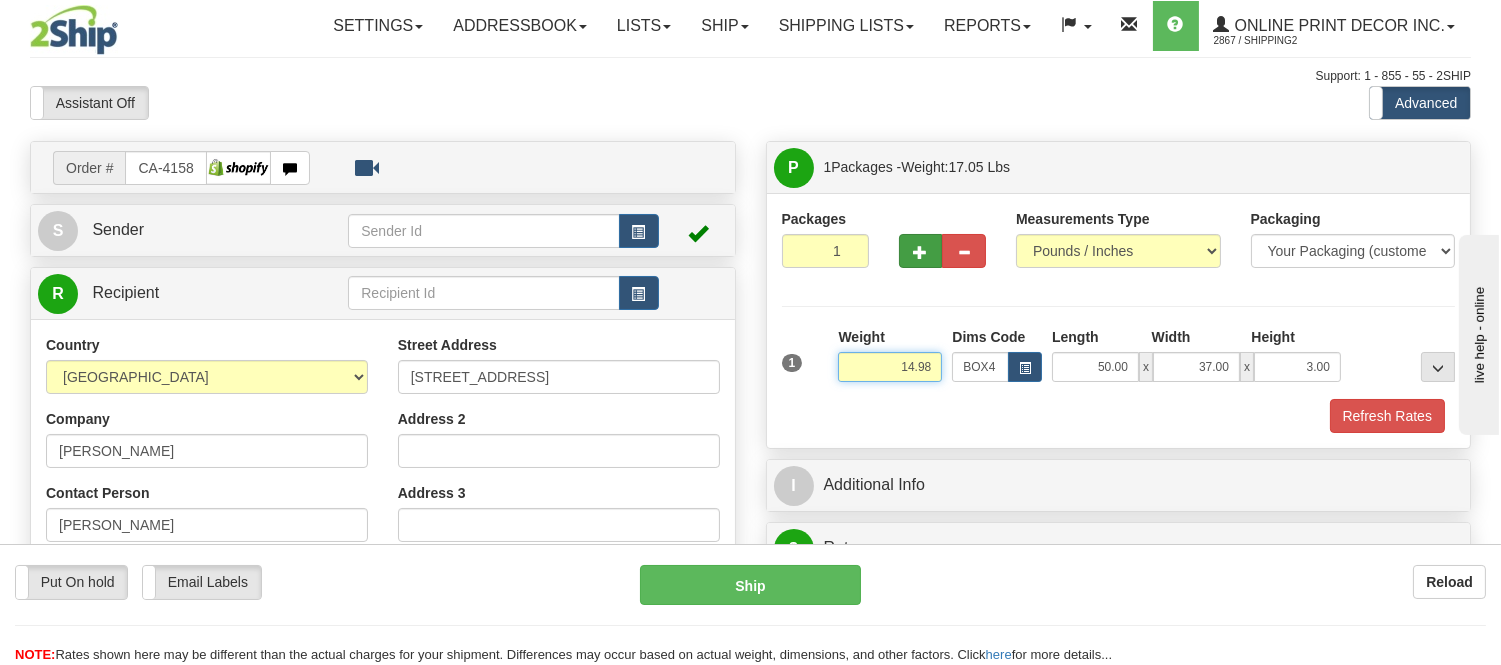 type on "14.98" 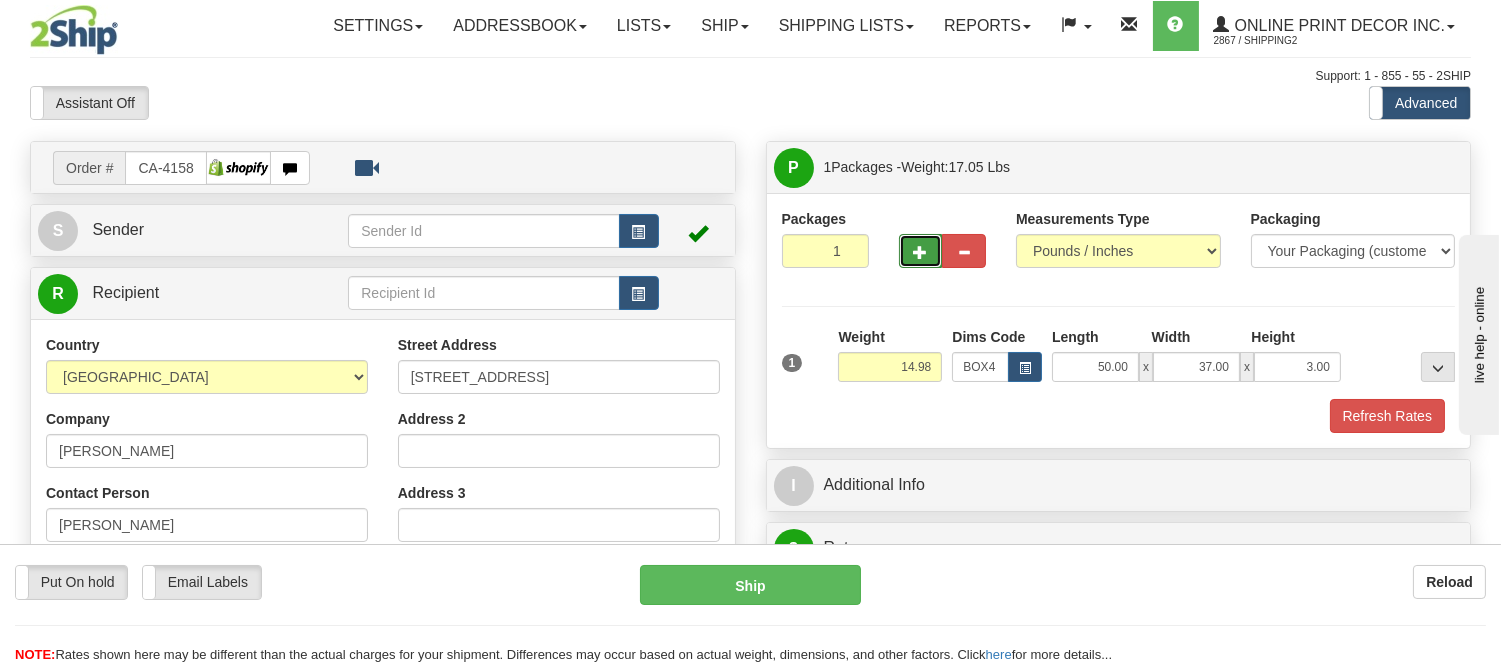 click at bounding box center [921, 251] 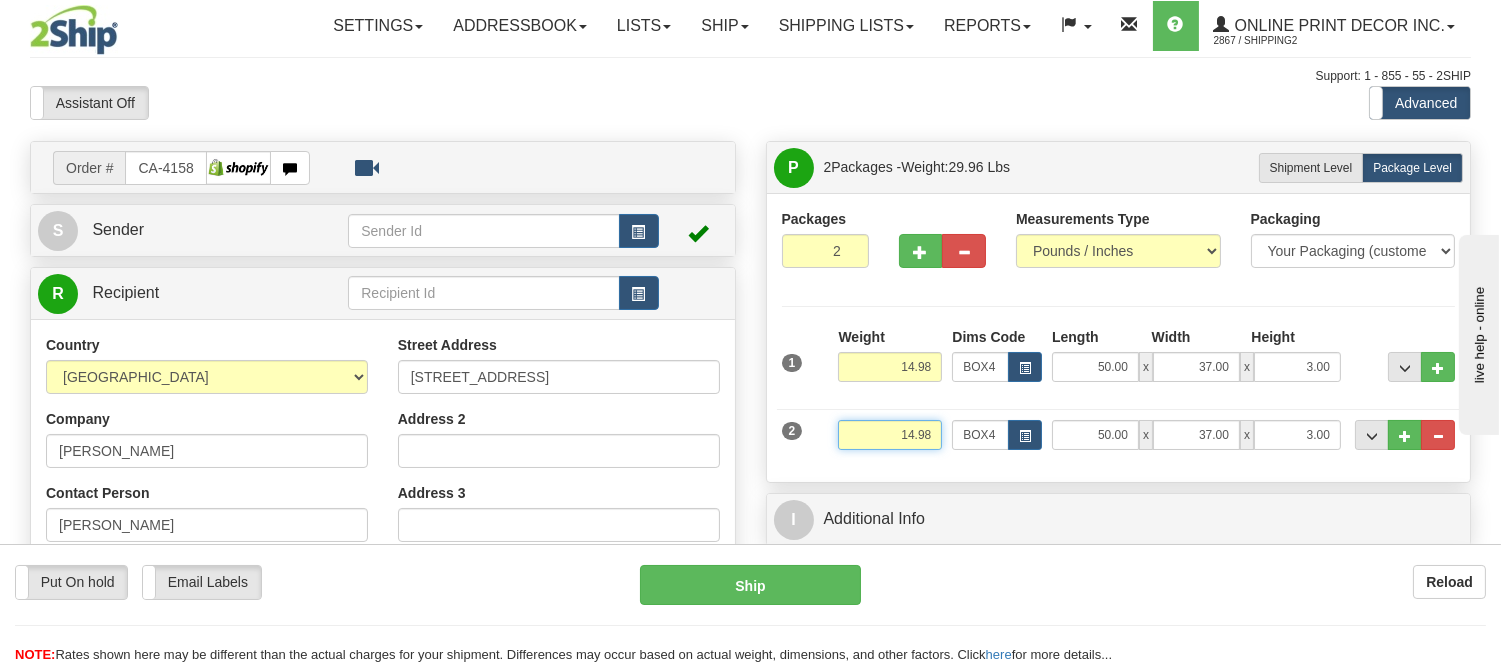 drag, startPoint x: 936, startPoint y: 435, endPoint x: 845, endPoint y: 442, distance: 91.26884 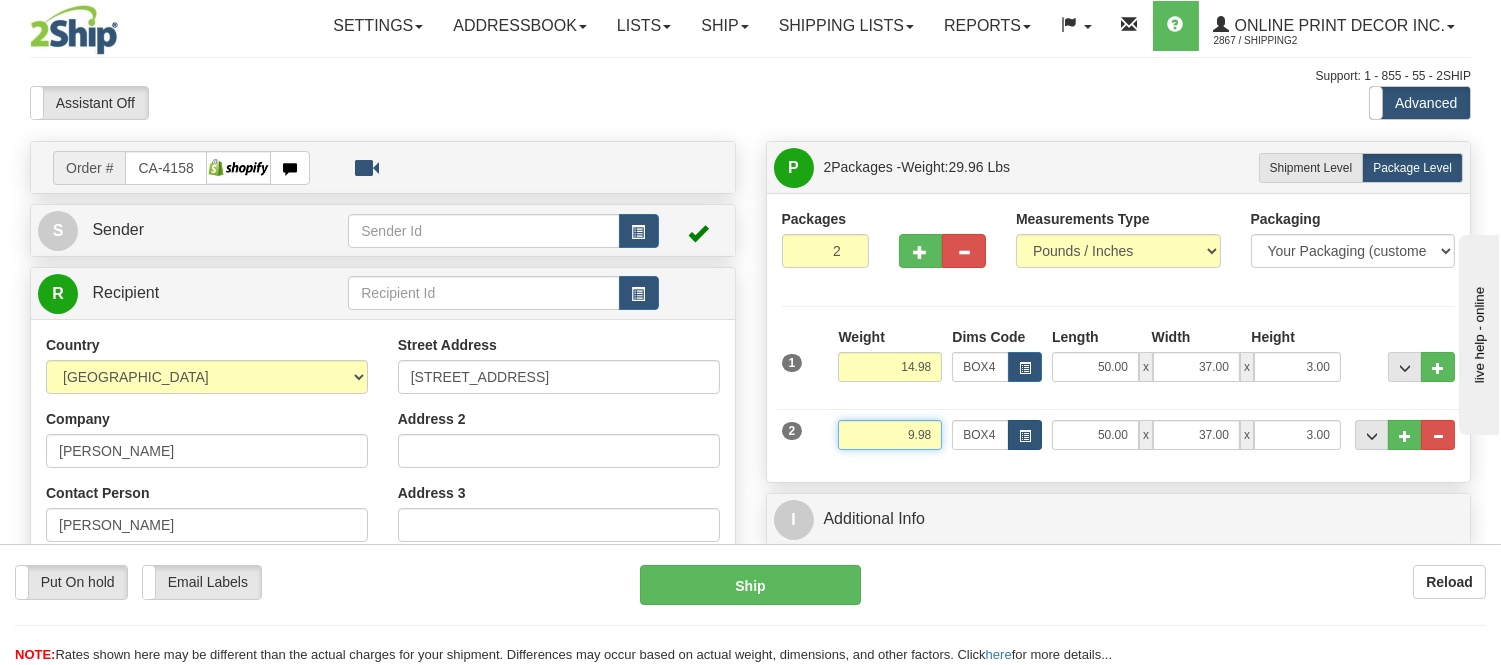 type on "9.98" 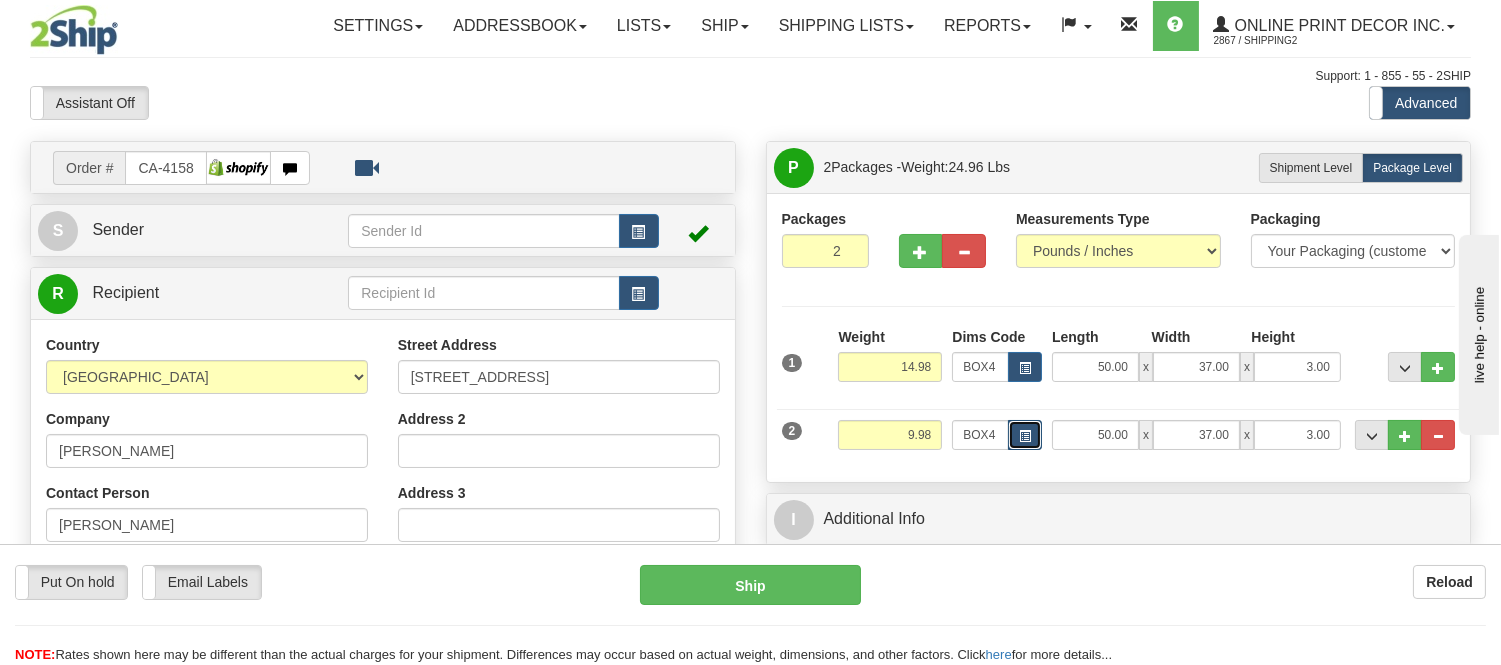 click at bounding box center (1025, 435) 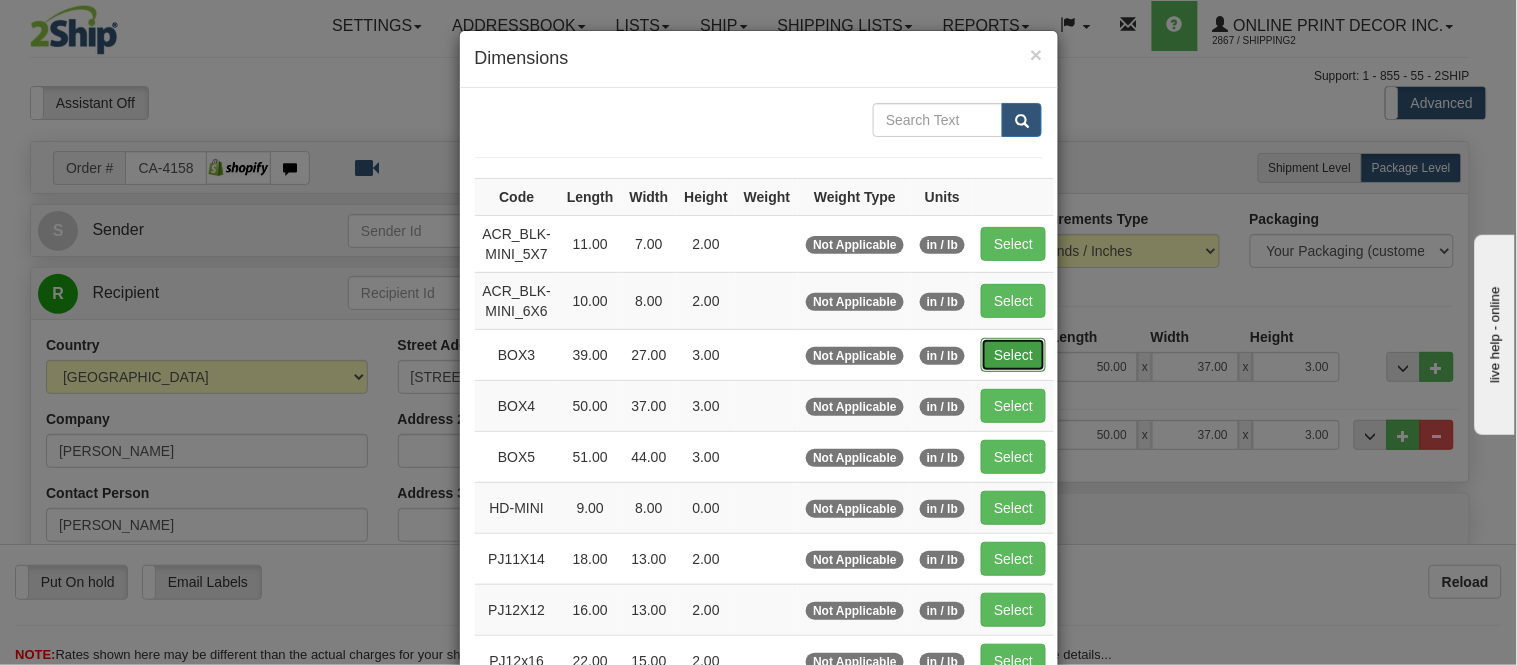 click on "Select" at bounding box center [1013, 355] 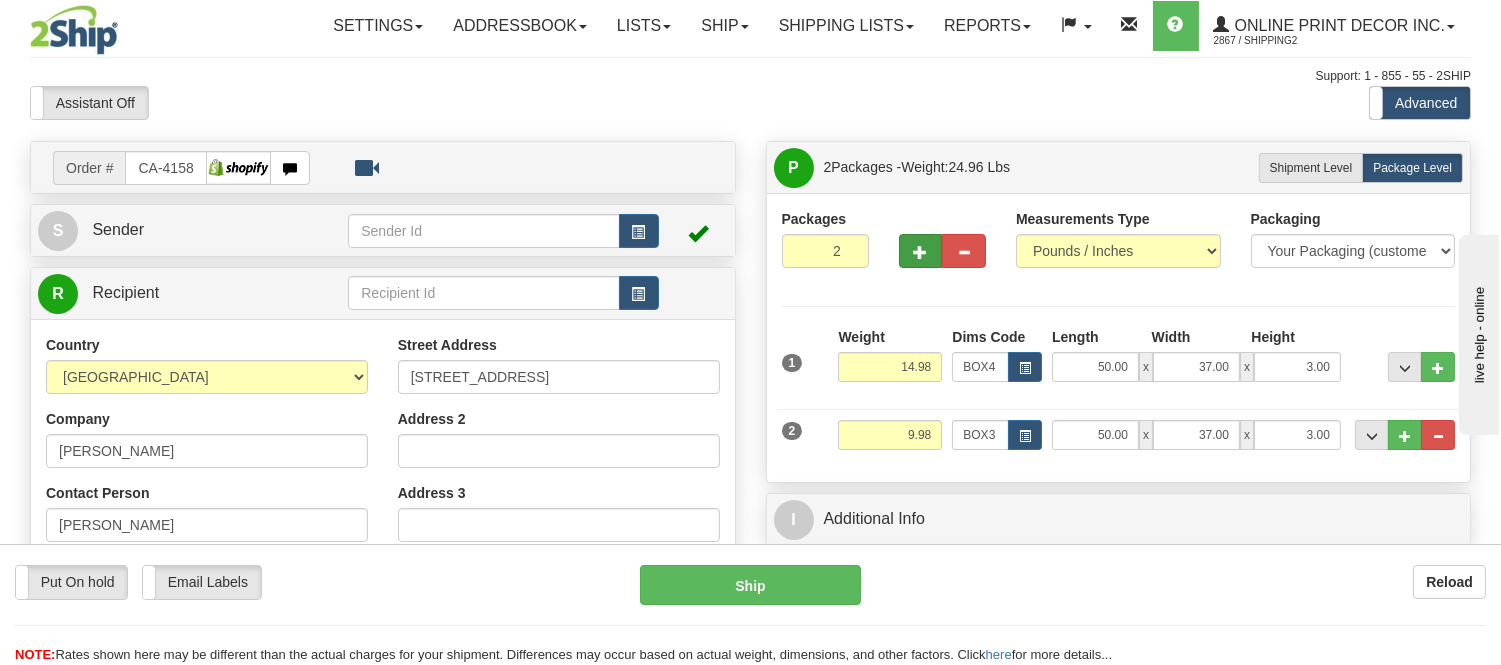 type on "39.00" 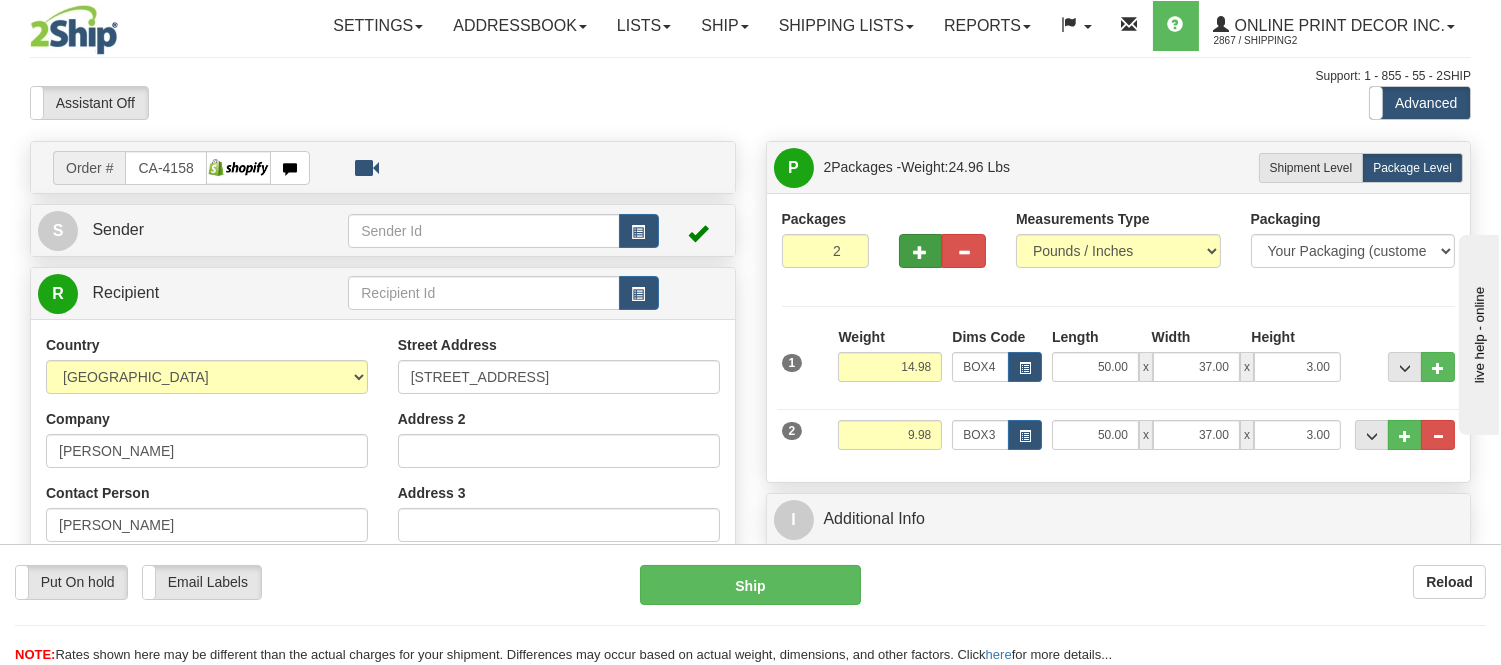 type on "27.00" 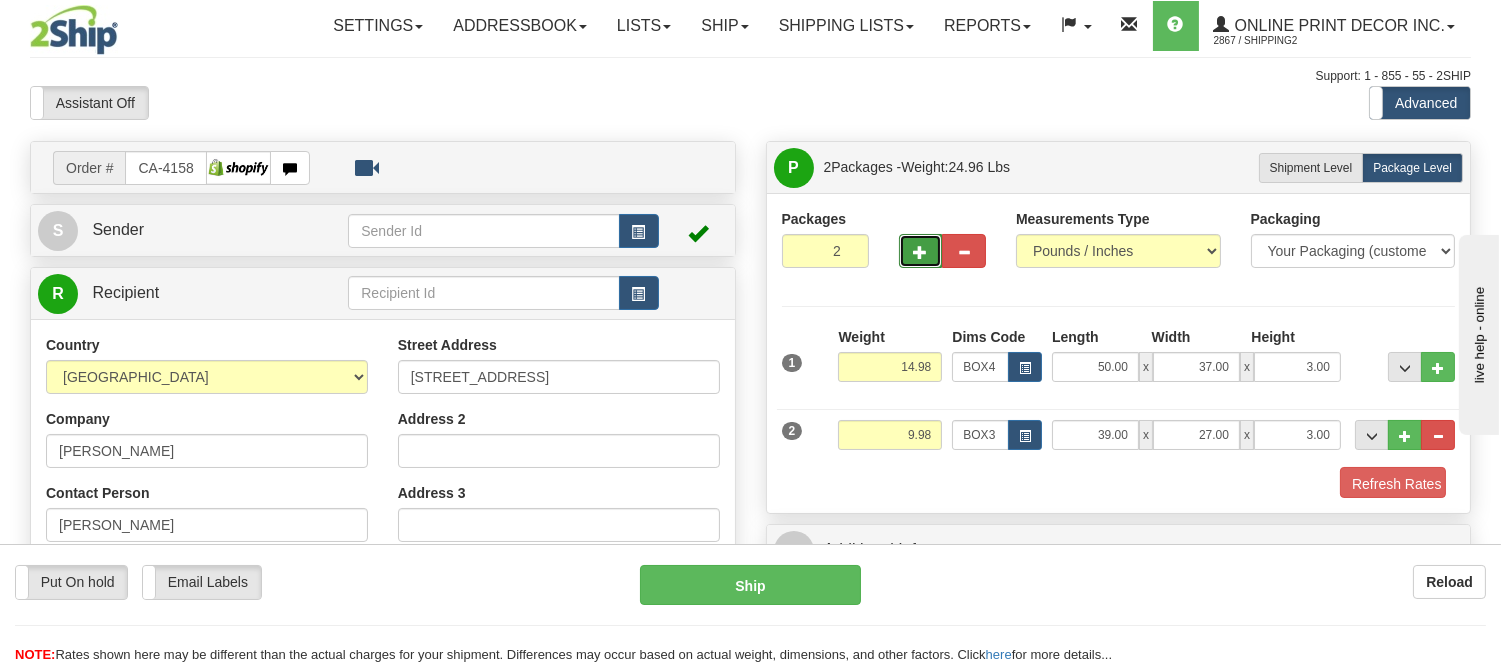 click at bounding box center [921, 252] 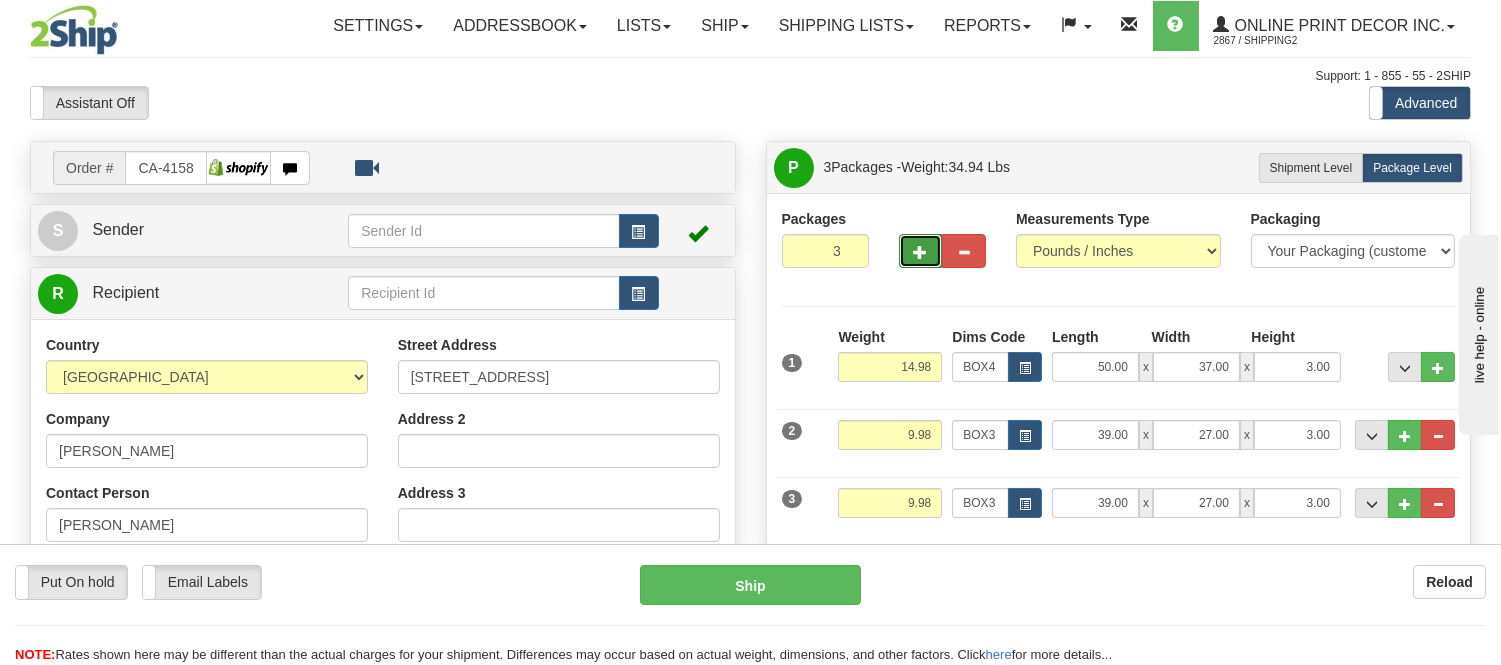 click at bounding box center [921, 252] 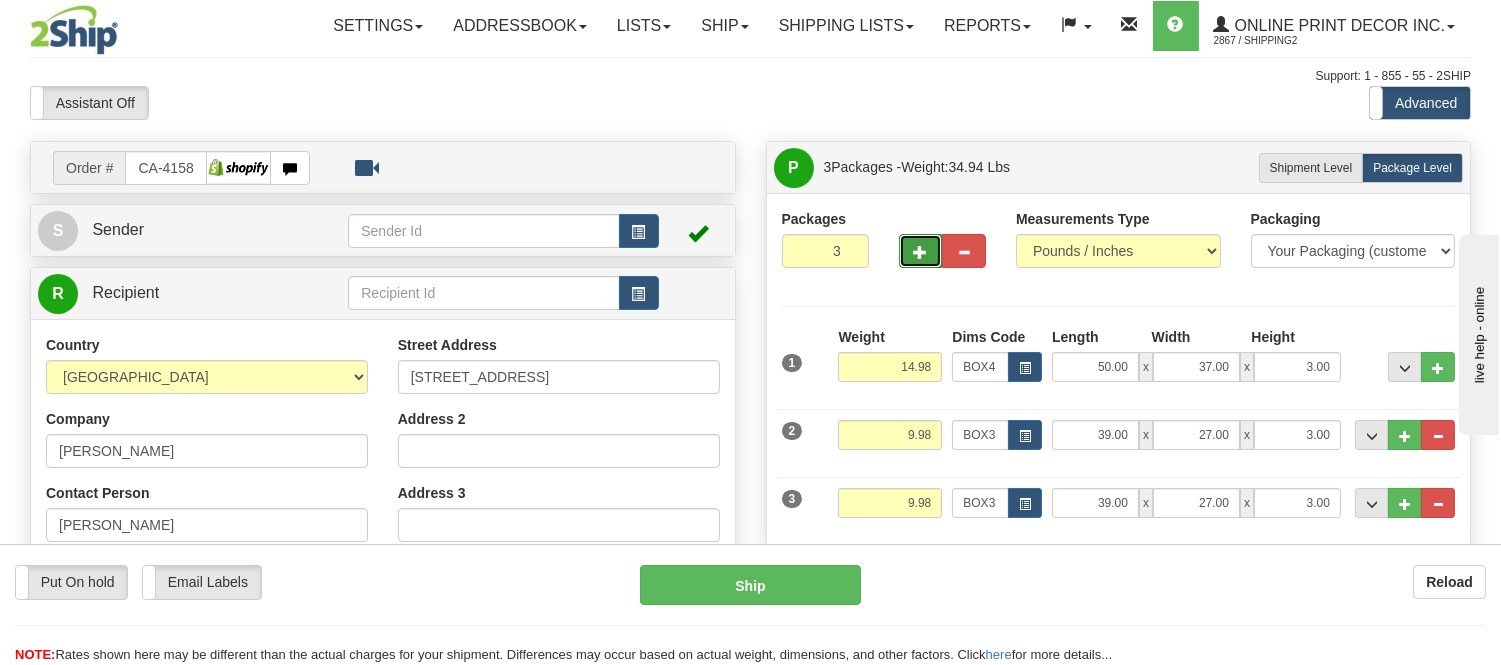 type on "4" 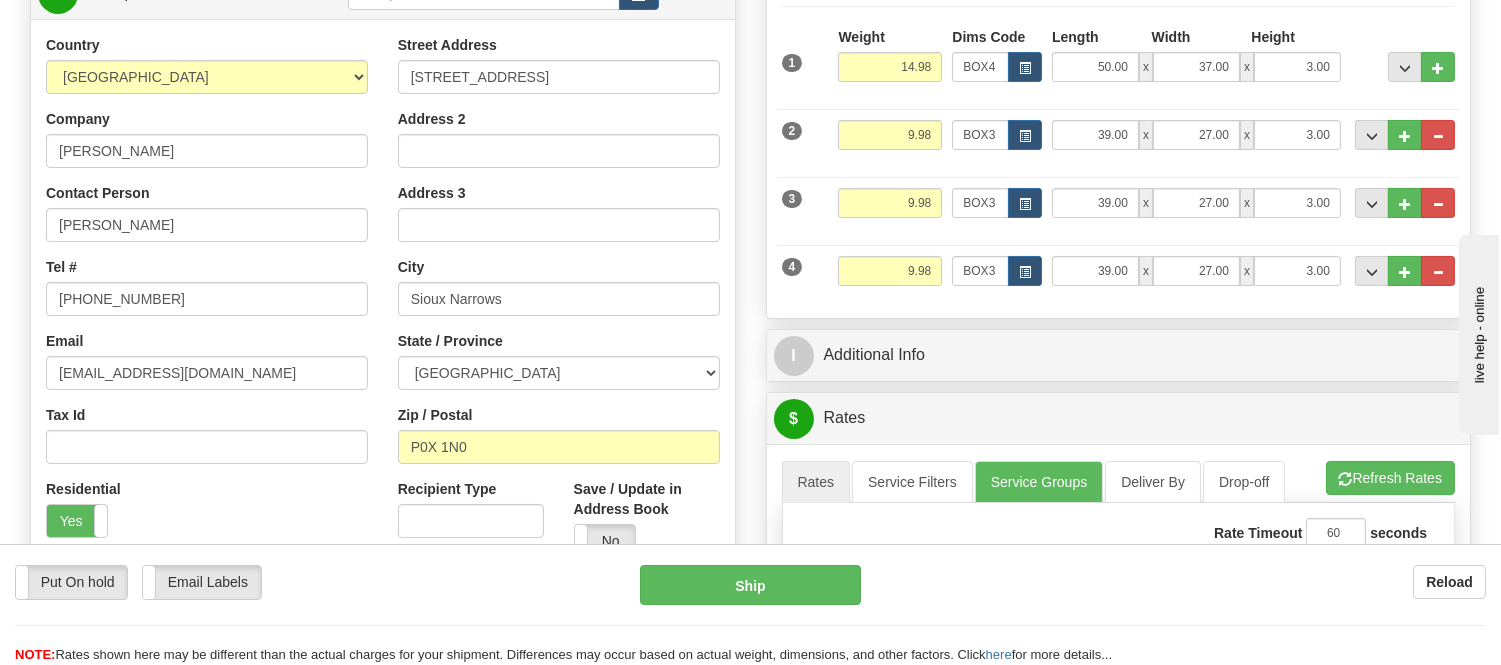 scroll, scrollTop: 333, scrollLeft: 0, axis: vertical 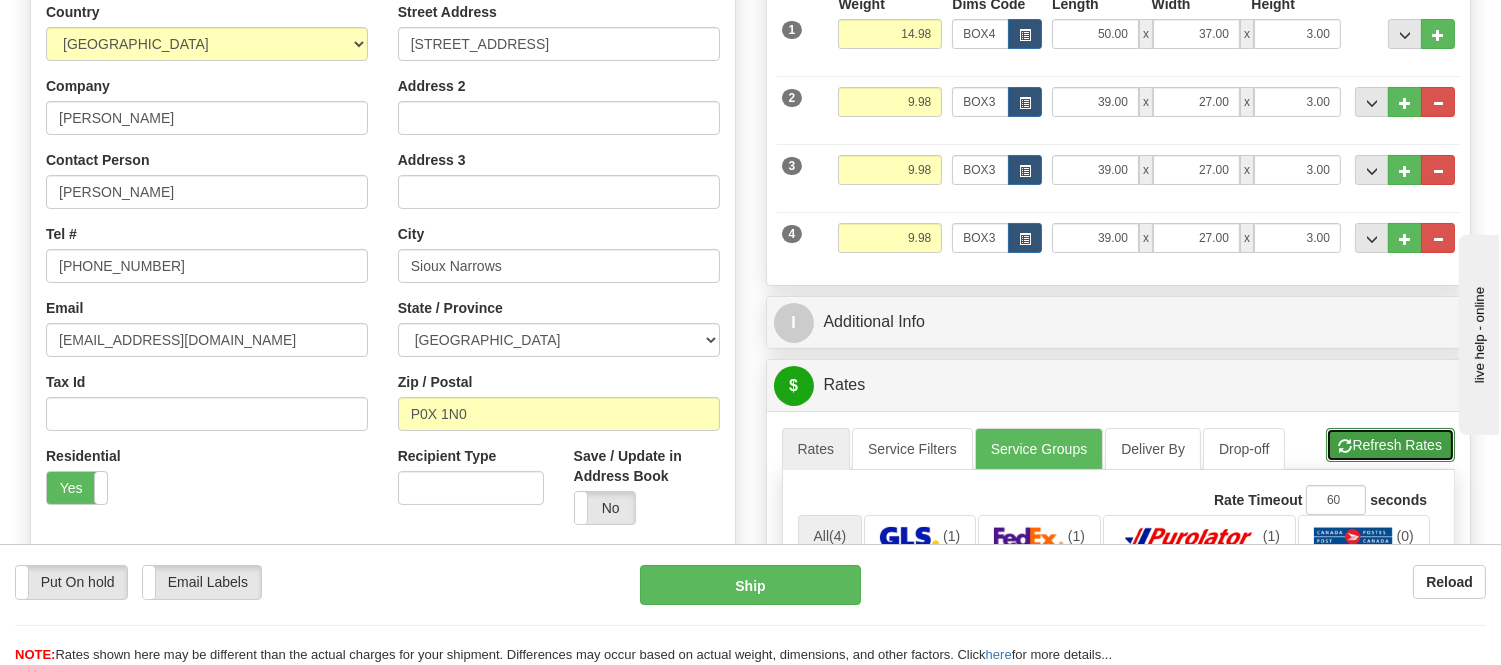 click on "Refresh Rates" at bounding box center (1390, 445) 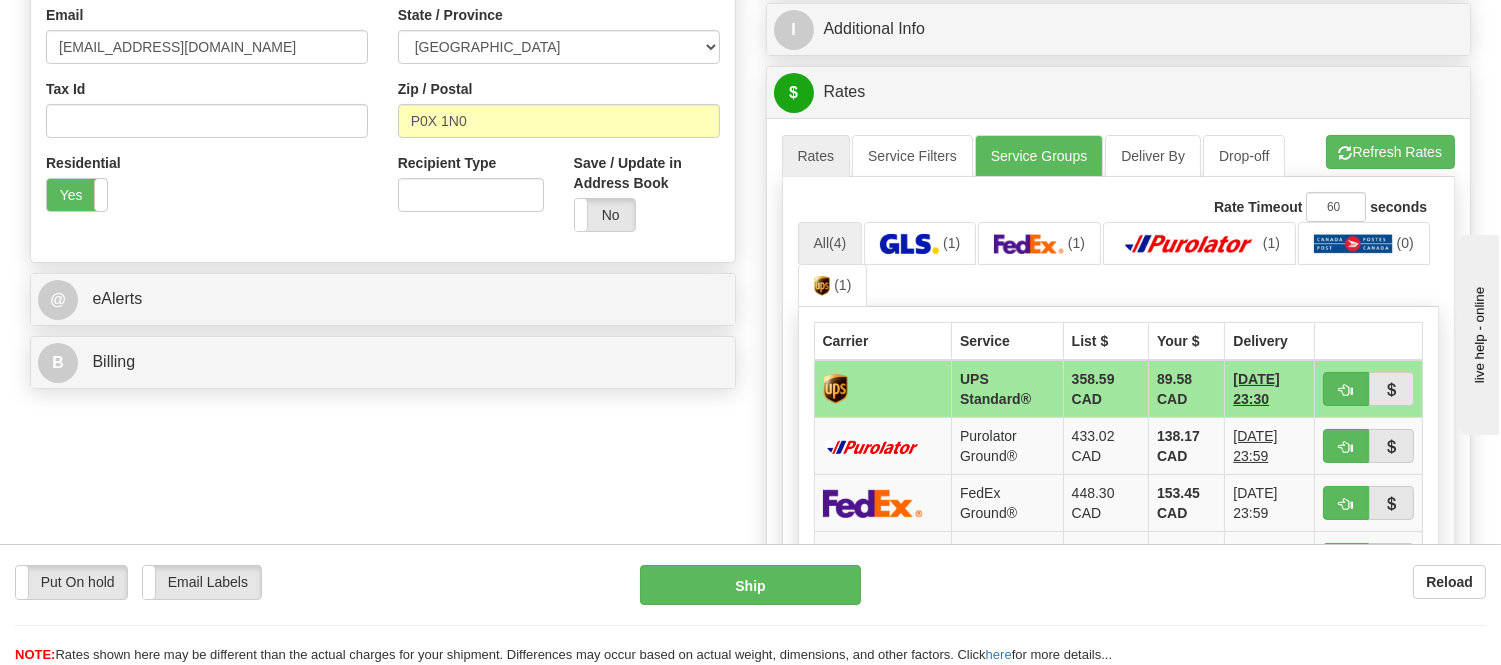 scroll, scrollTop: 666, scrollLeft: 0, axis: vertical 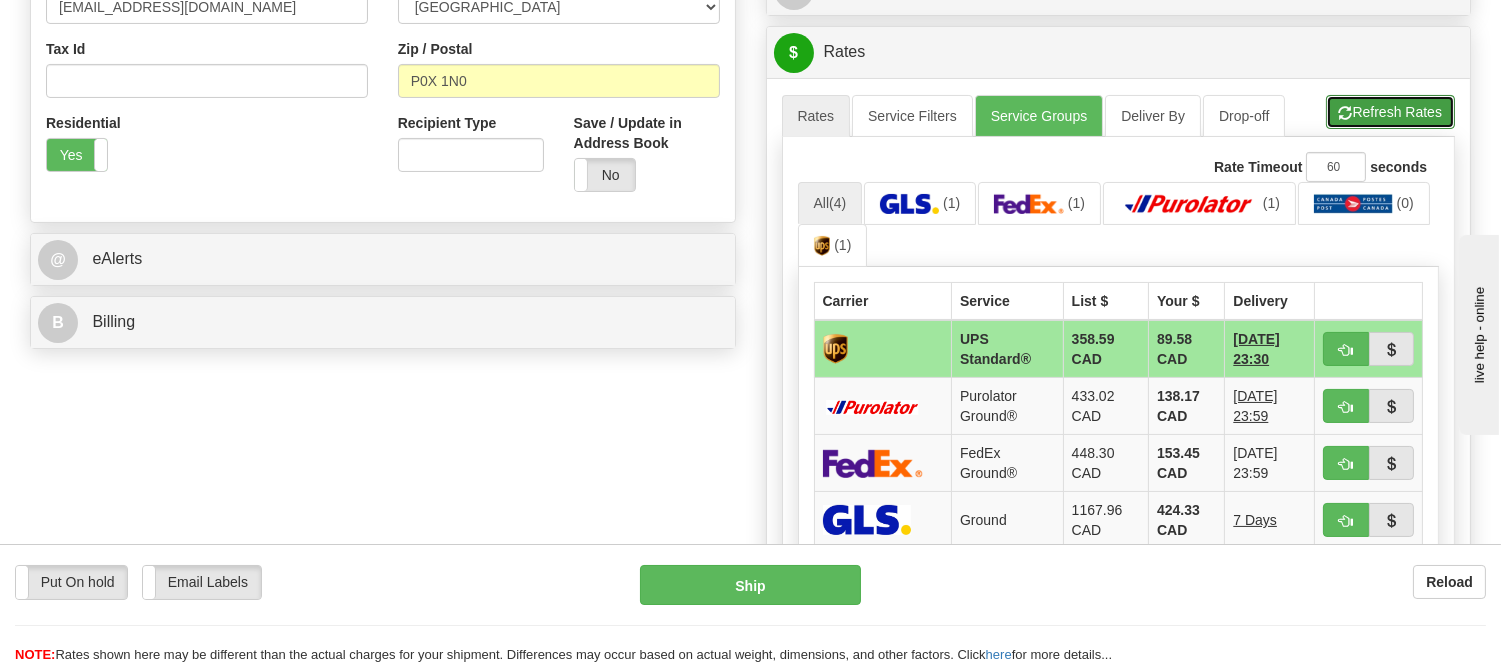click on "Refresh Rates" at bounding box center [1390, 112] 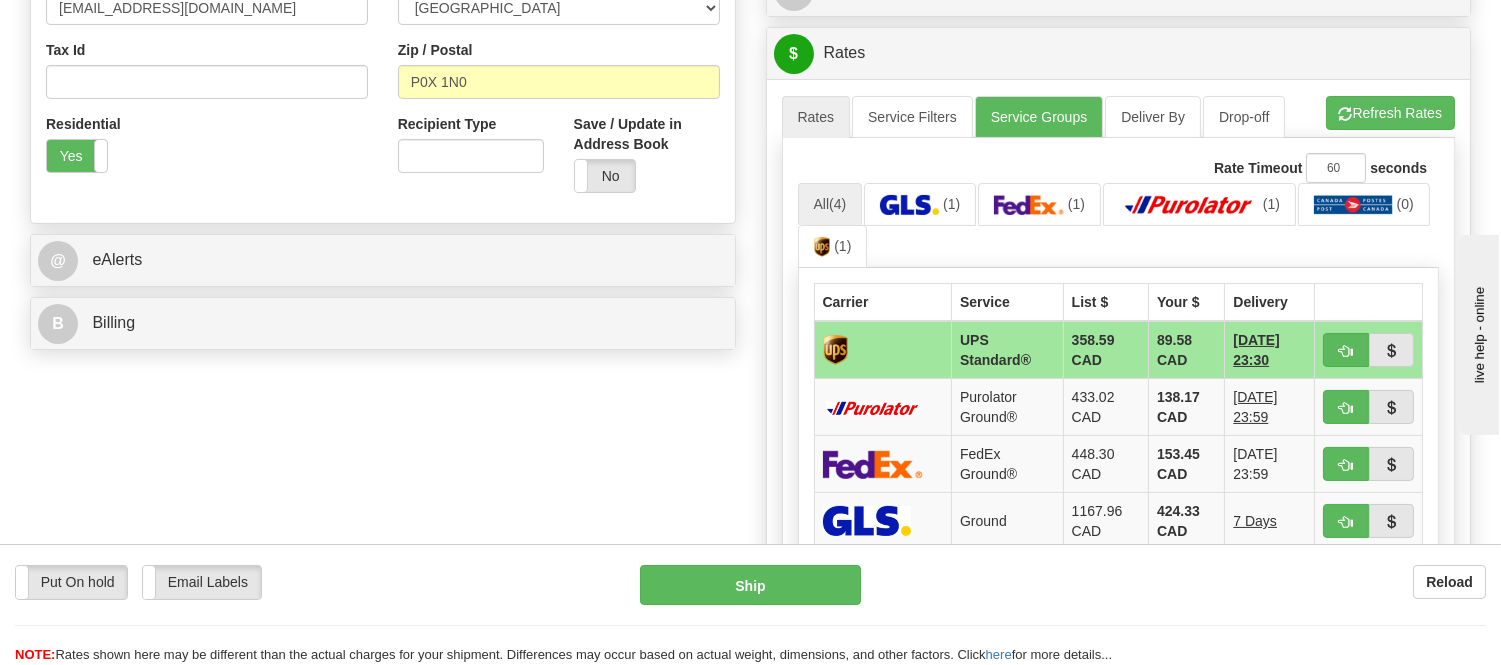 scroll, scrollTop: 666, scrollLeft: 0, axis: vertical 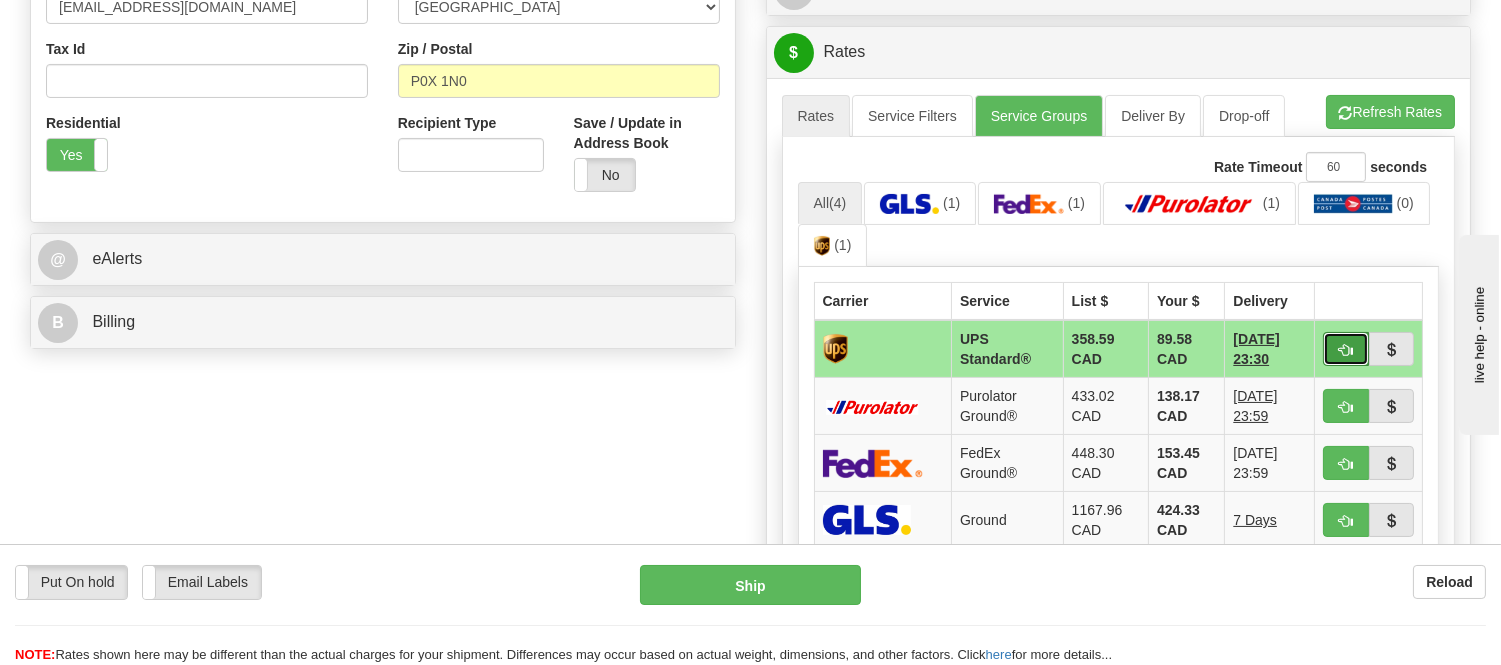 click at bounding box center [1346, 349] 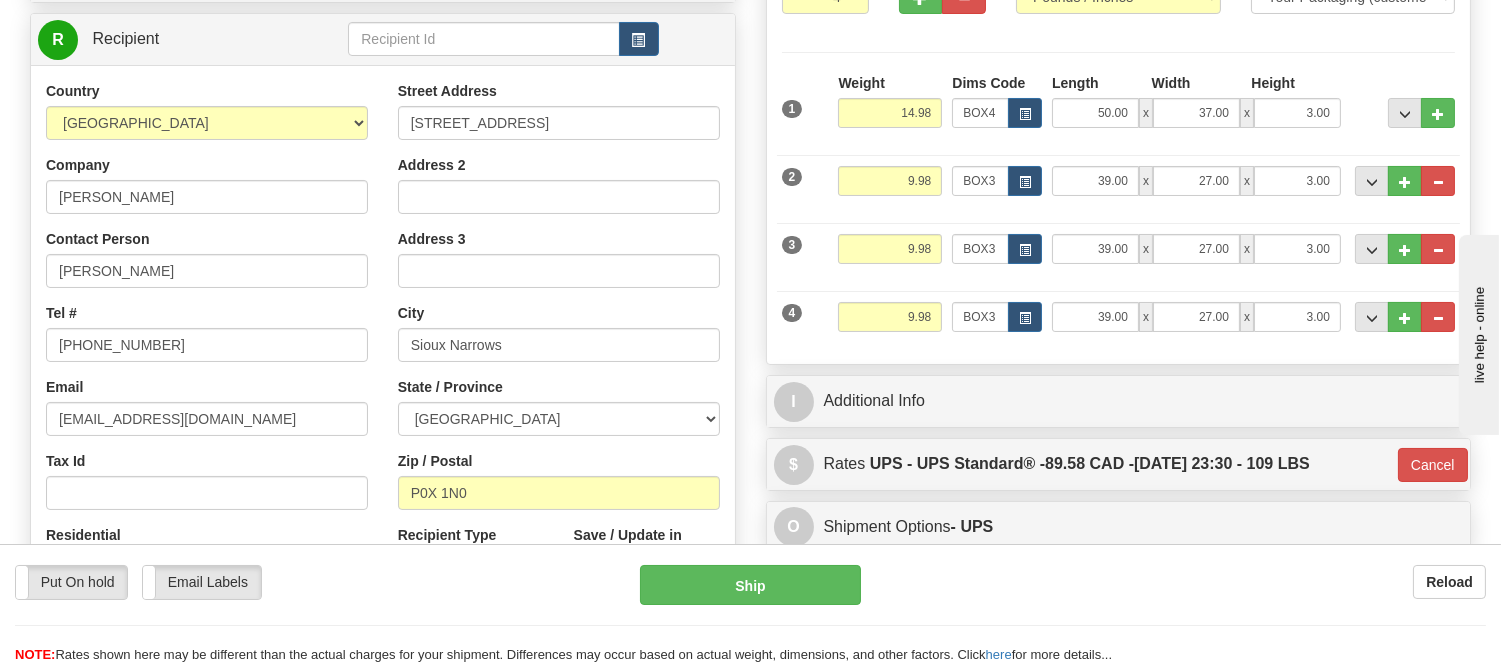 scroll, scrollTop: 222, scrollLeft: 0, axis: vertical 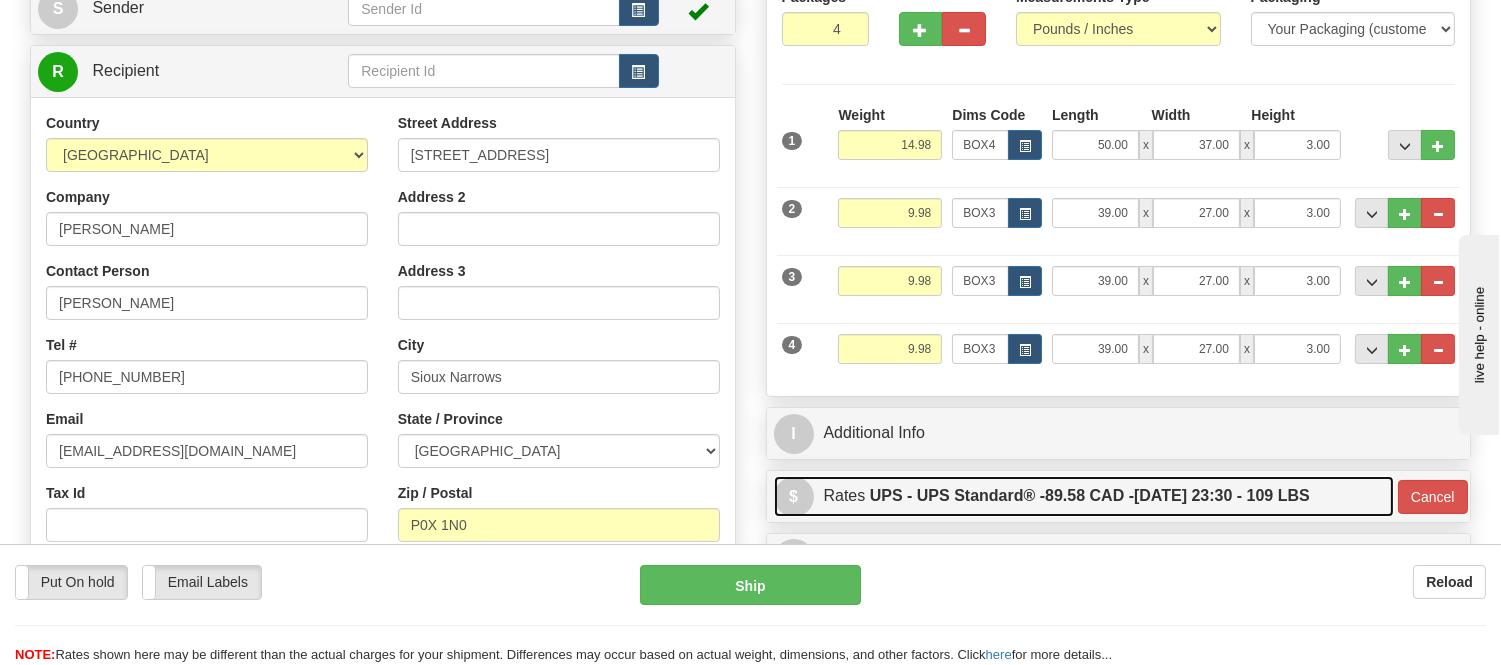 click on "UPS - UPS Standard® -  89.58 CAD -  07/21/2025 23:30 - 109 LBS" at bounding box center [1090, 496] 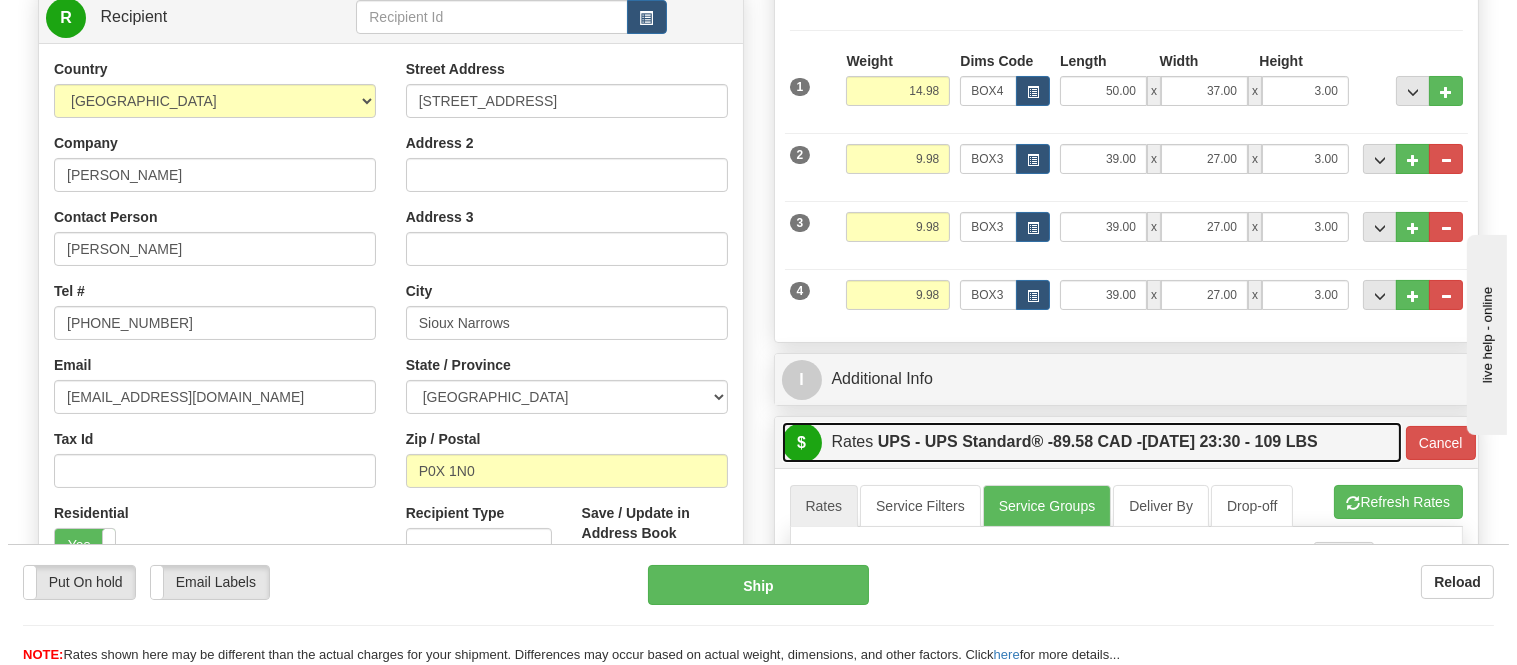 scroll, scrollTop: 222, scrollLeft: 0, axis: vertical 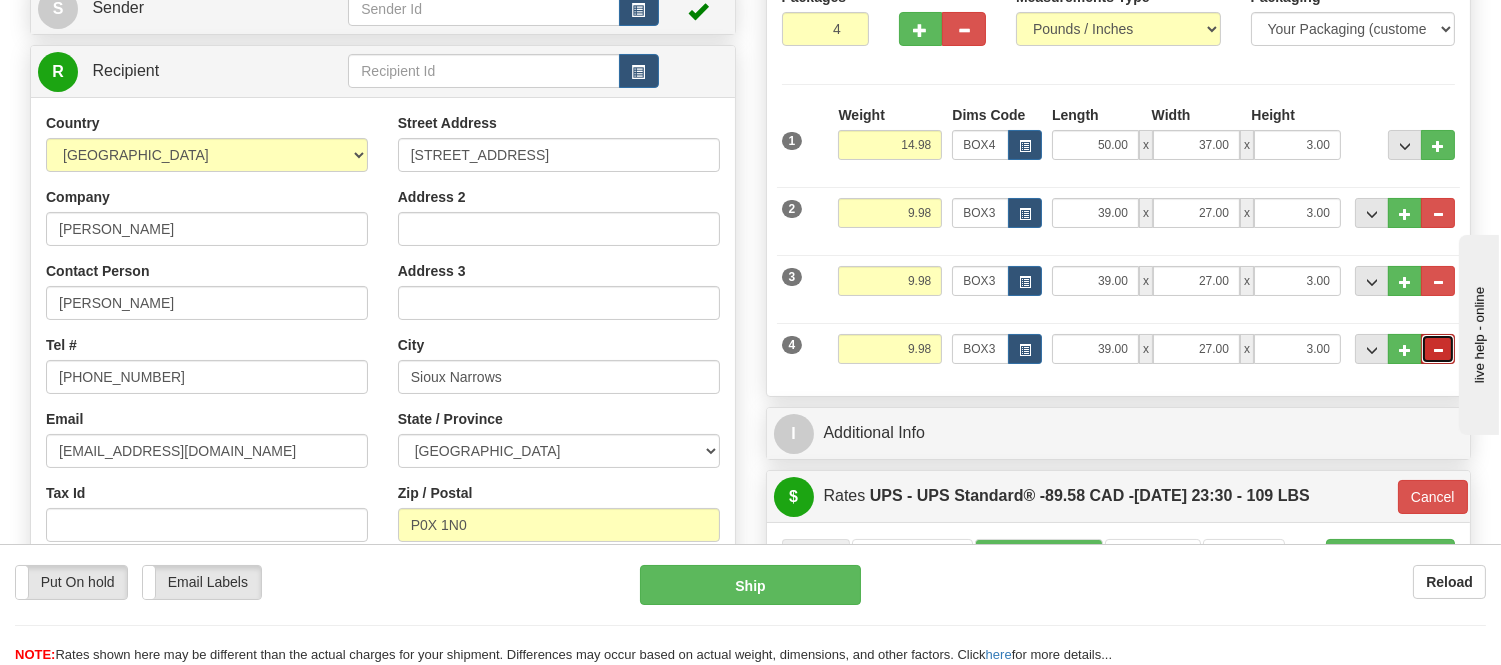 click at bounding box center (1438, 350) 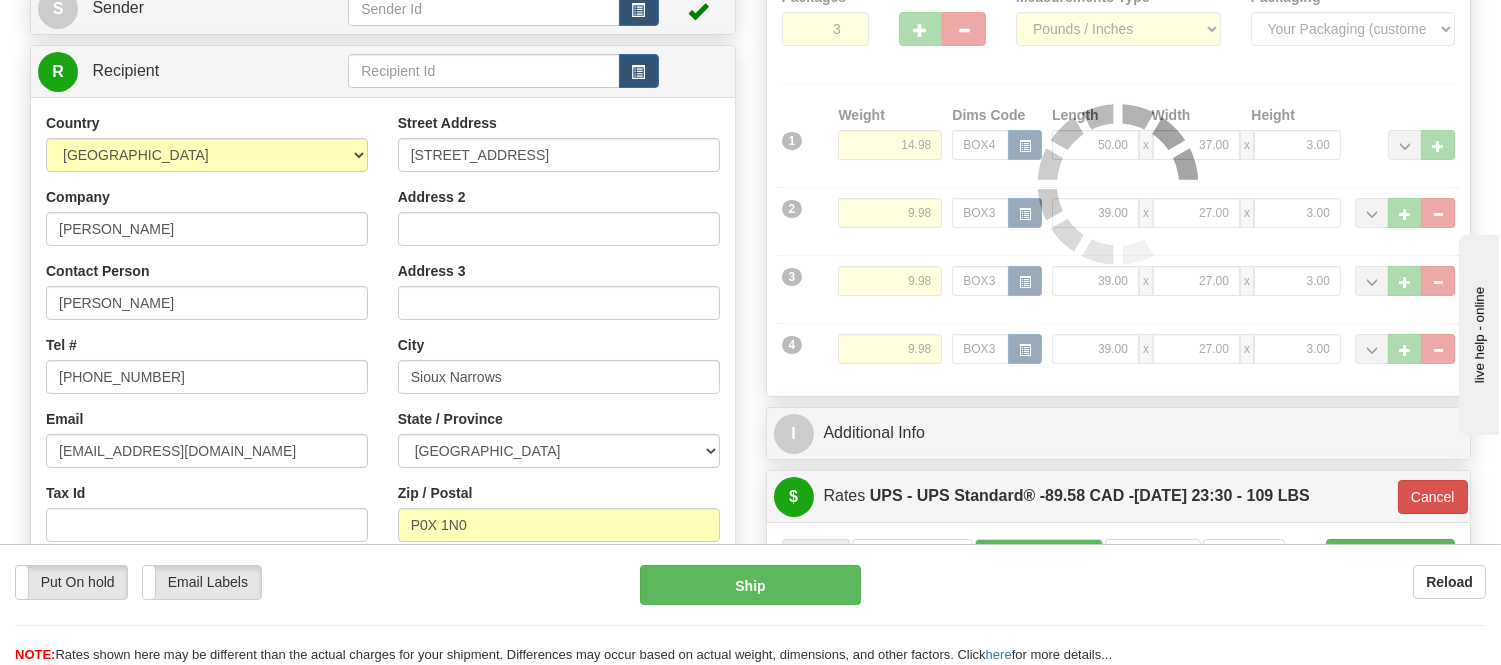 type on "11" 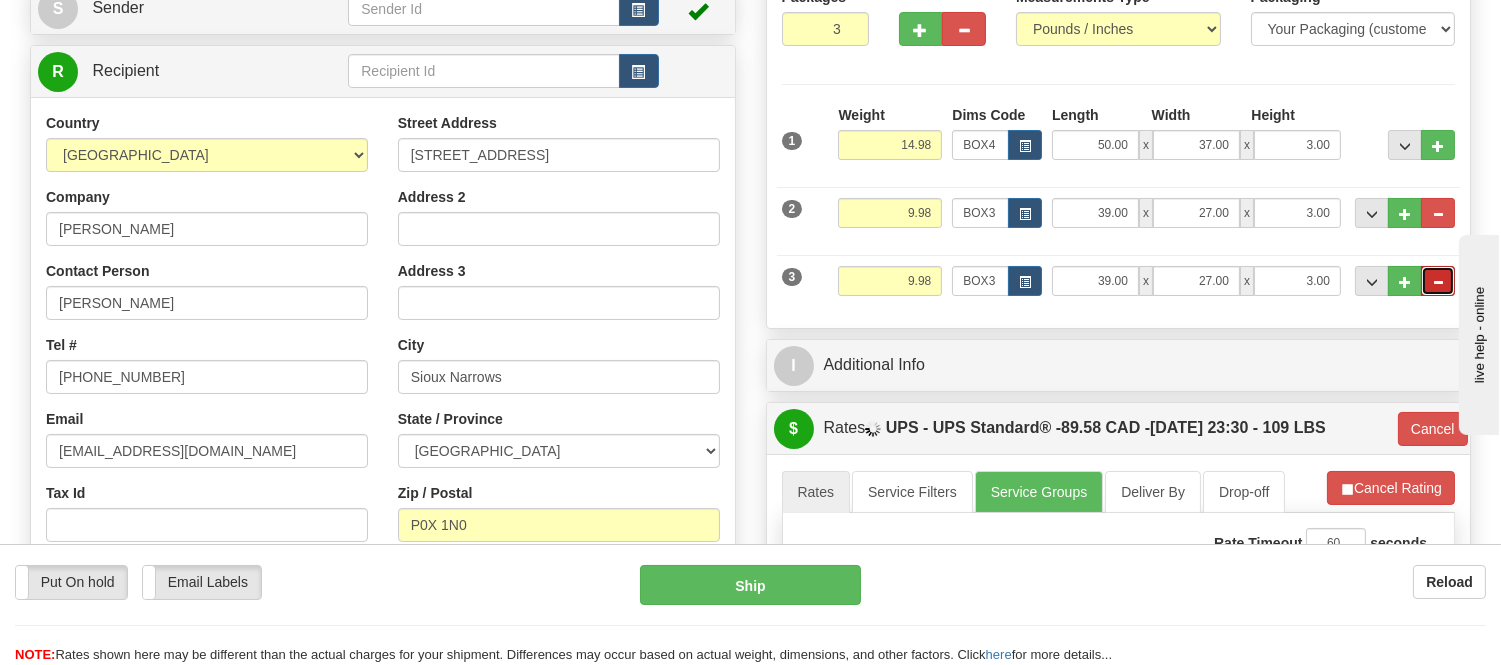 click at bounding box center (1438, 281) 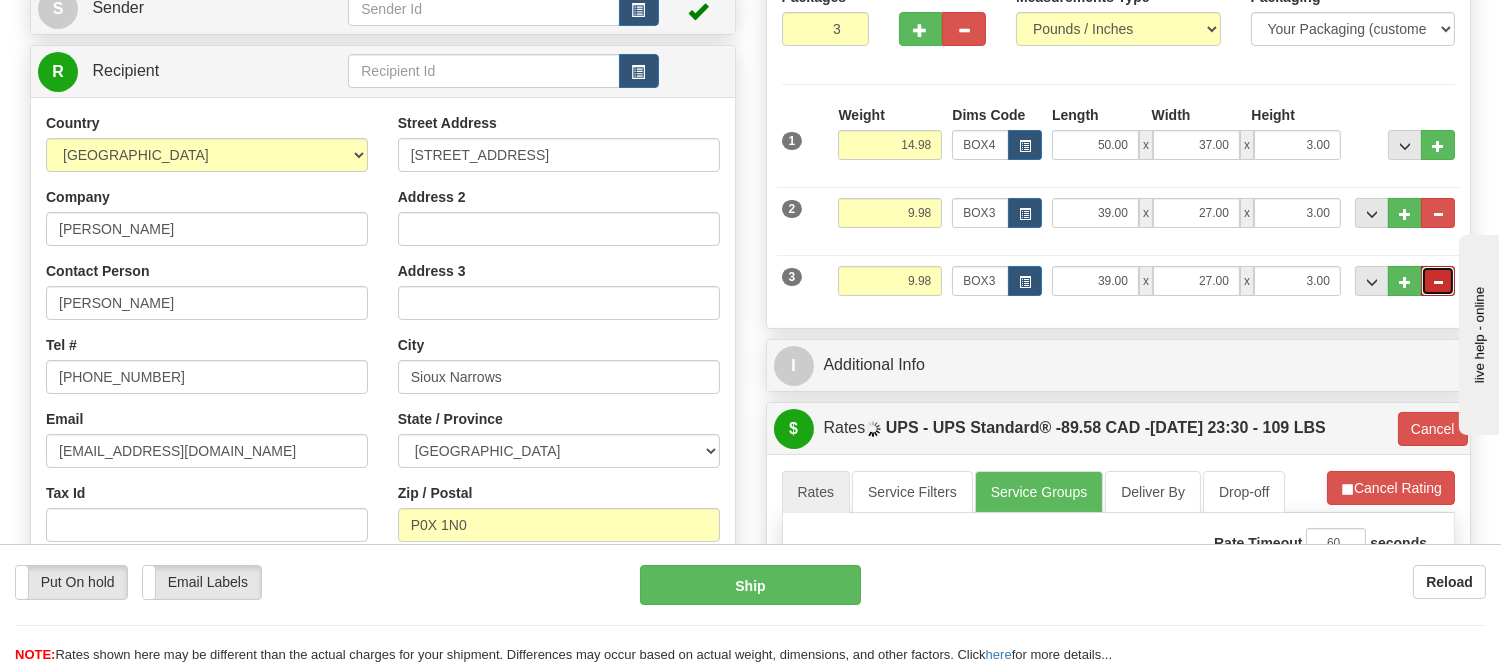 type on "2" 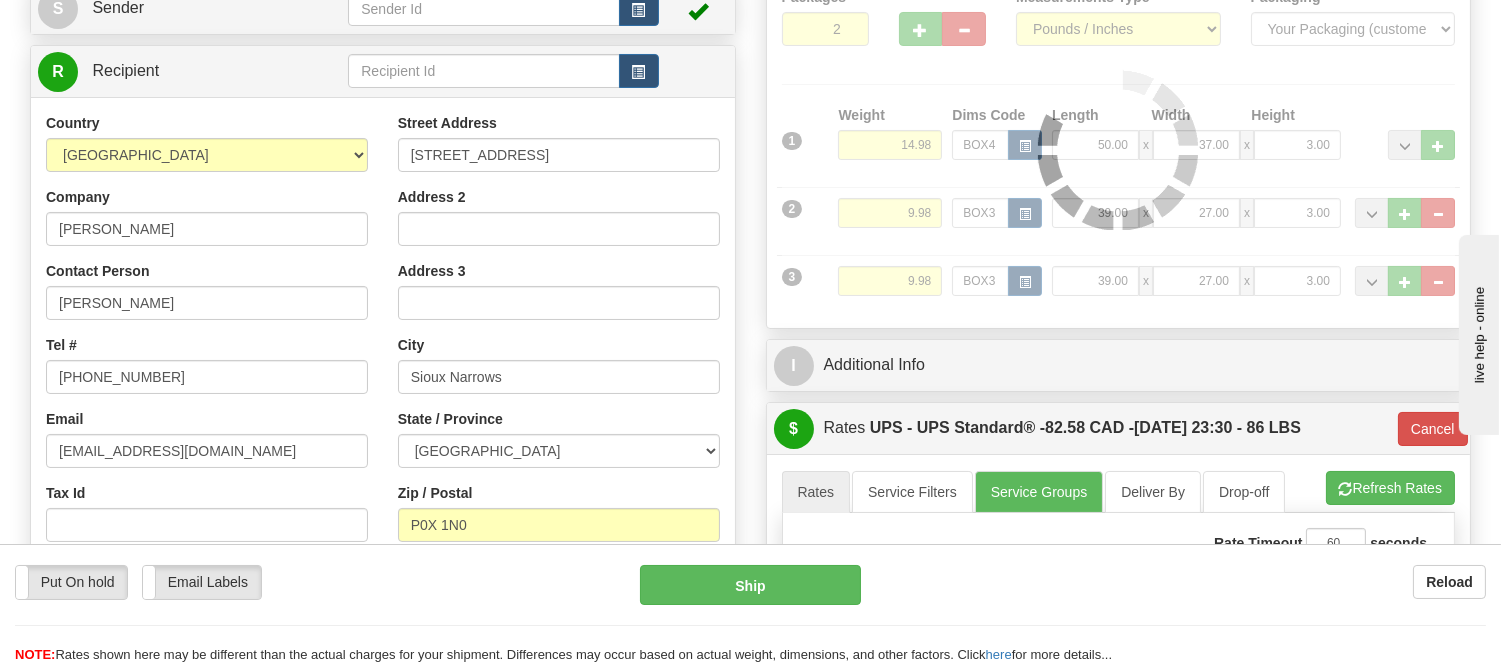 type on "11" 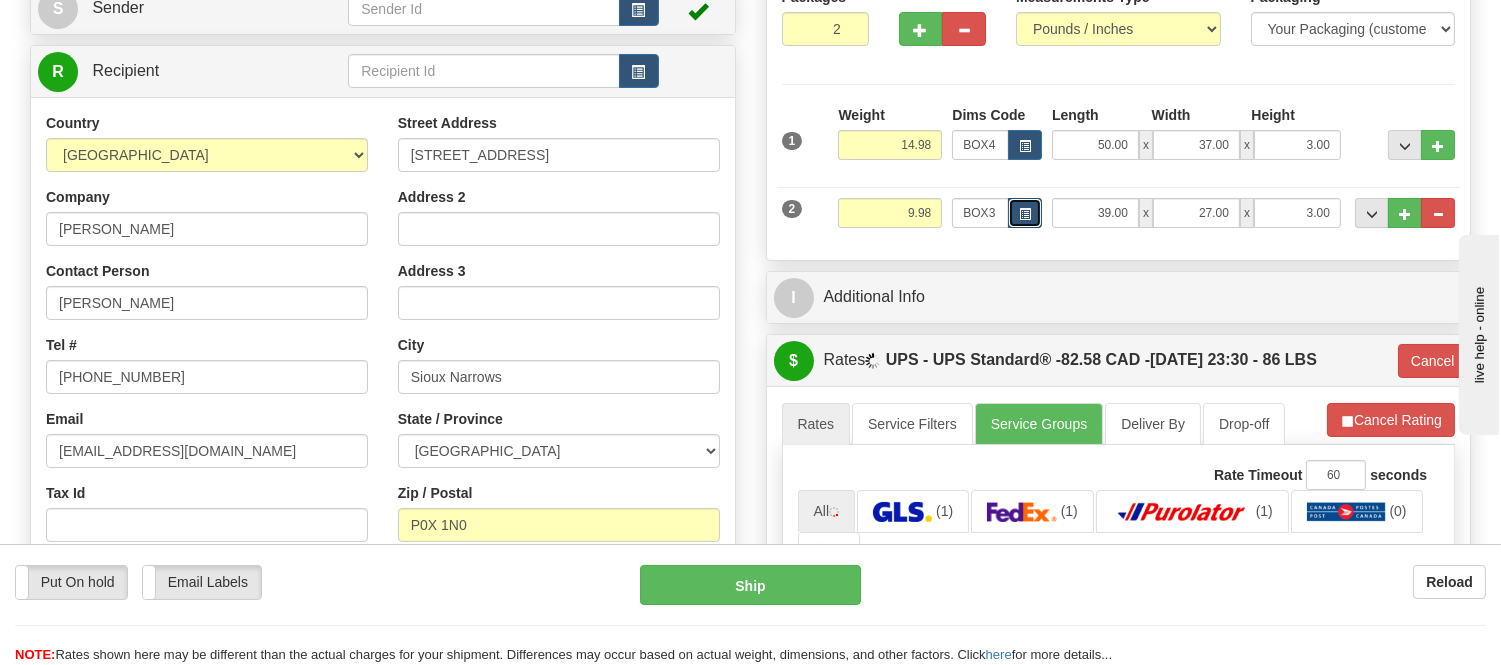 click at bounding box center (1025, 214) 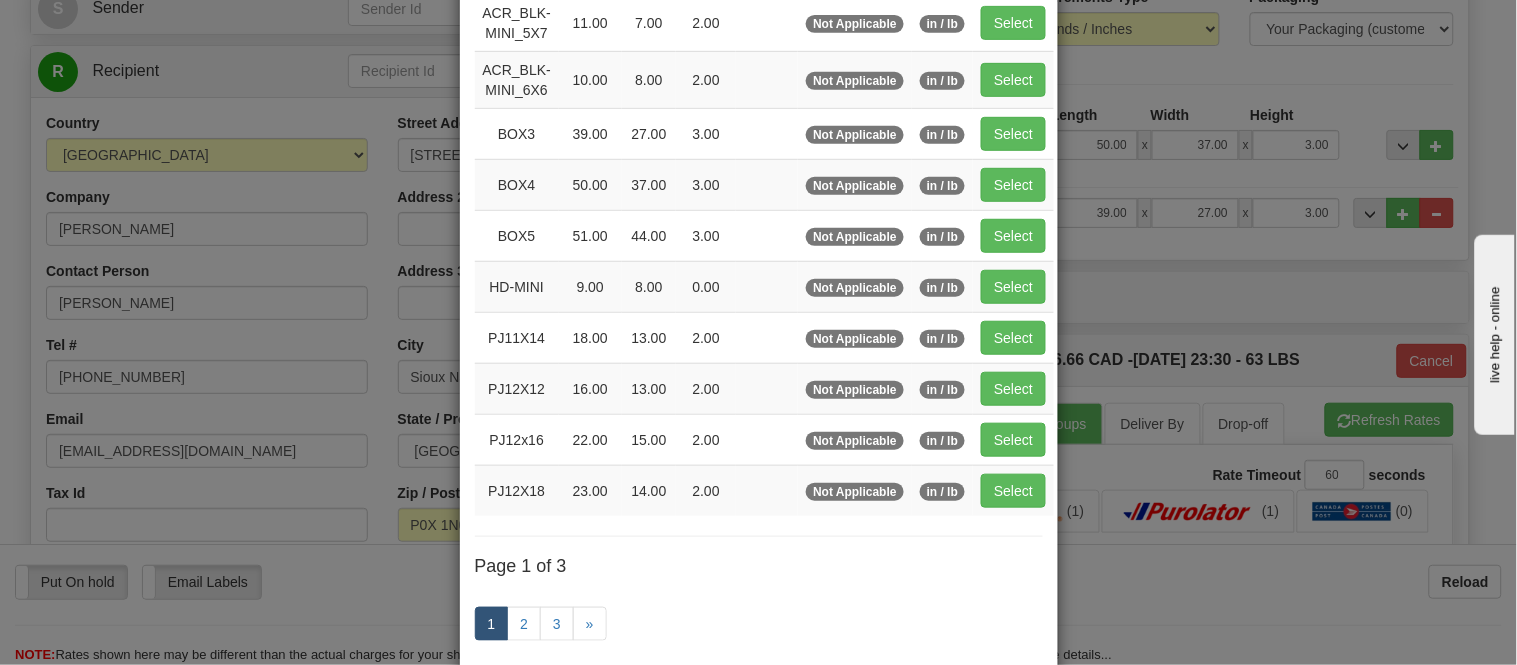 scroll, scrollTop: 222, scrollLeft: 0, axis: vertical 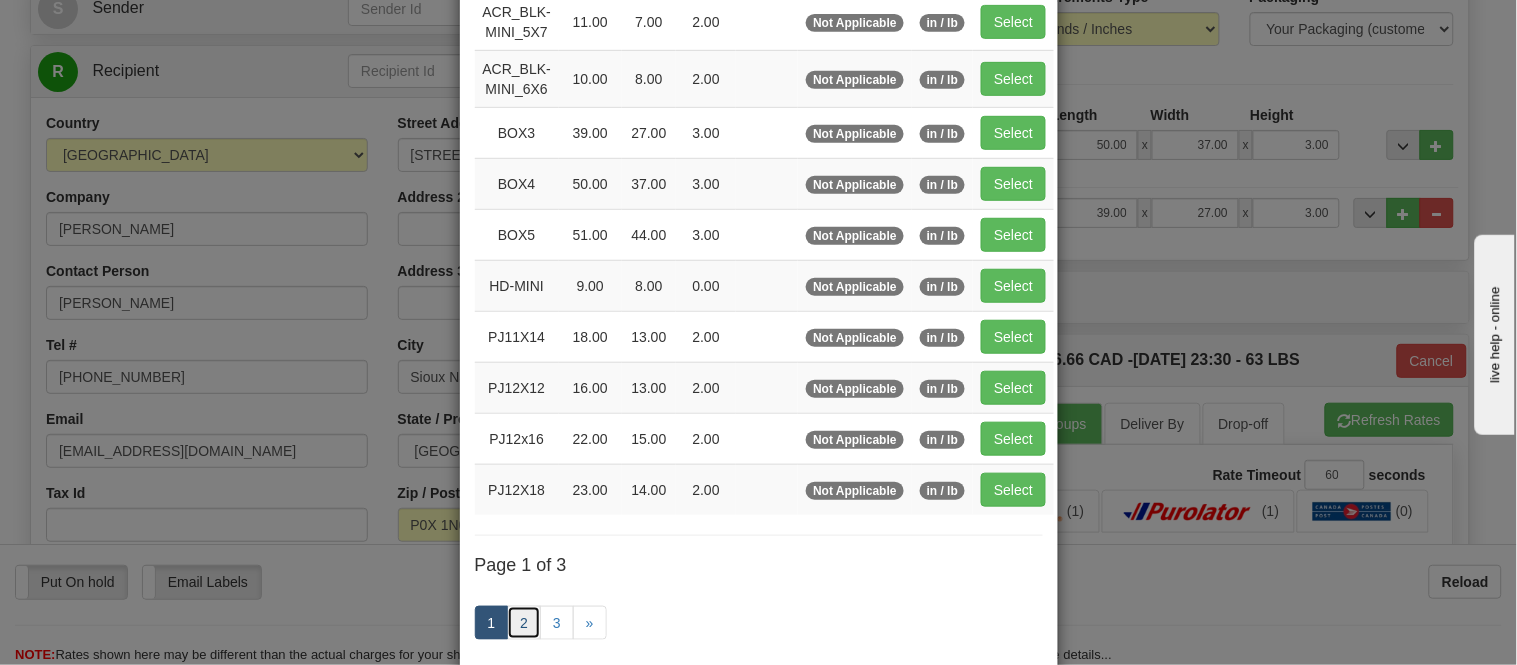 click on "2" at bounding box center (524, 623) 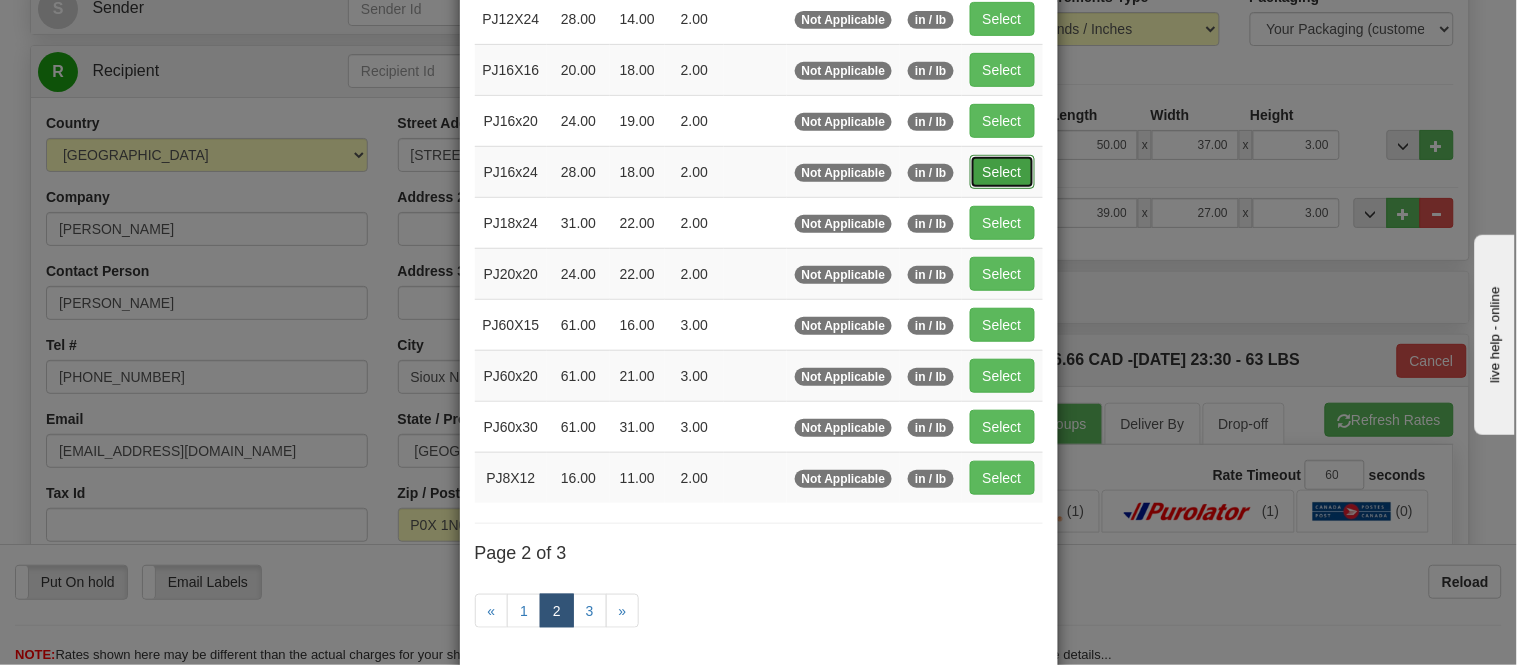 click on "Select" at bounding box center (1002, 172) 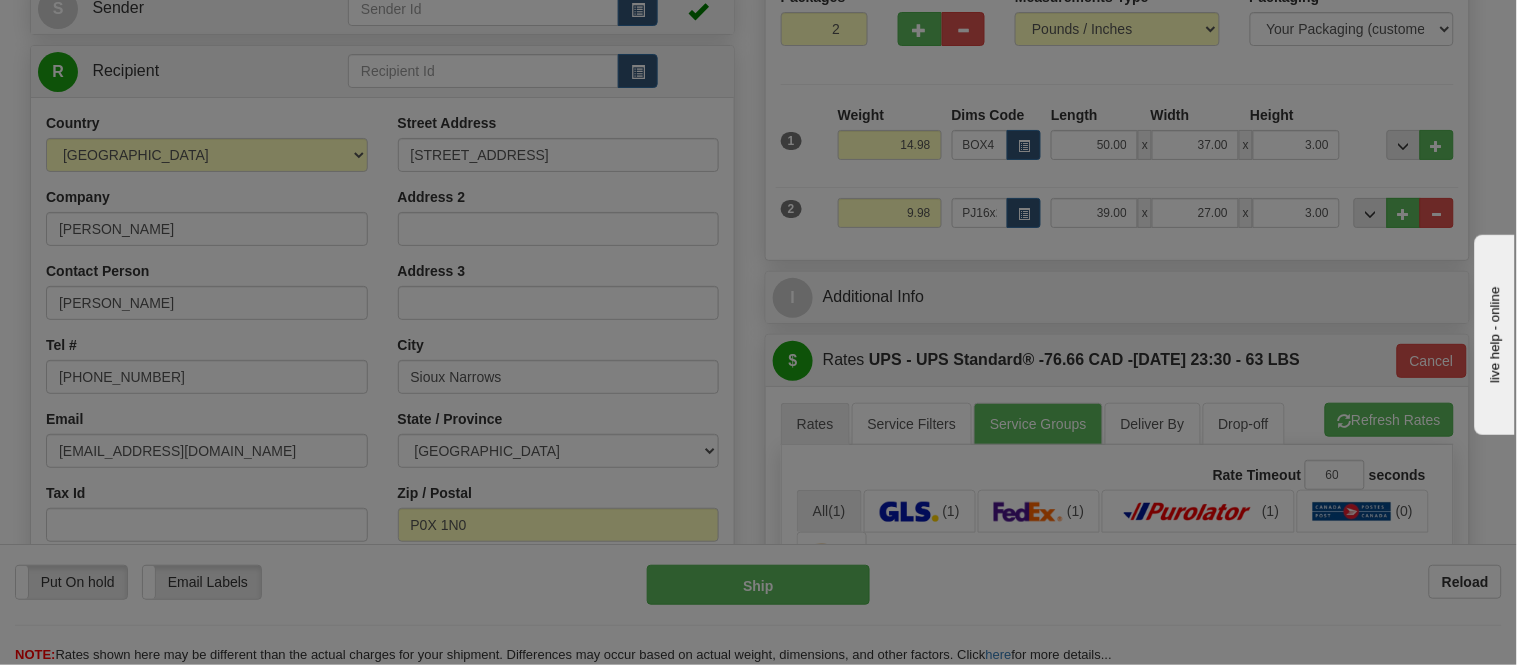 type on "28.00" 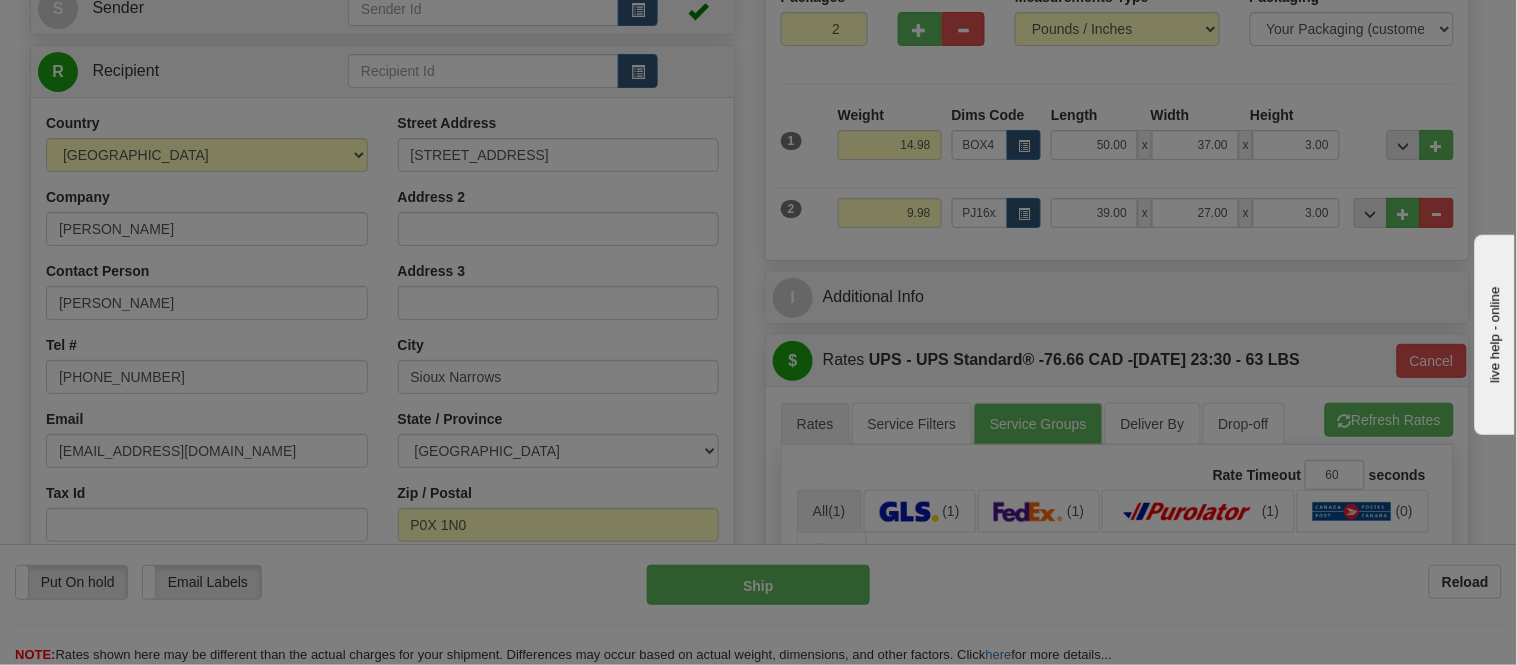 type on "18.00" 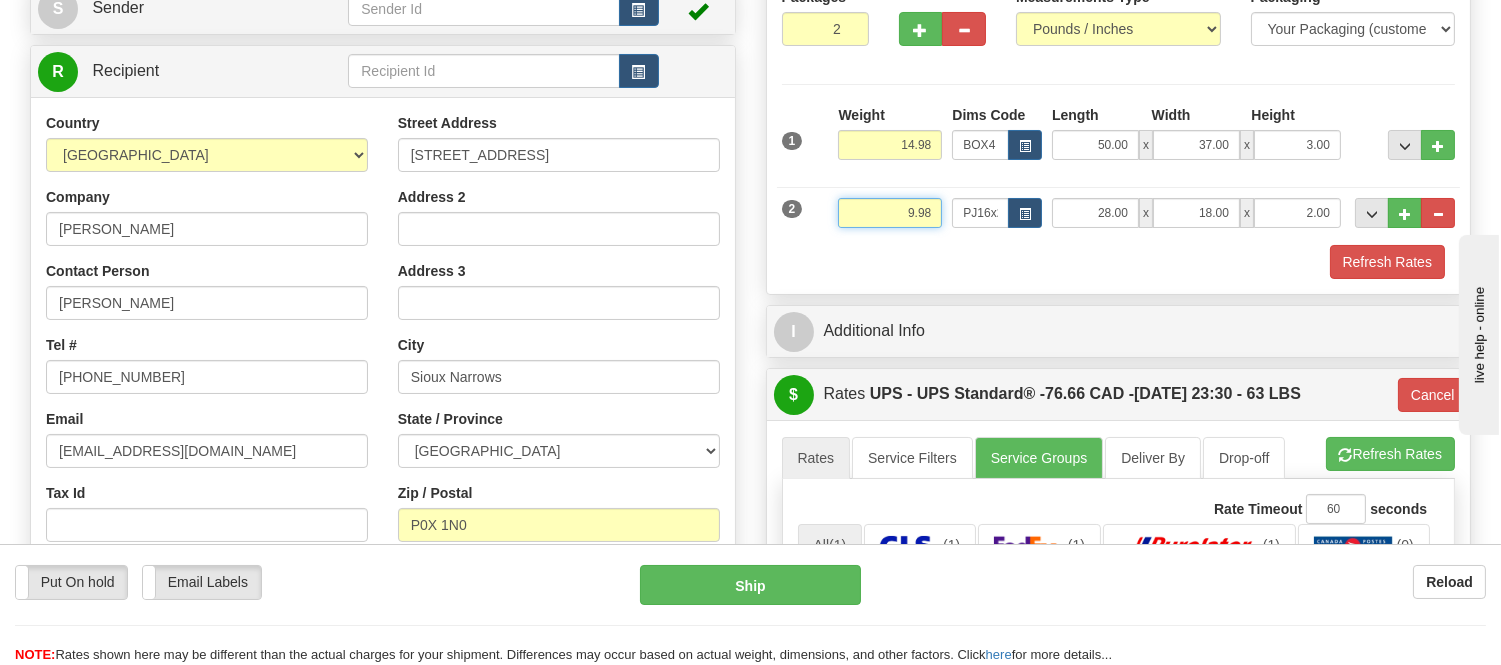 drag, startPoint x: 936, startPoint y: 207, endPoint x: 843, endPoint y: 211, distance: 93.08598 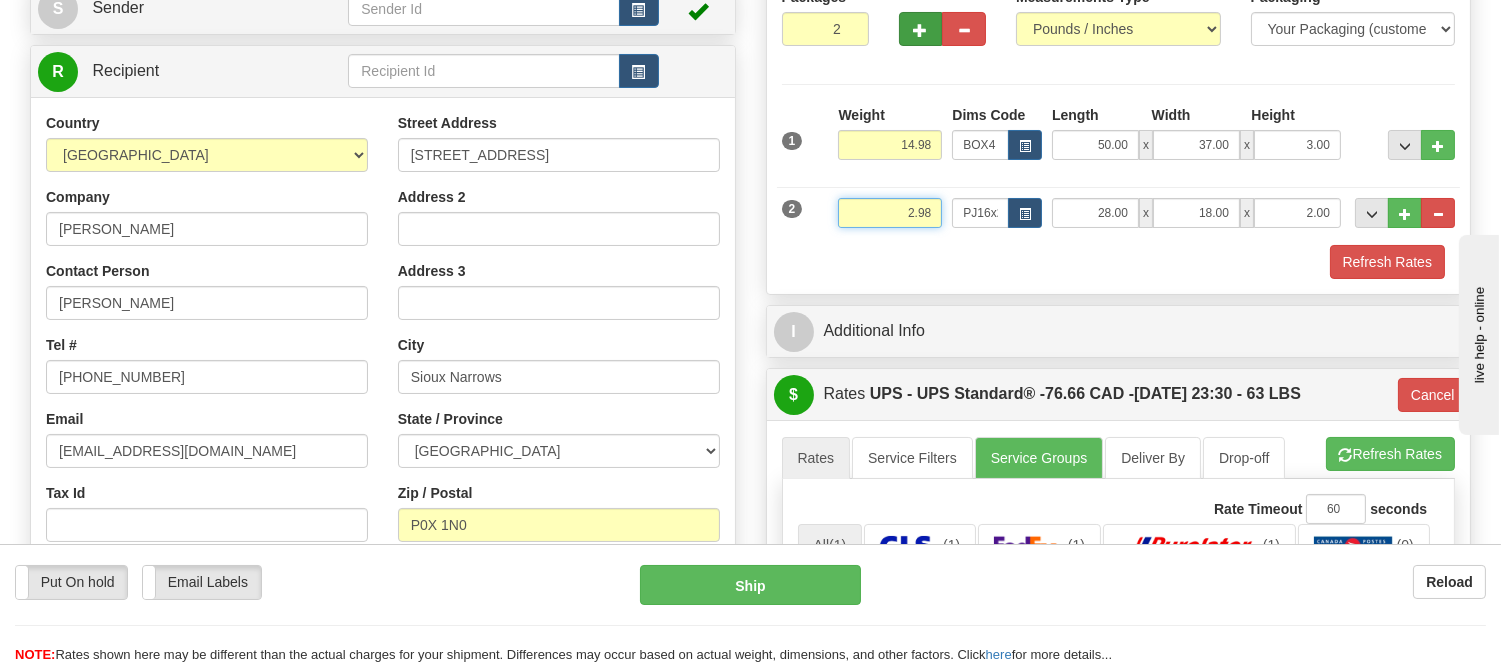 type on "2.98" 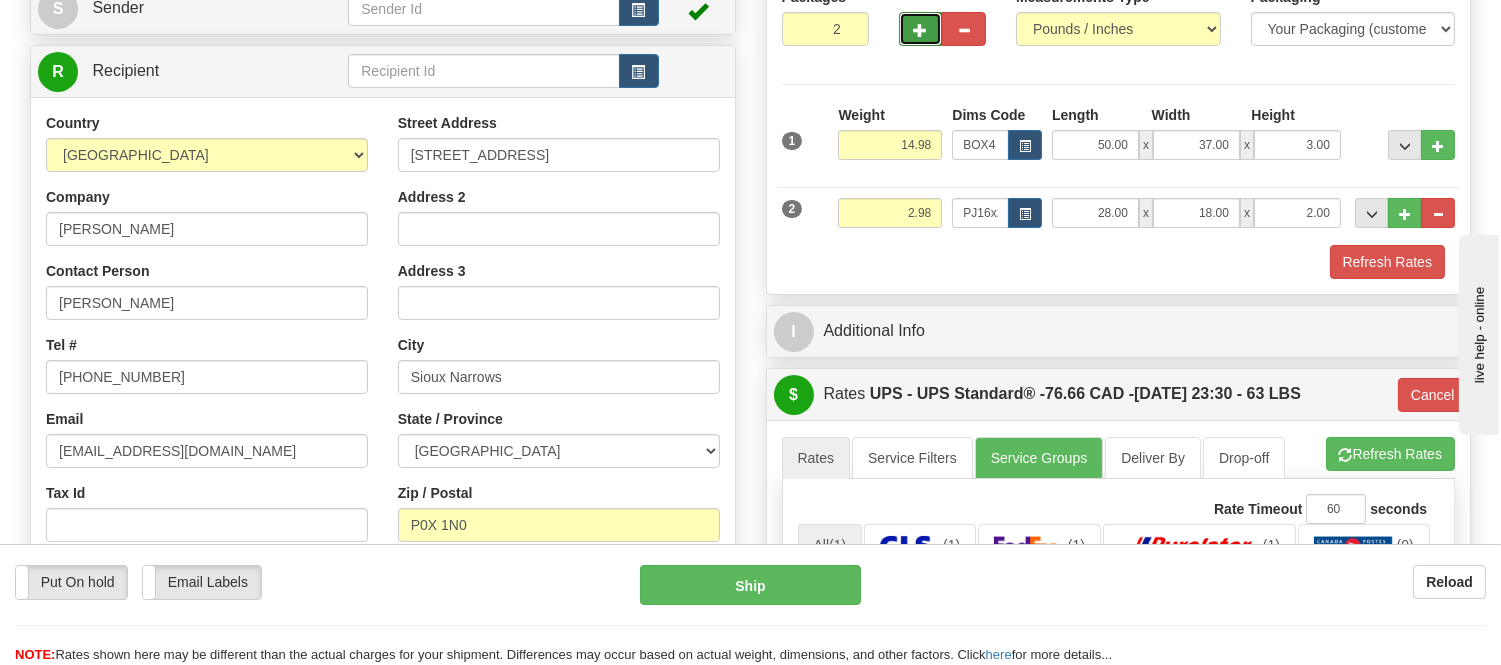 type on "11" 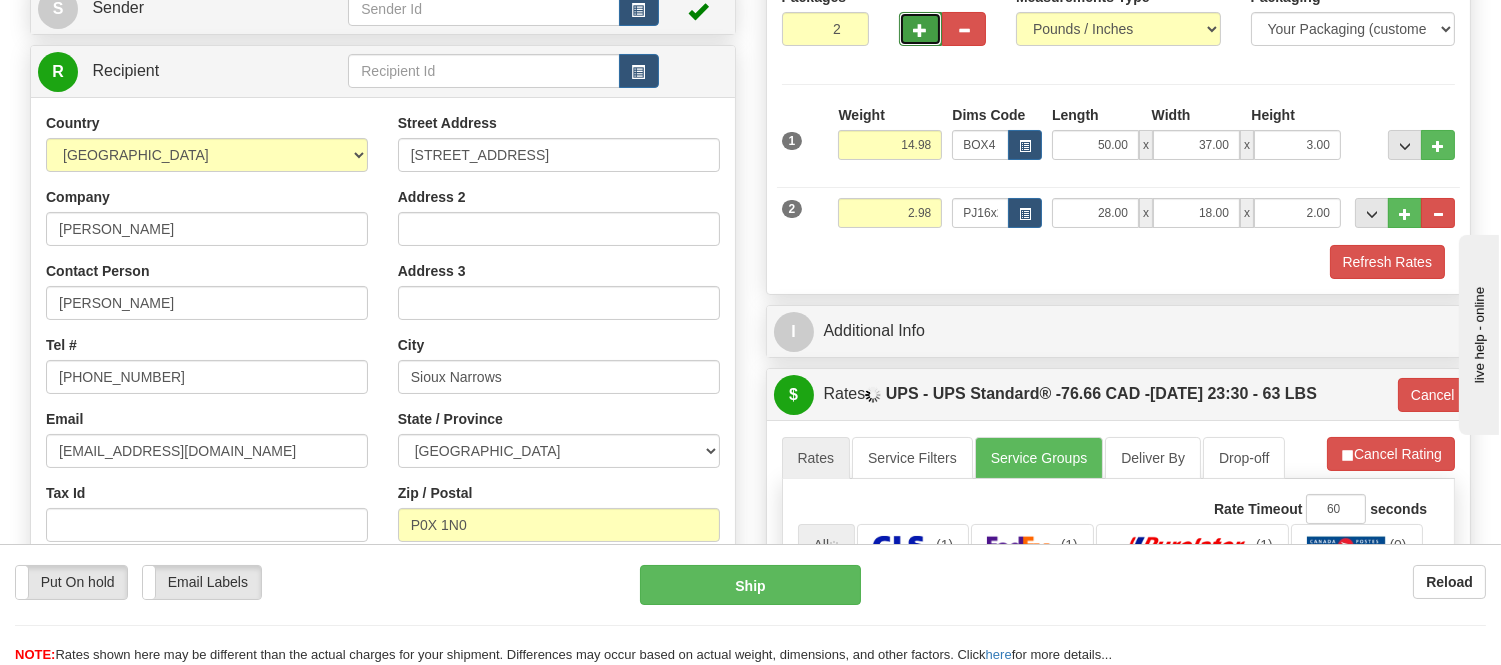 click at bounding box center (921, 29) 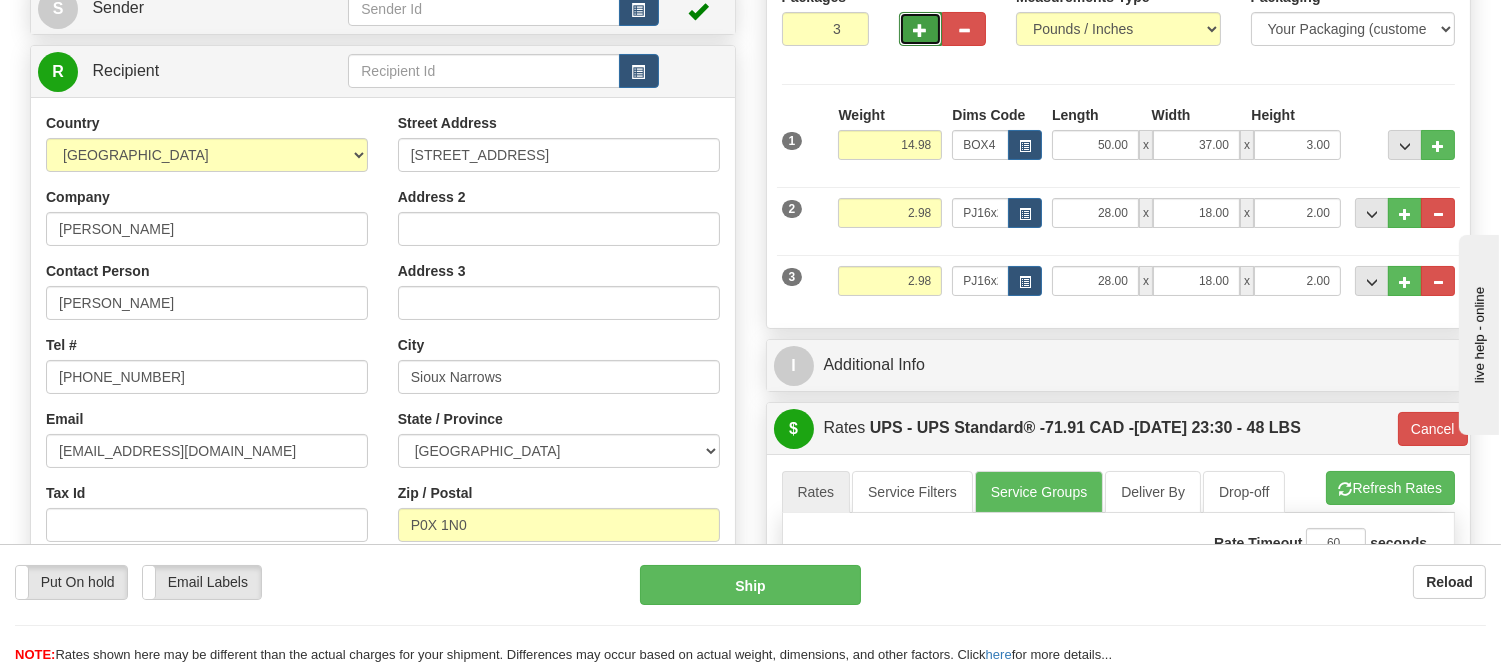 click at bounding box center (921, 30) 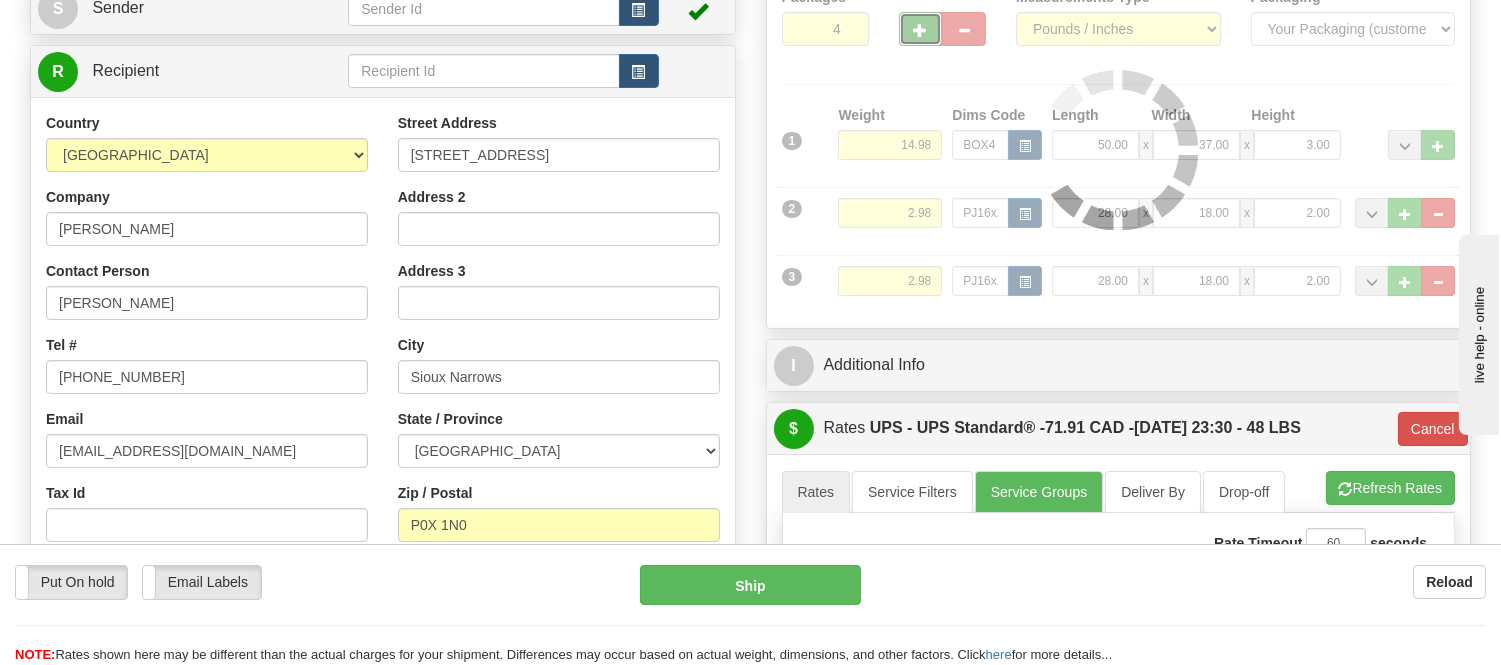 type on "11" 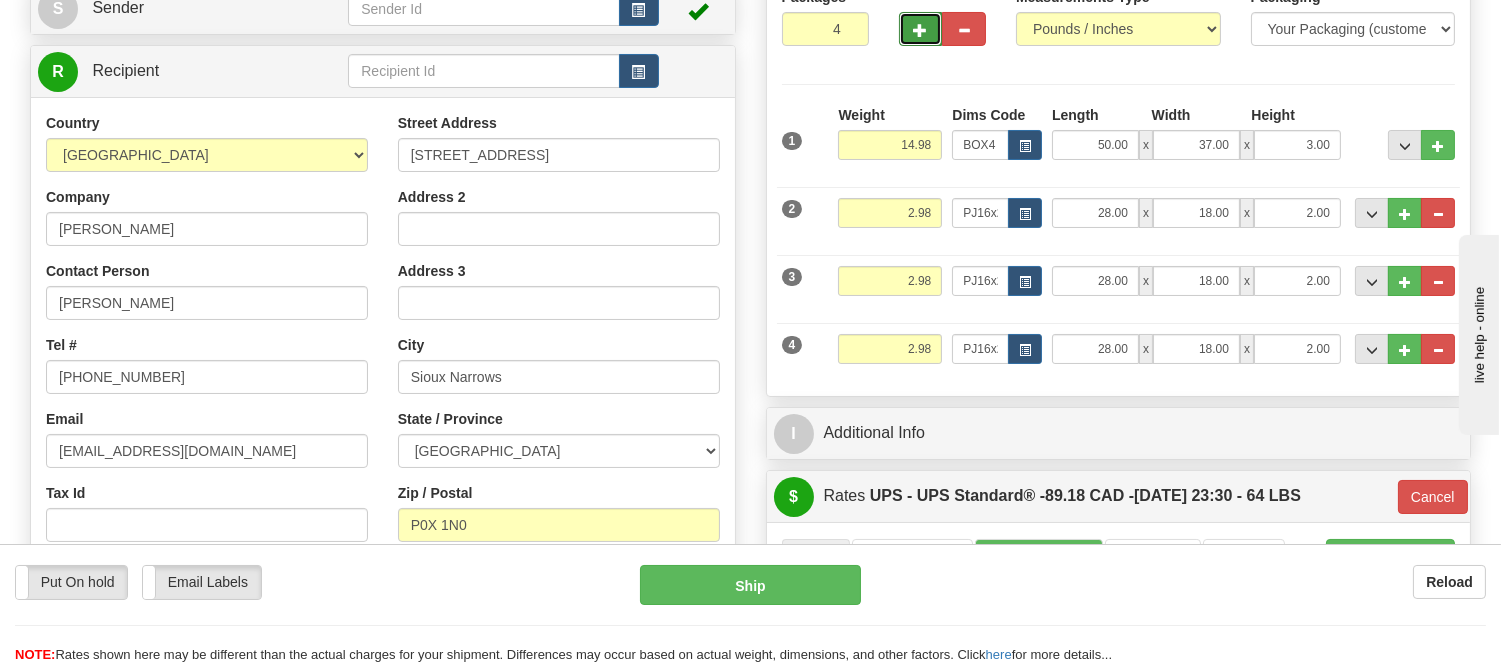 click at bounding box center [921, 30] 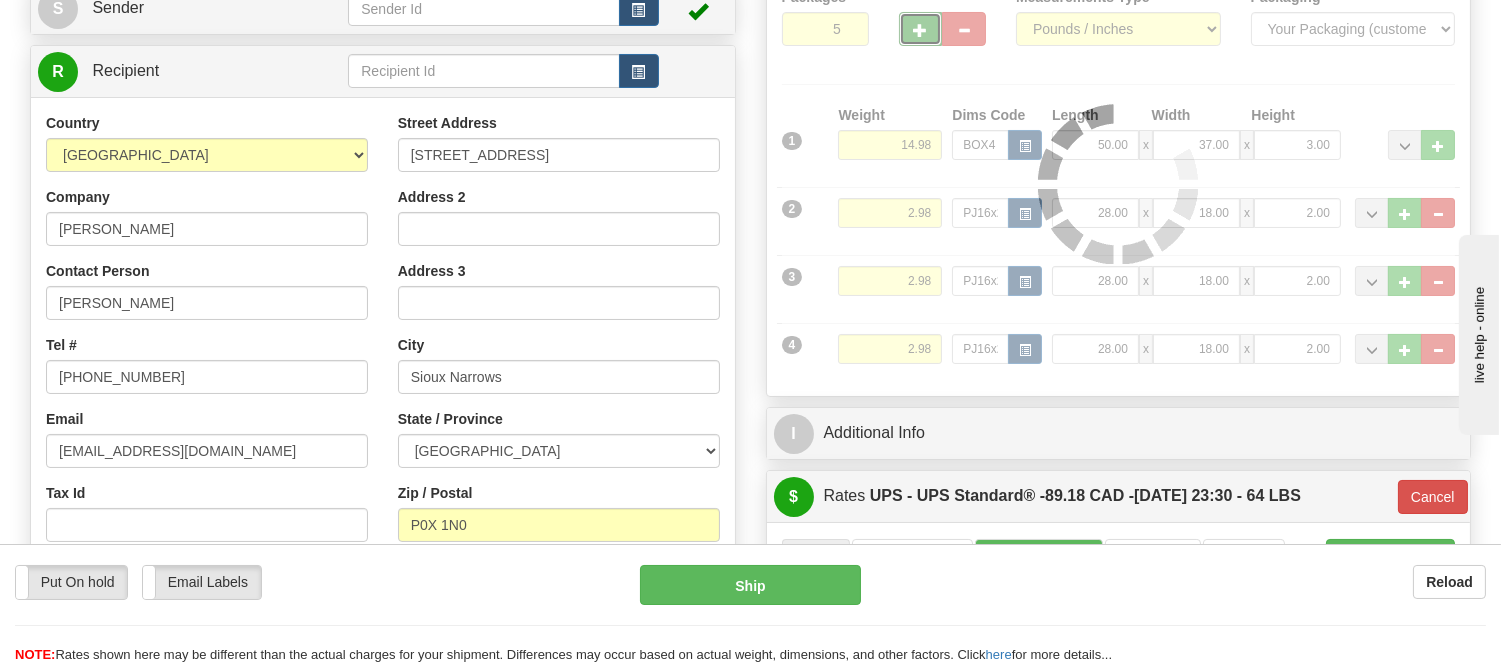 type on "11" 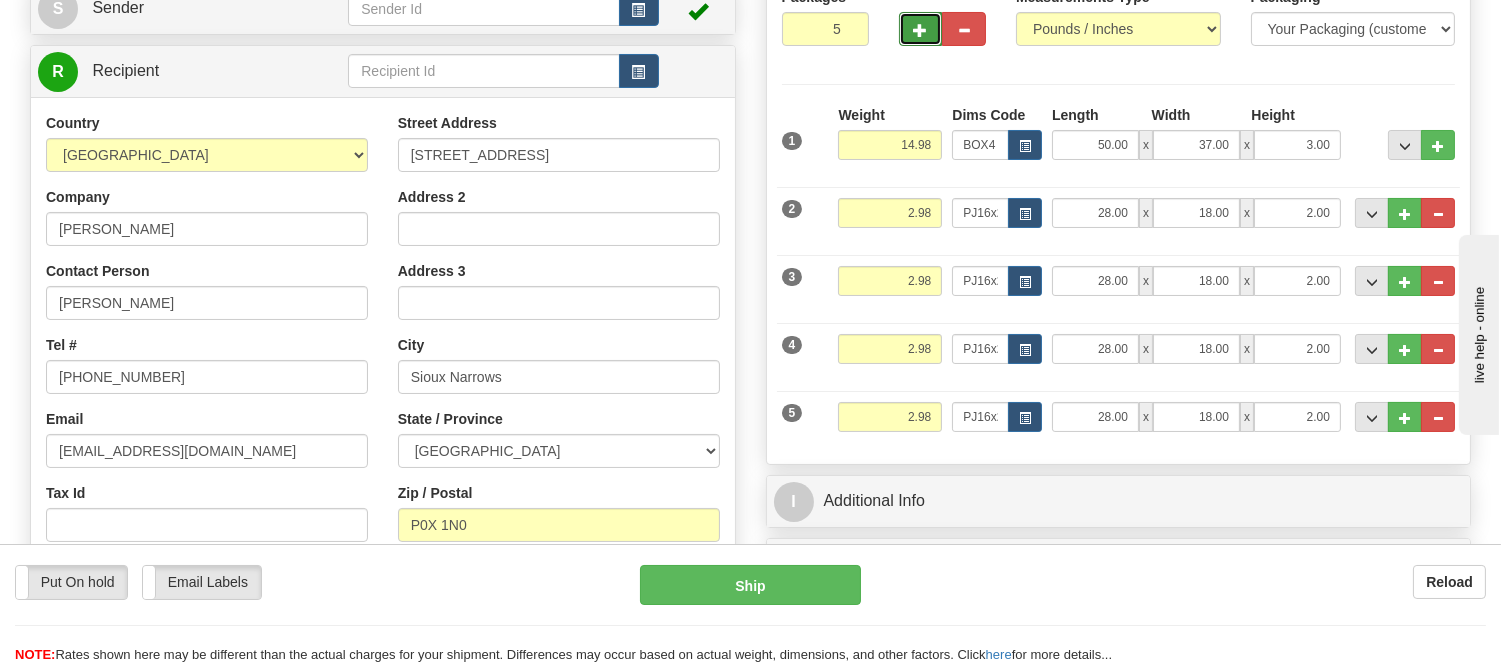 click at bounding box center (921, 30) 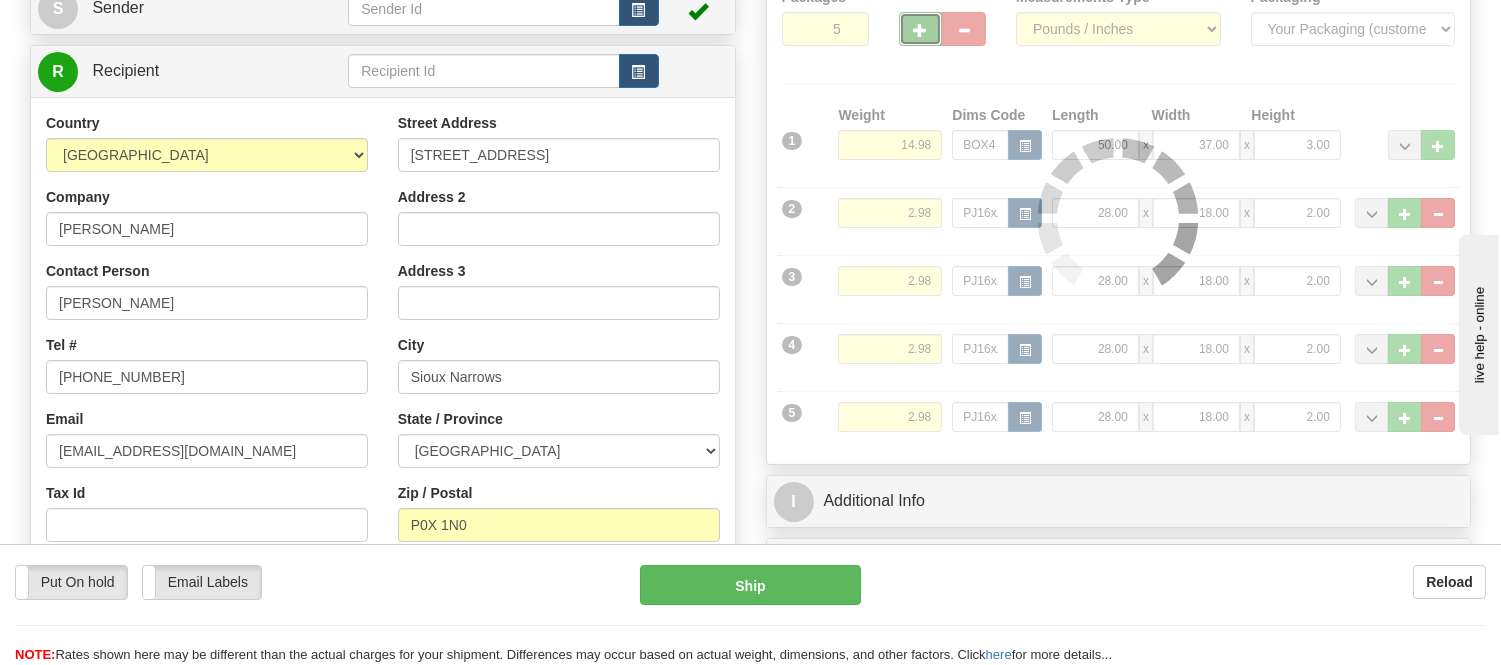type on "6" 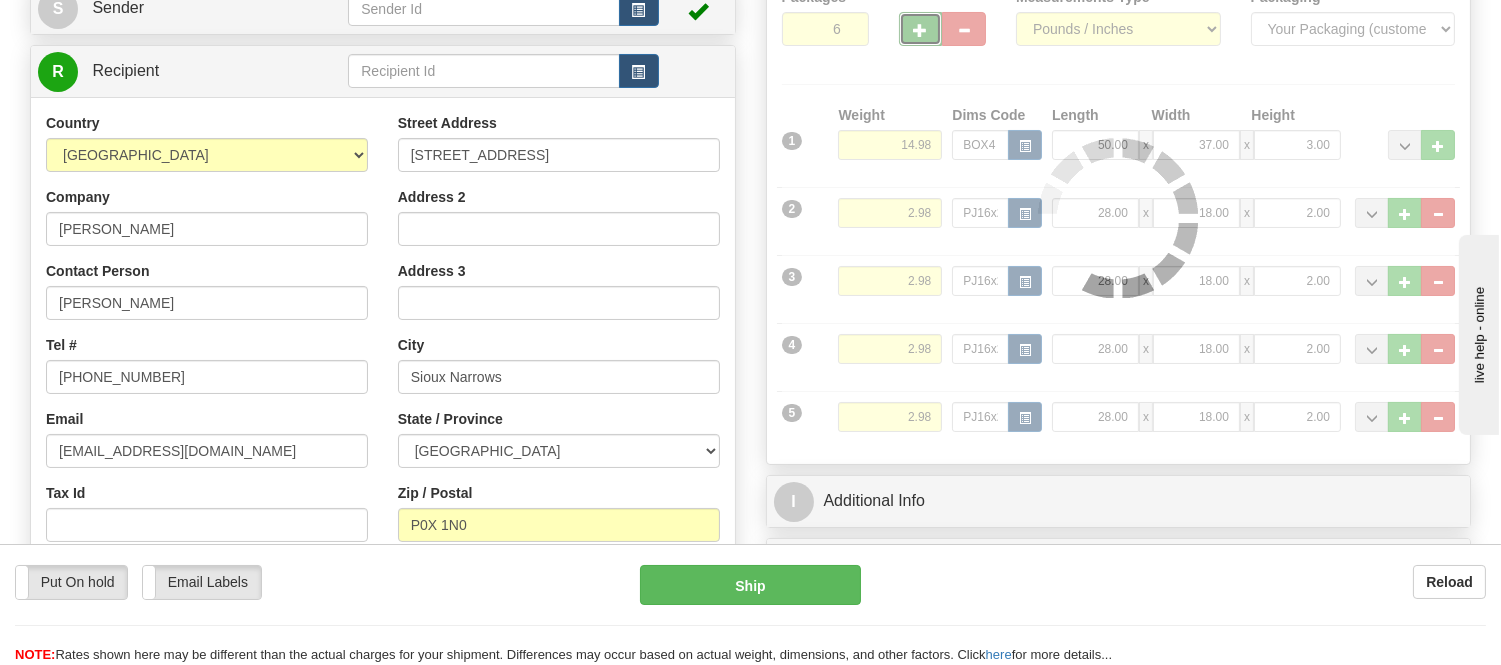 type on "11" 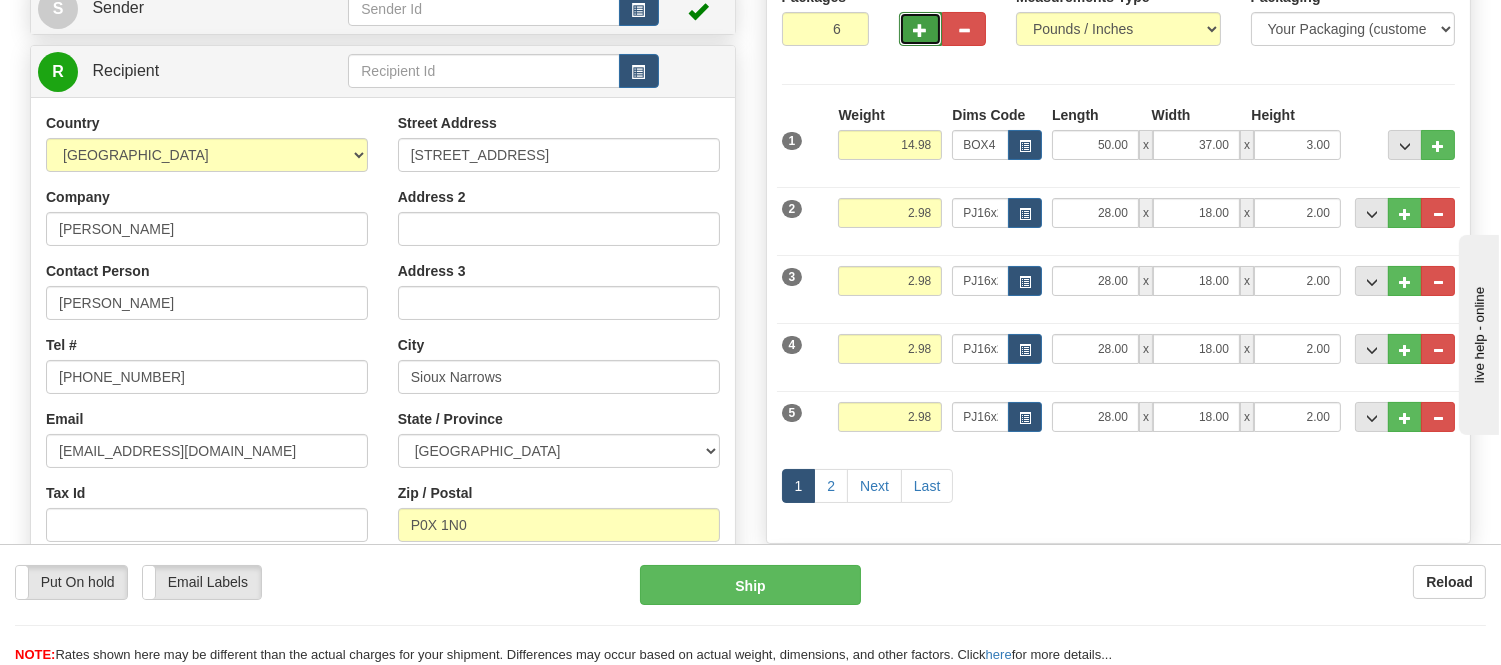 click at bounding box center [921, 29] 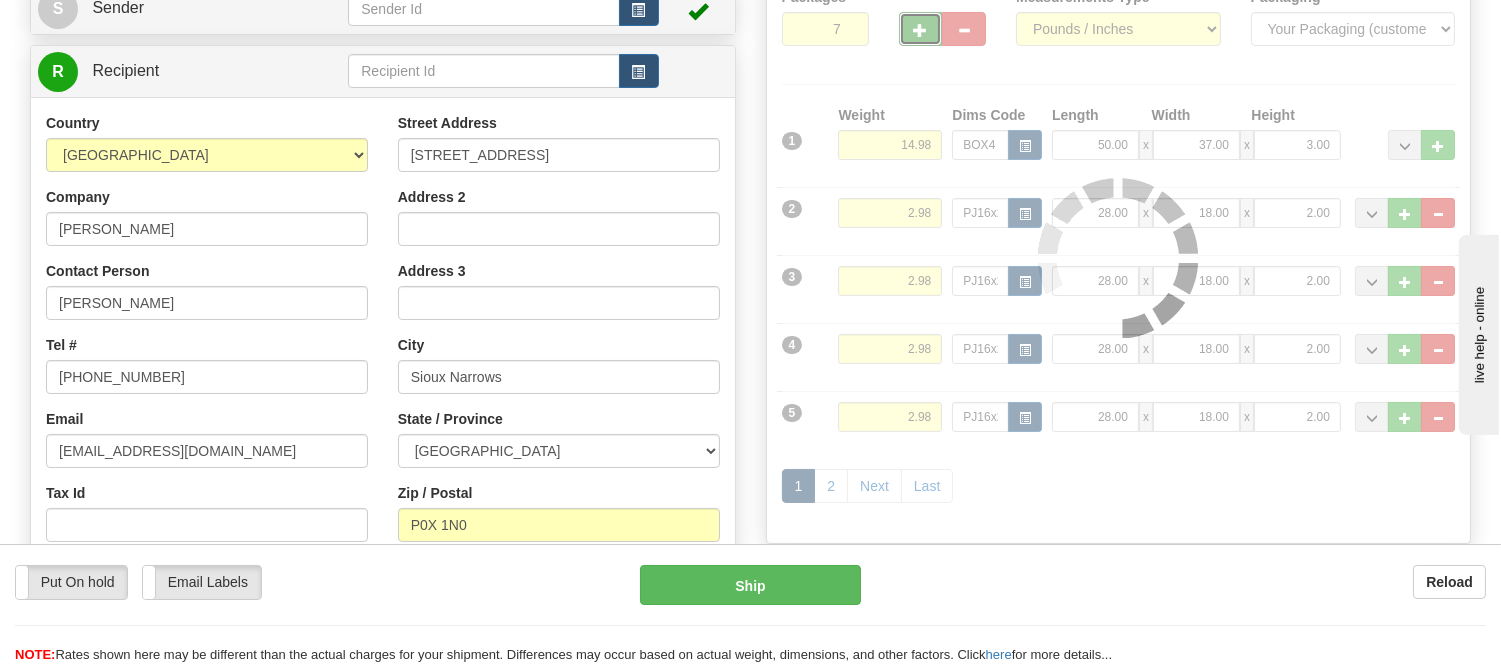 type on "11" 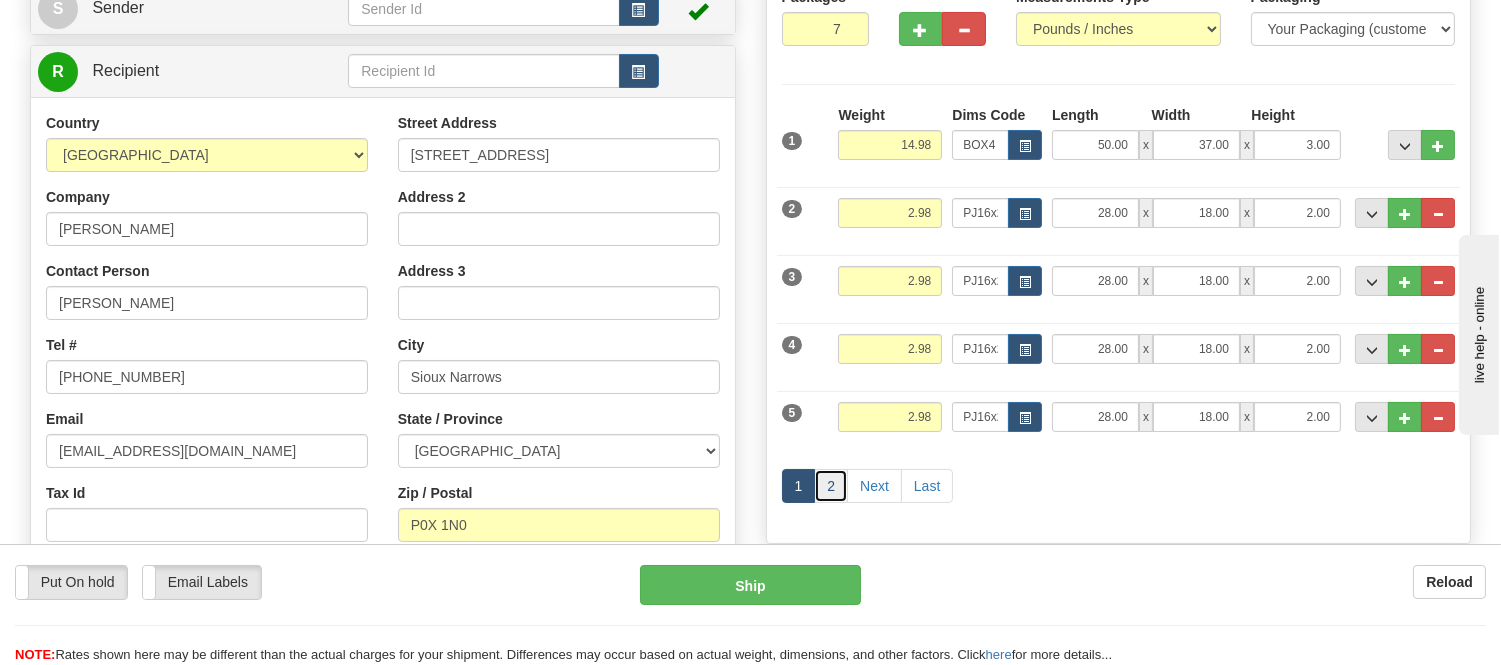 click on "2" at bounding box center [831, 486] 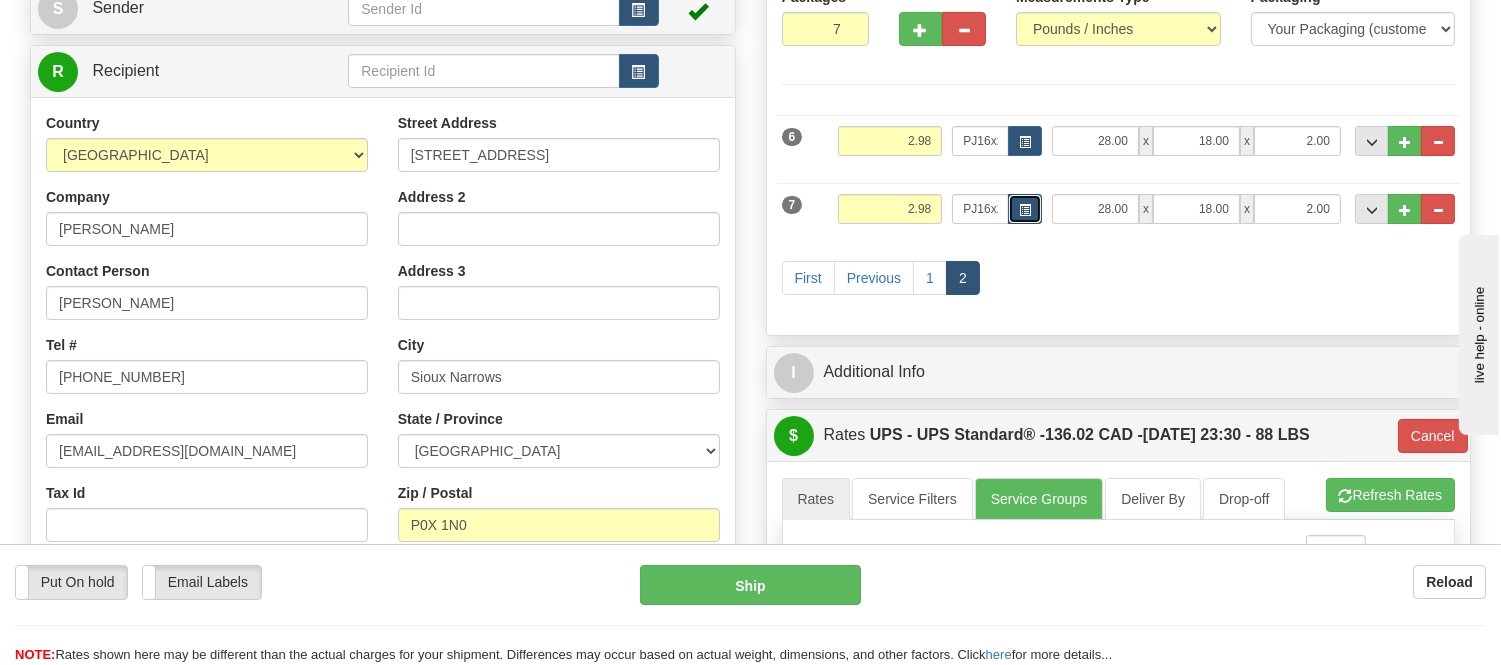 click at bounding box center [1025, 210] 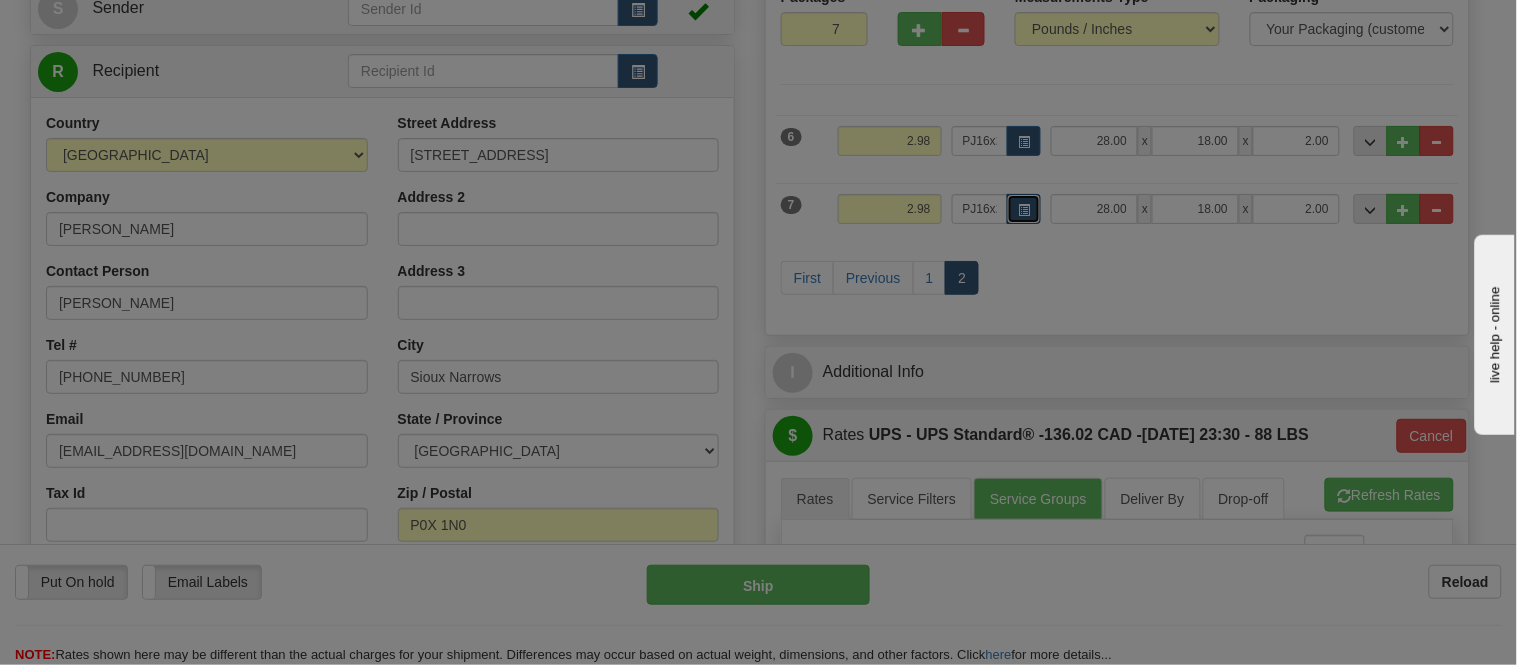 scroll, scrollTop: 0, scrollLeft: 0, axis: both 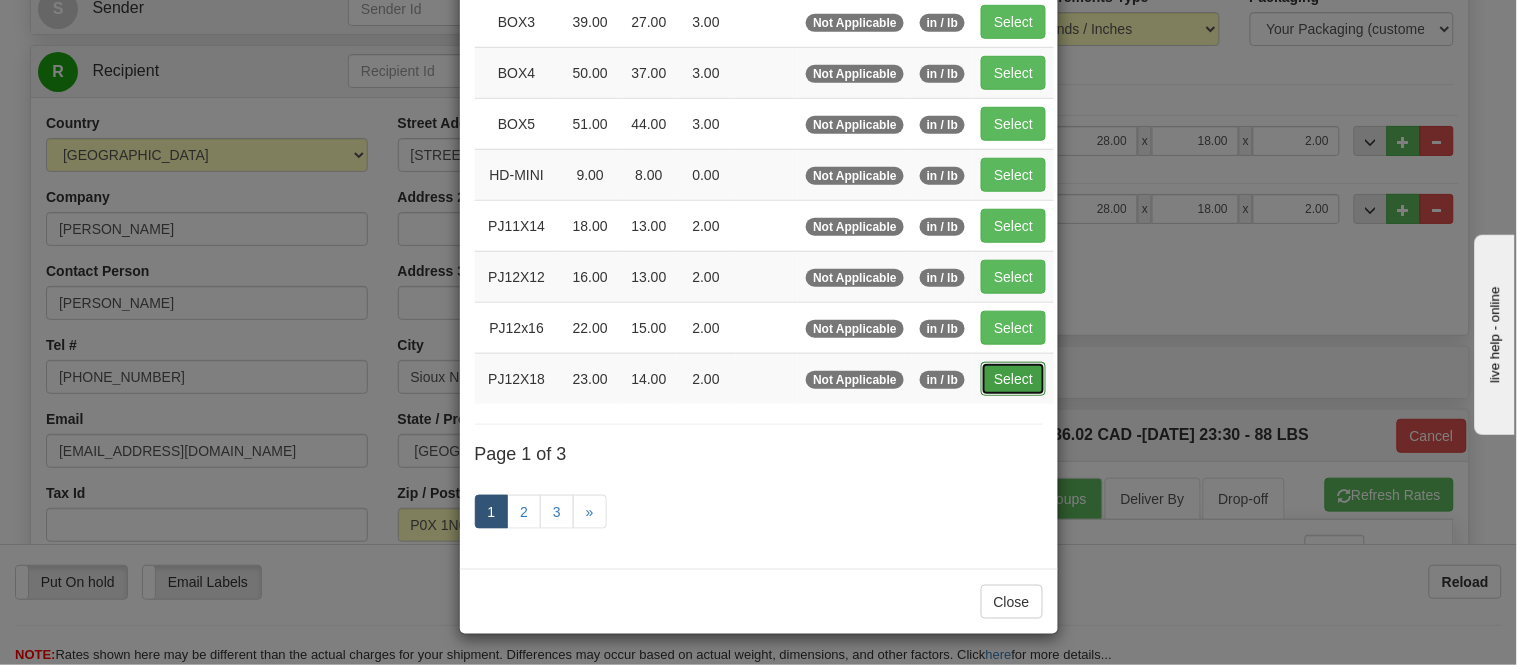 click on "Select" at bounding box center (1013, 379) 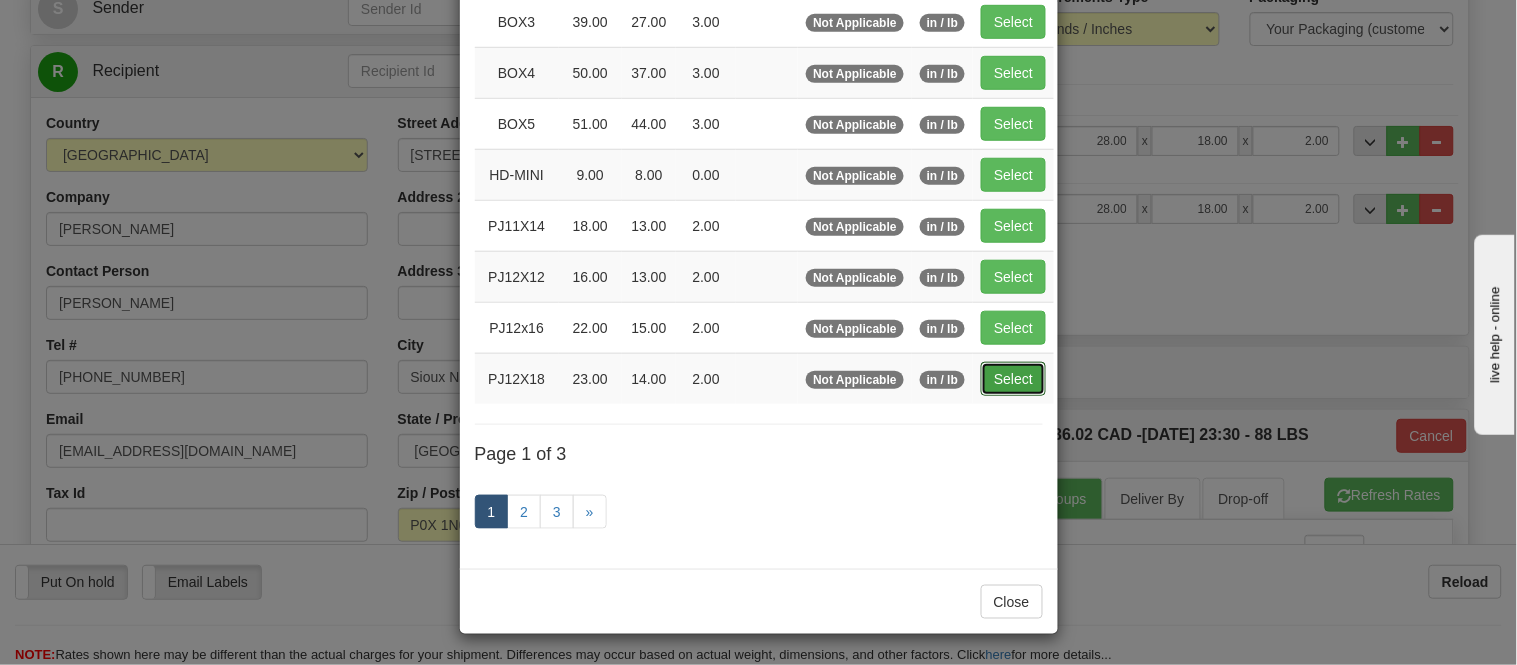 type on "23.00" 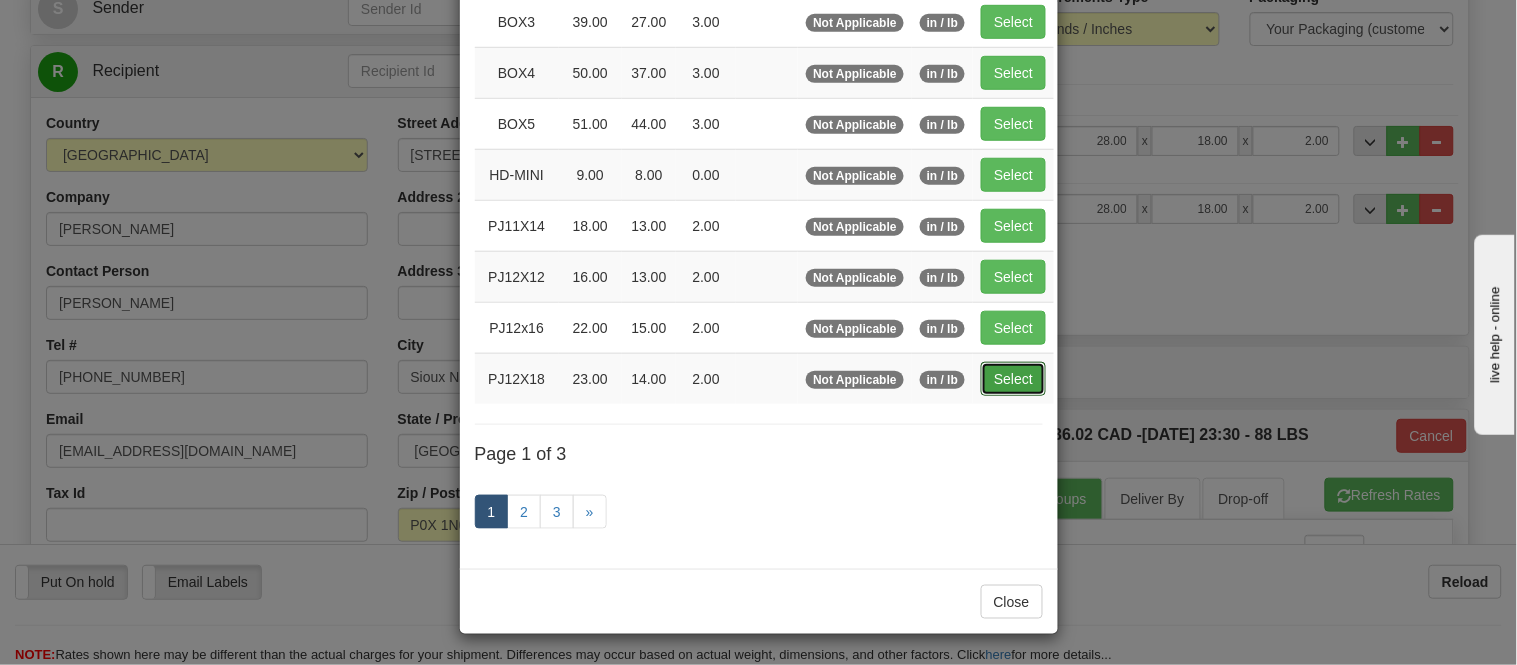 type on "14.00" 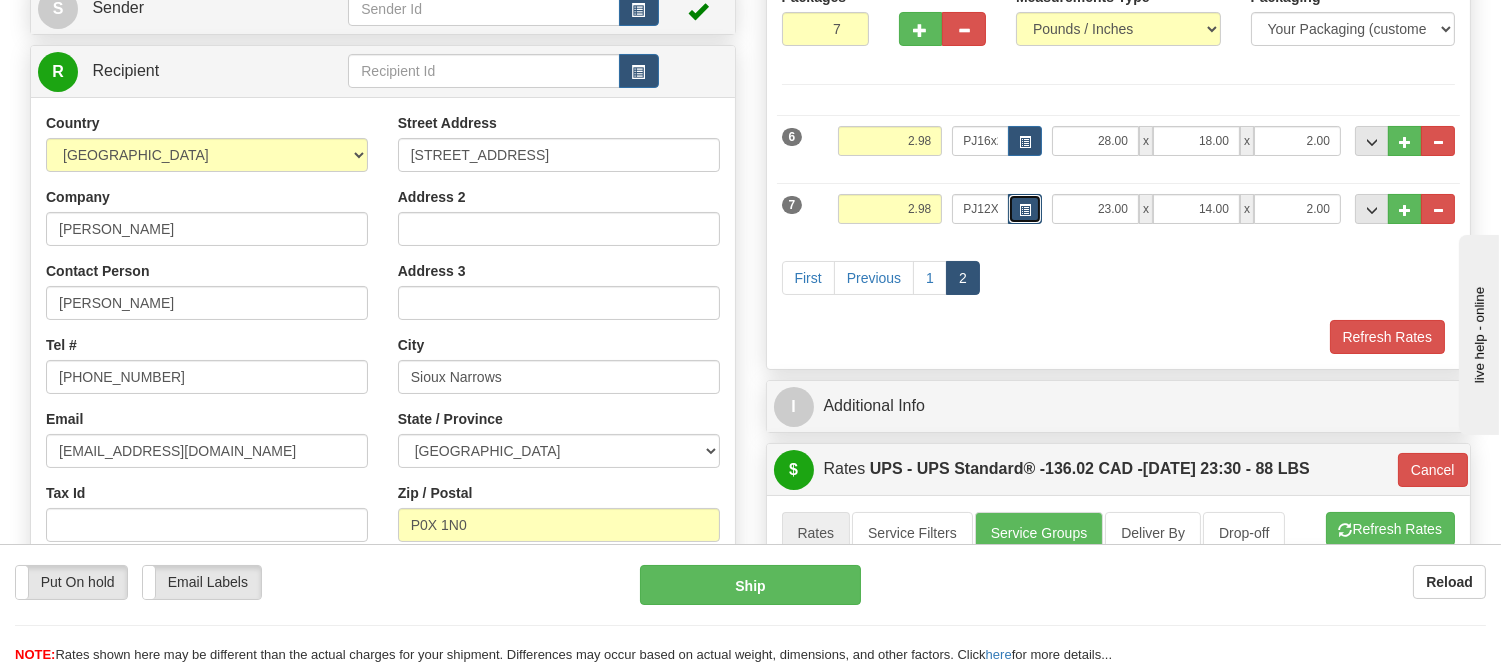 click at bounding box center [1025, 210] 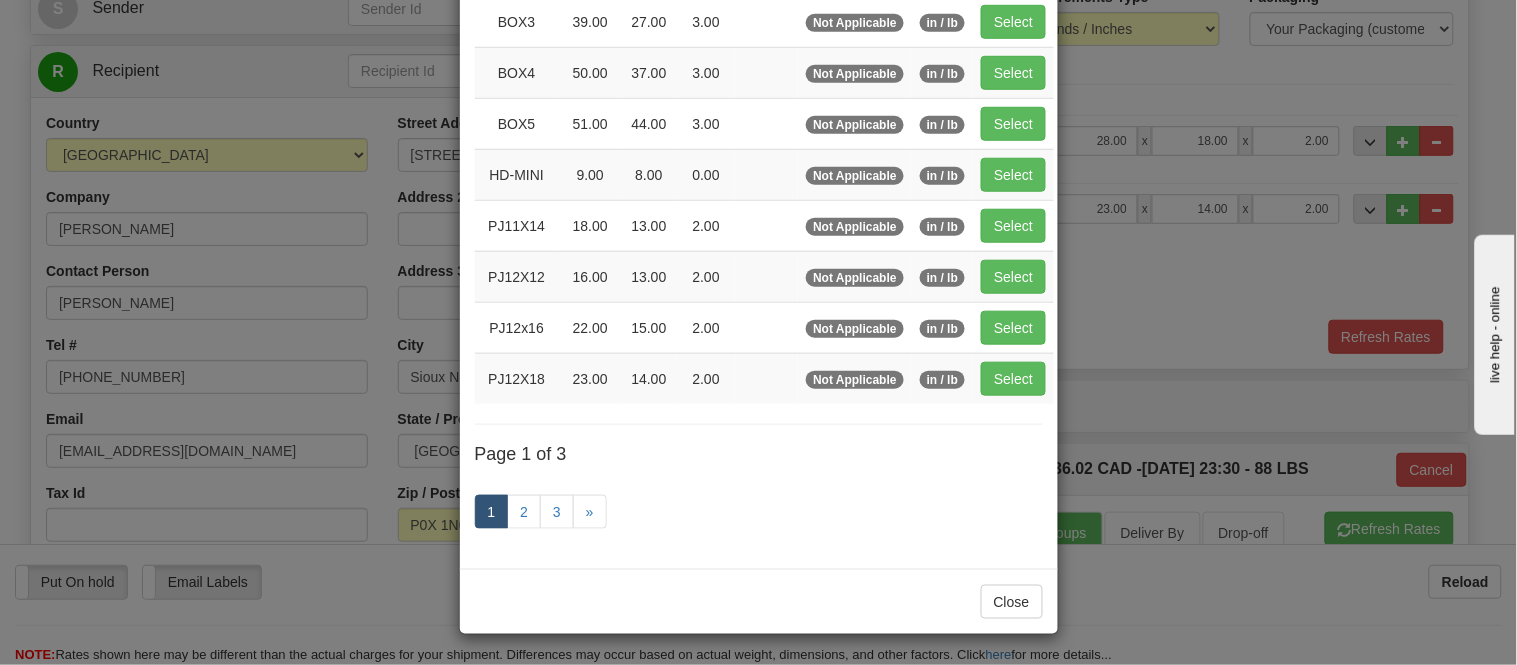 scroll, scrollTop: 0, scrollLeft: 0, axis: both 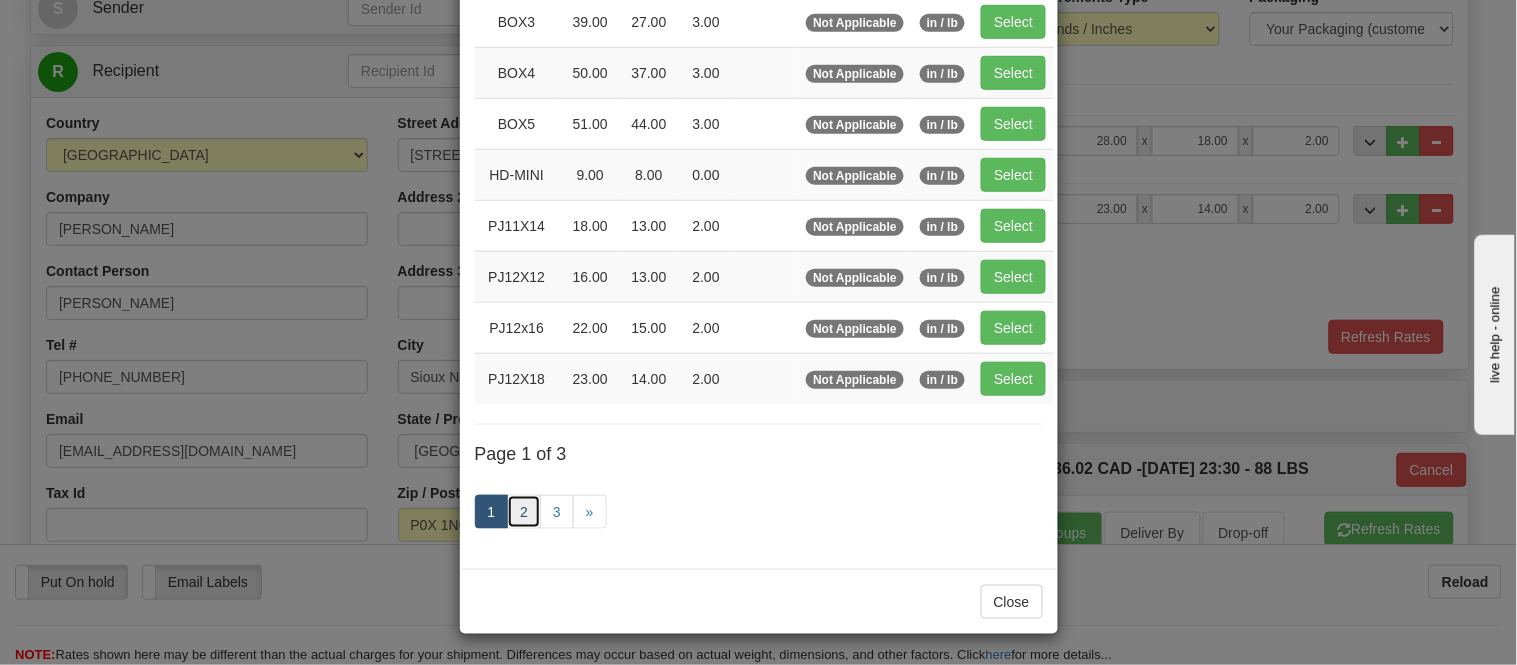 click on "2" at bounding box center [524, 512] 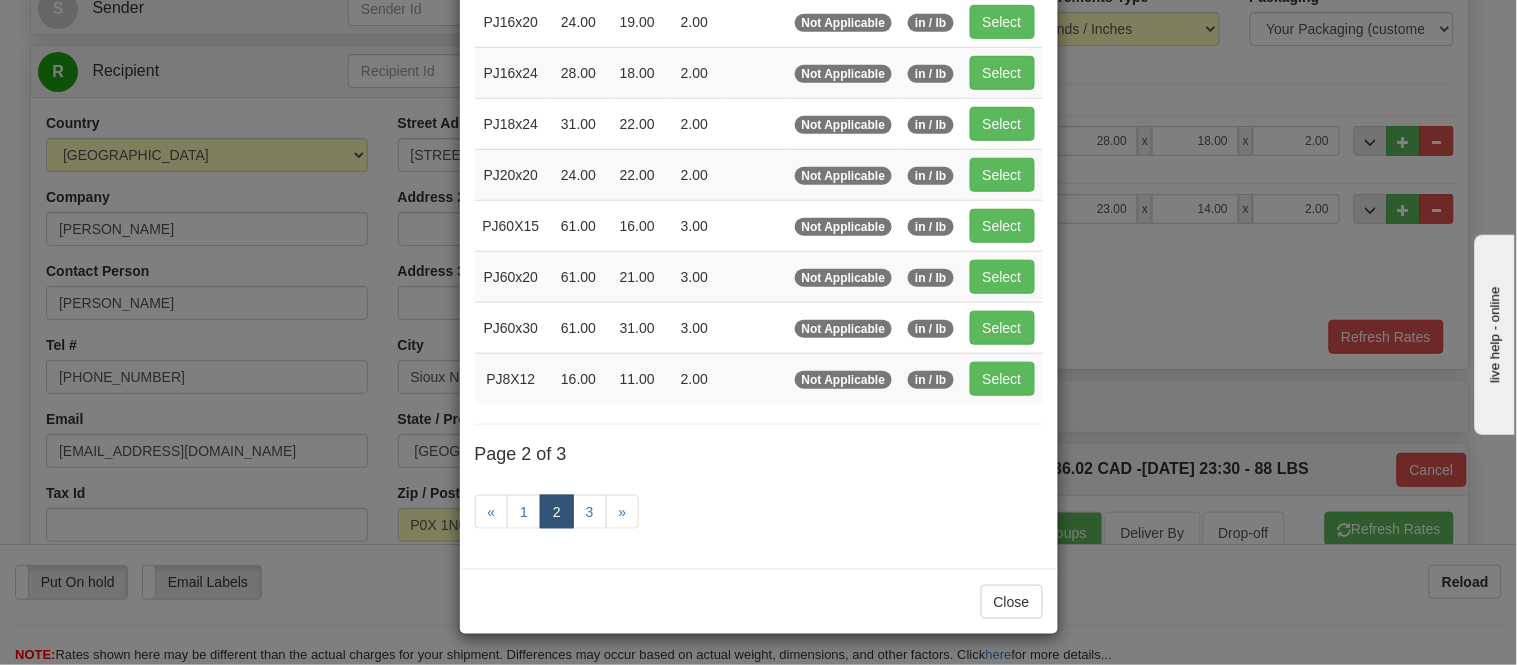 scroll, scrollTop: 325, scrollLeft: 0, axis: vertical 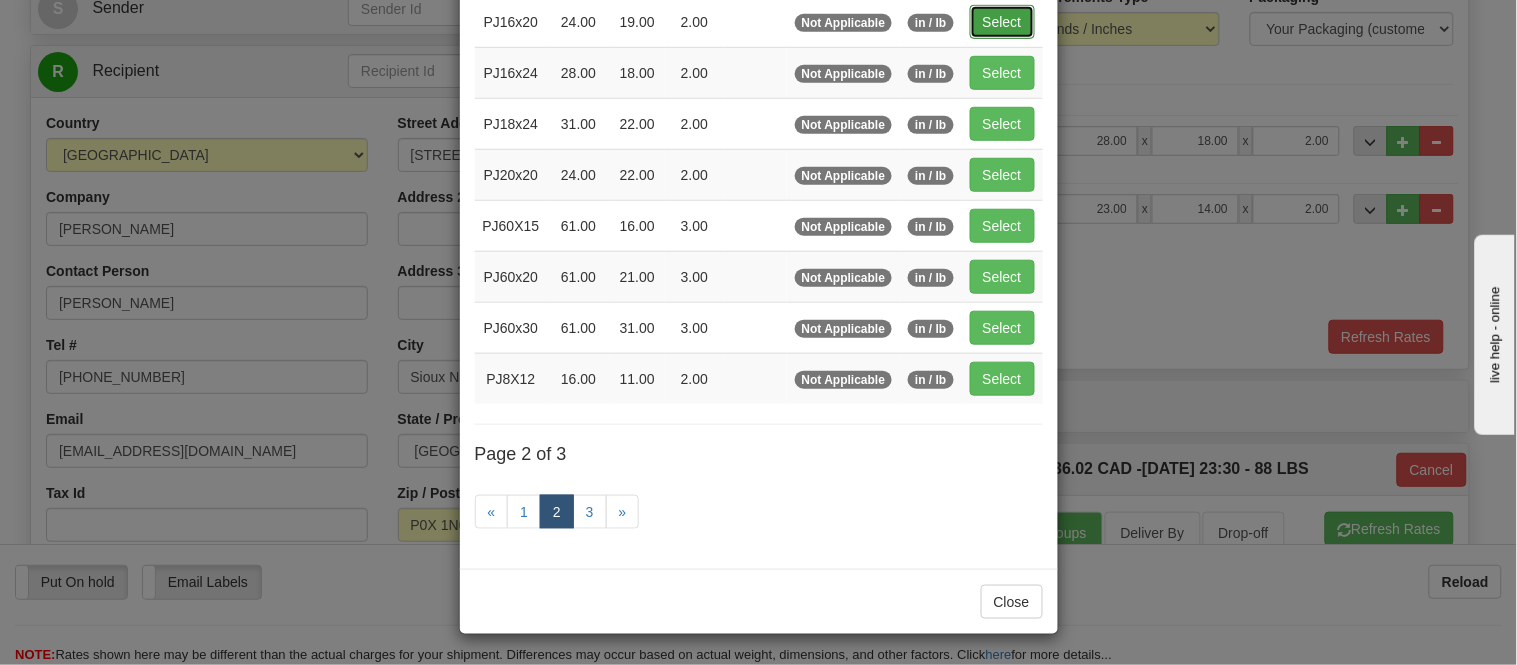 click on "Select" at bounding box center [1002, 22] 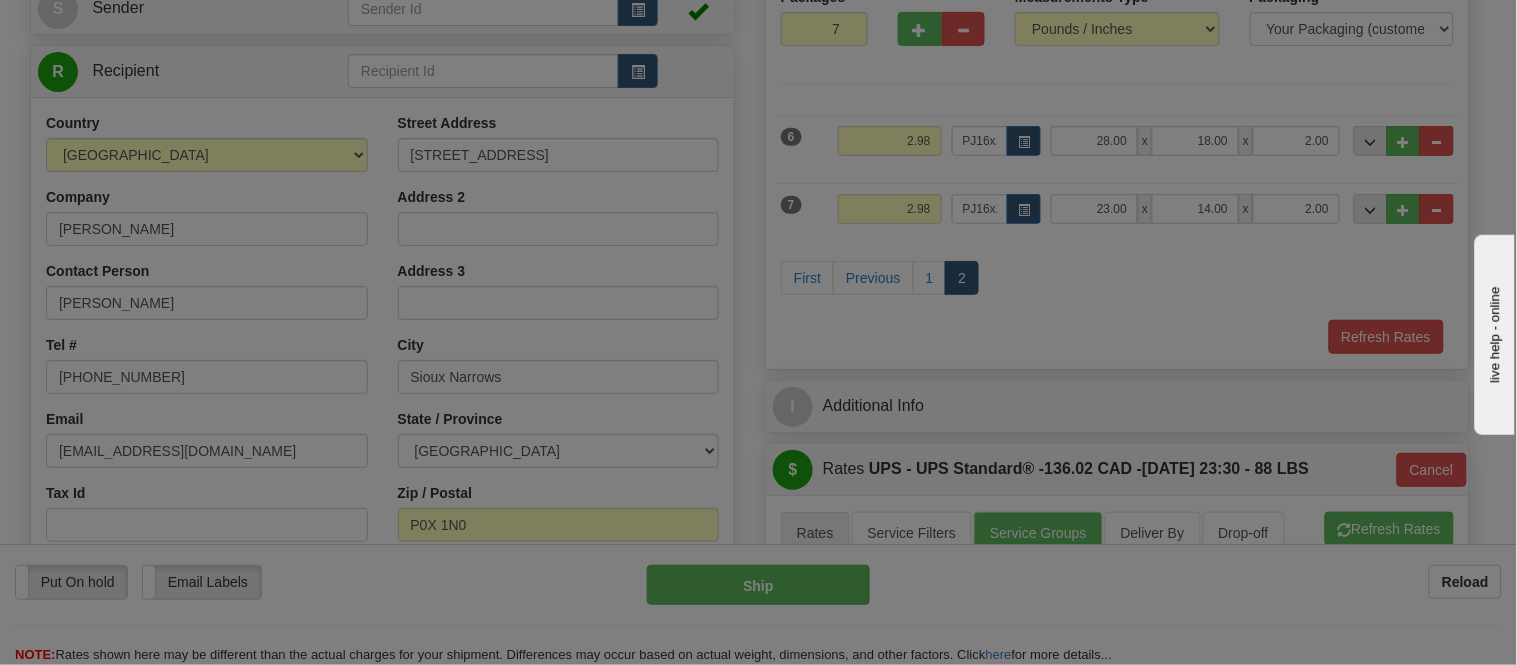 type on "24.00" 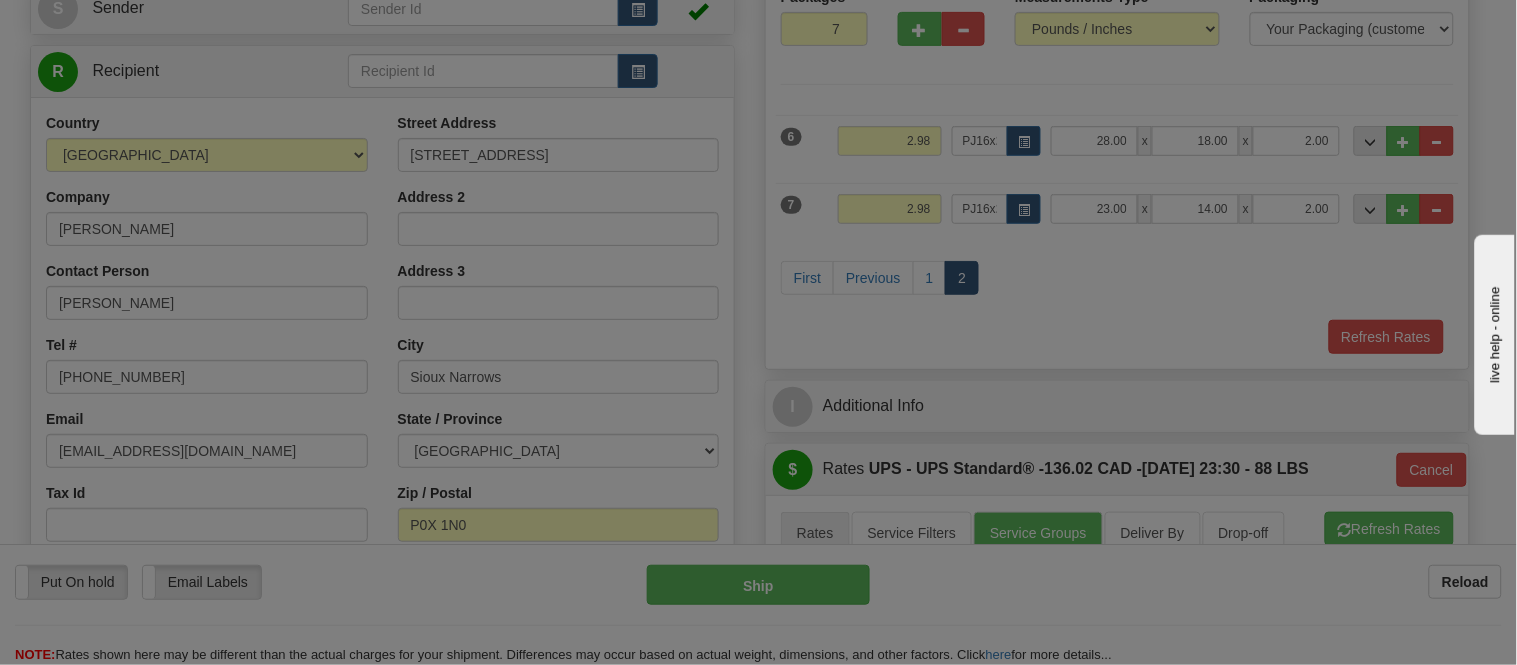 type on "19.00" 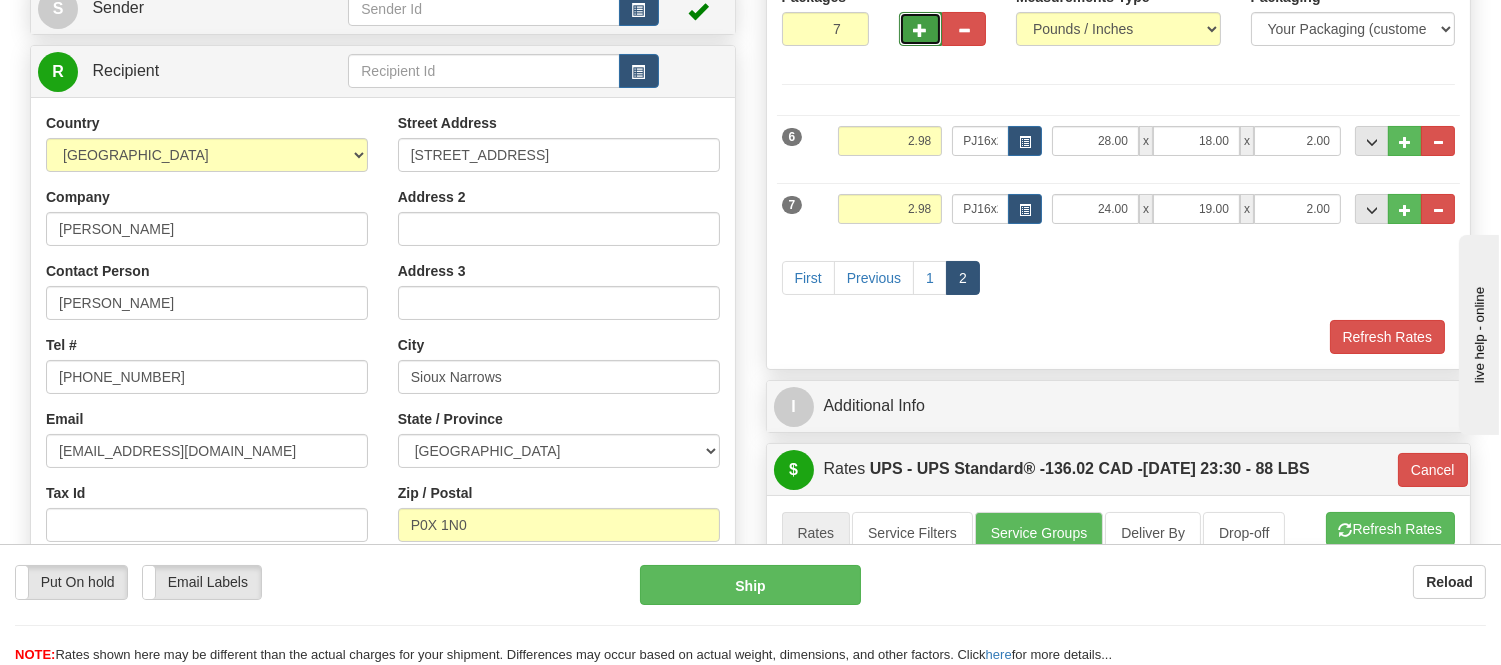 click at bounding box center (921, 30) 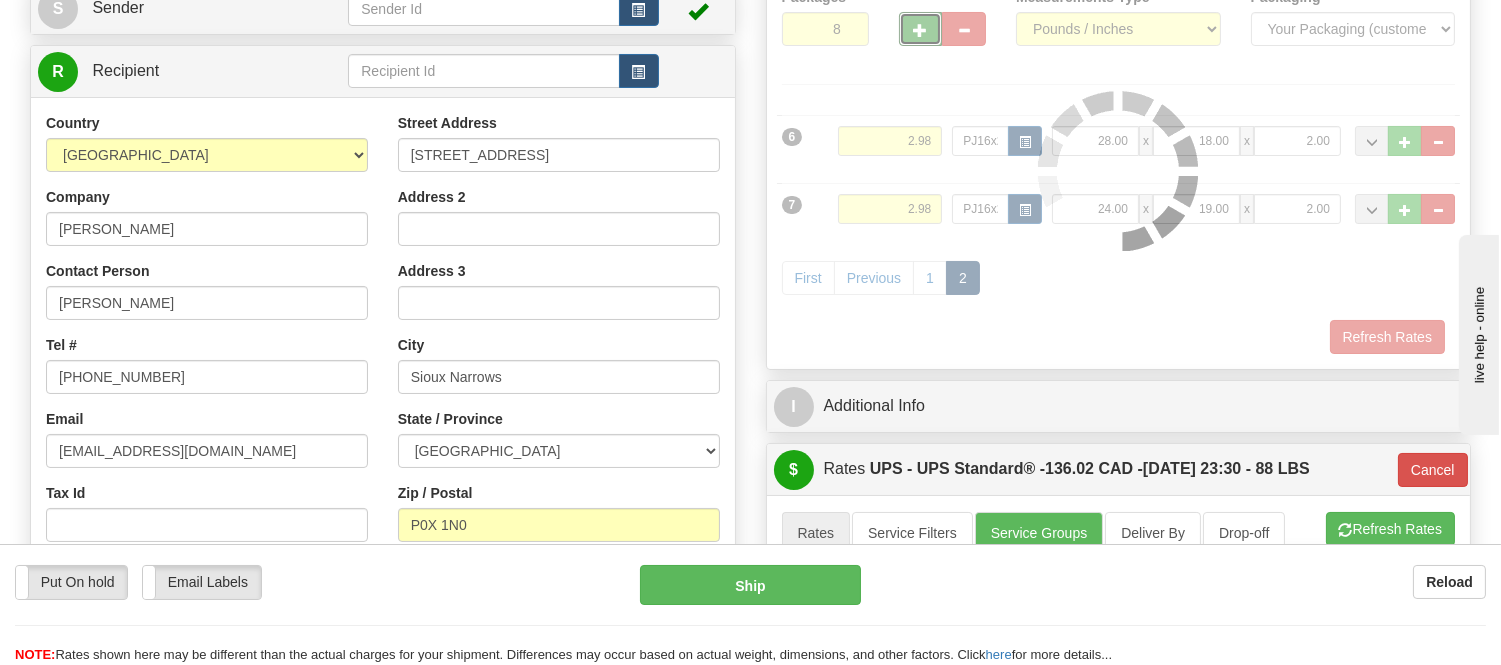 type on "11" 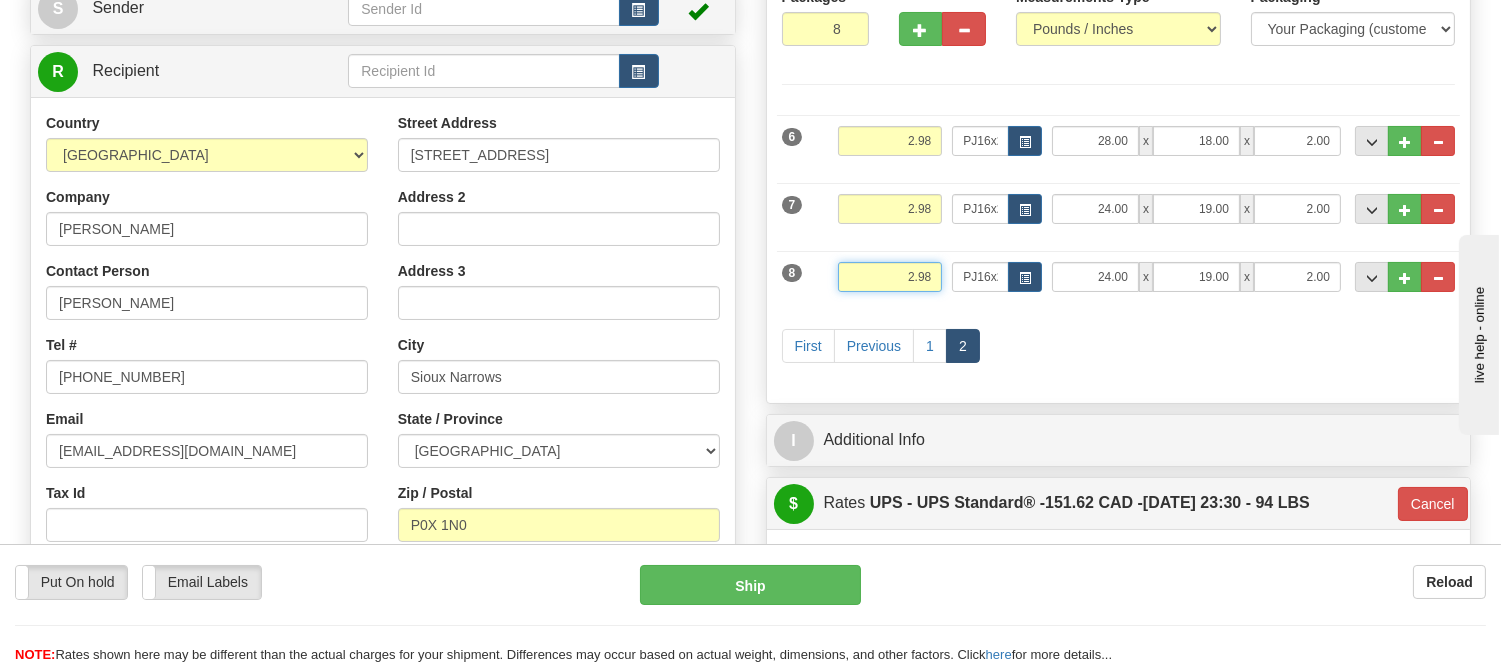 drag, startPoint x: 934, startPoint y: 275, endPoint x: 850, endPoint y: 281, distance: 84.21401 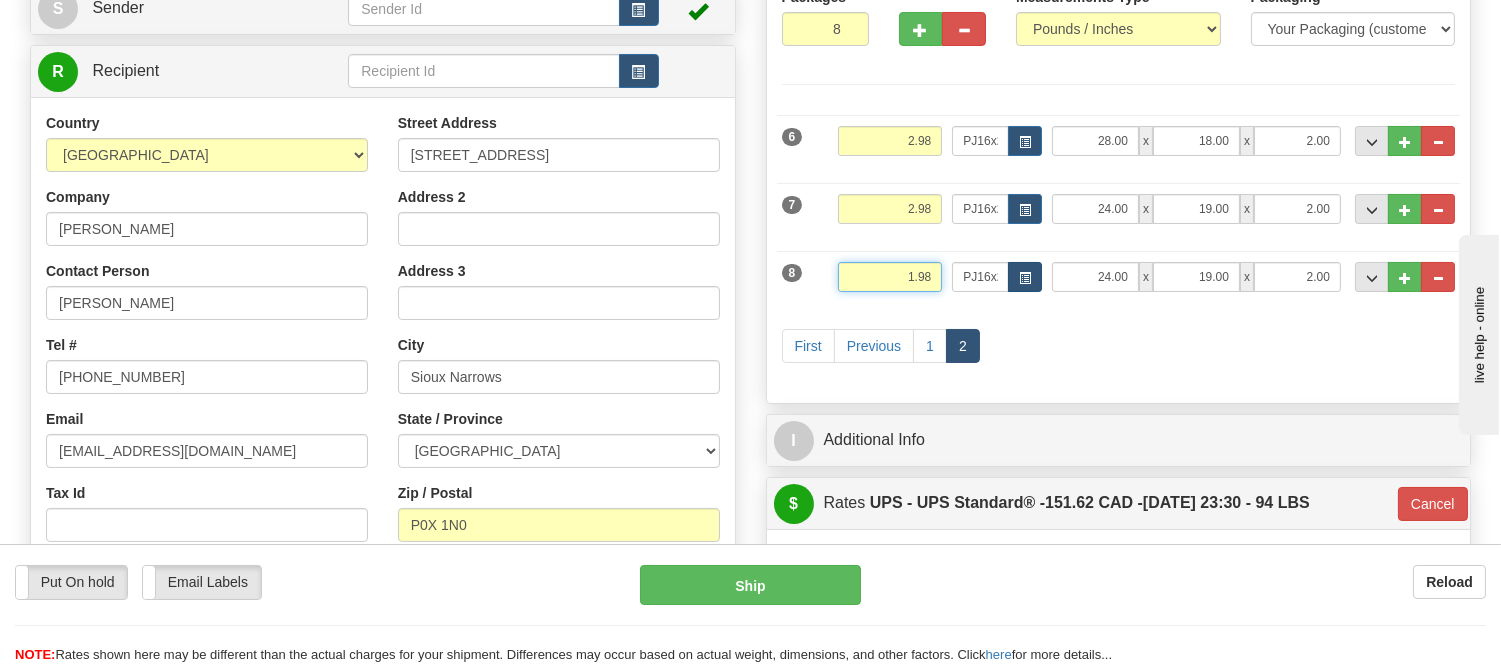 type on "1.98" 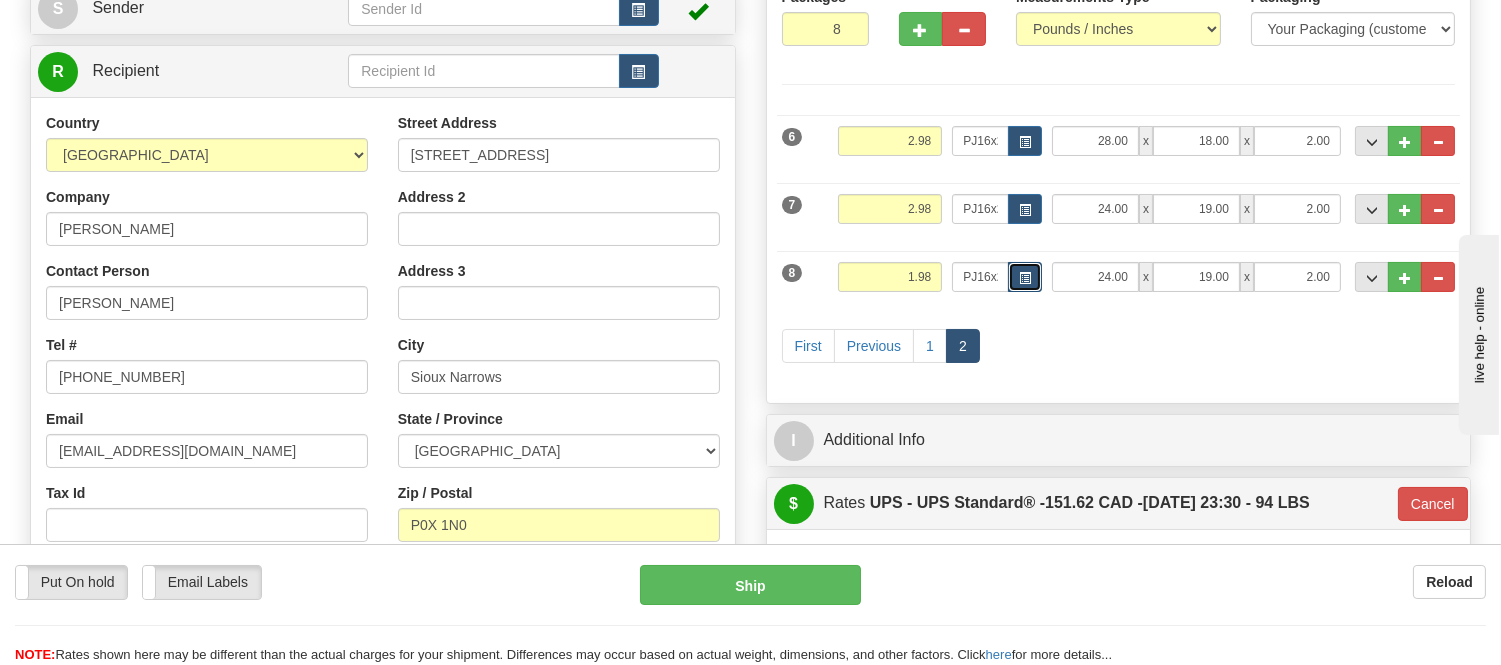 type on "11" 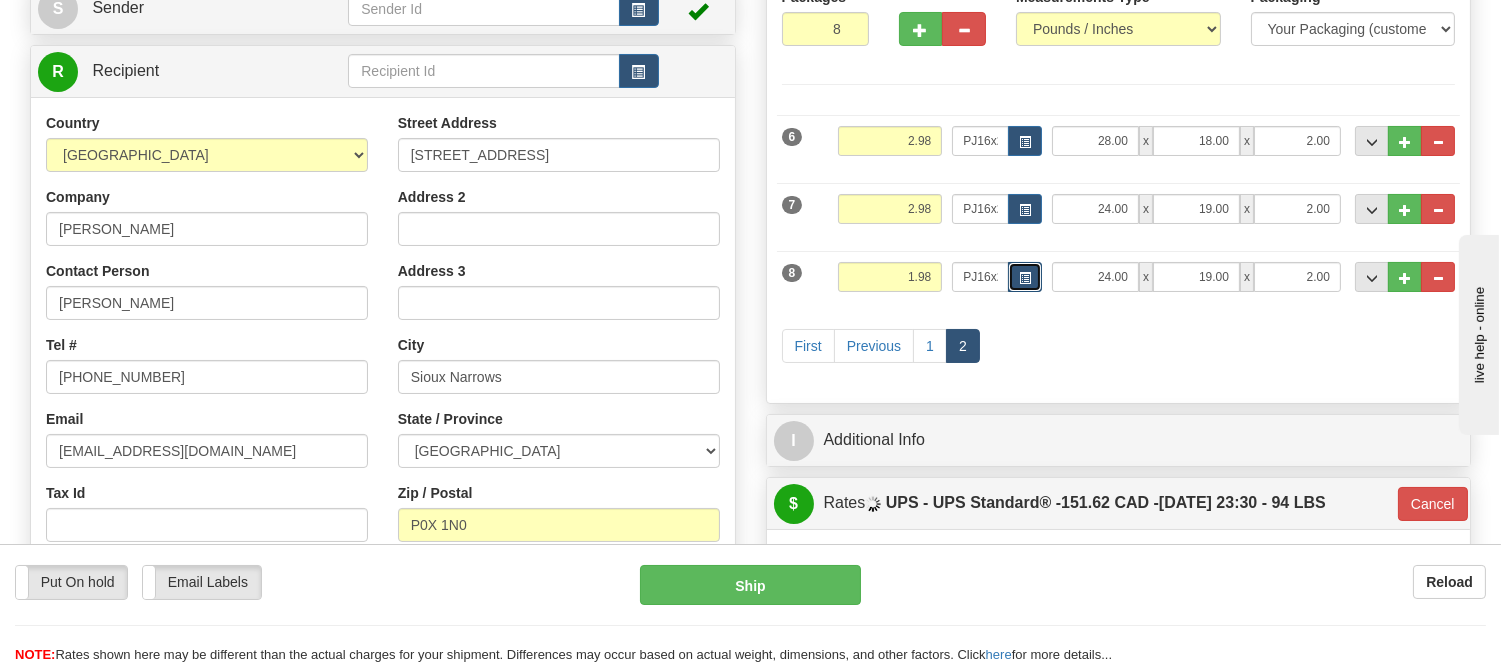 click at bounding box center (1025, 277) 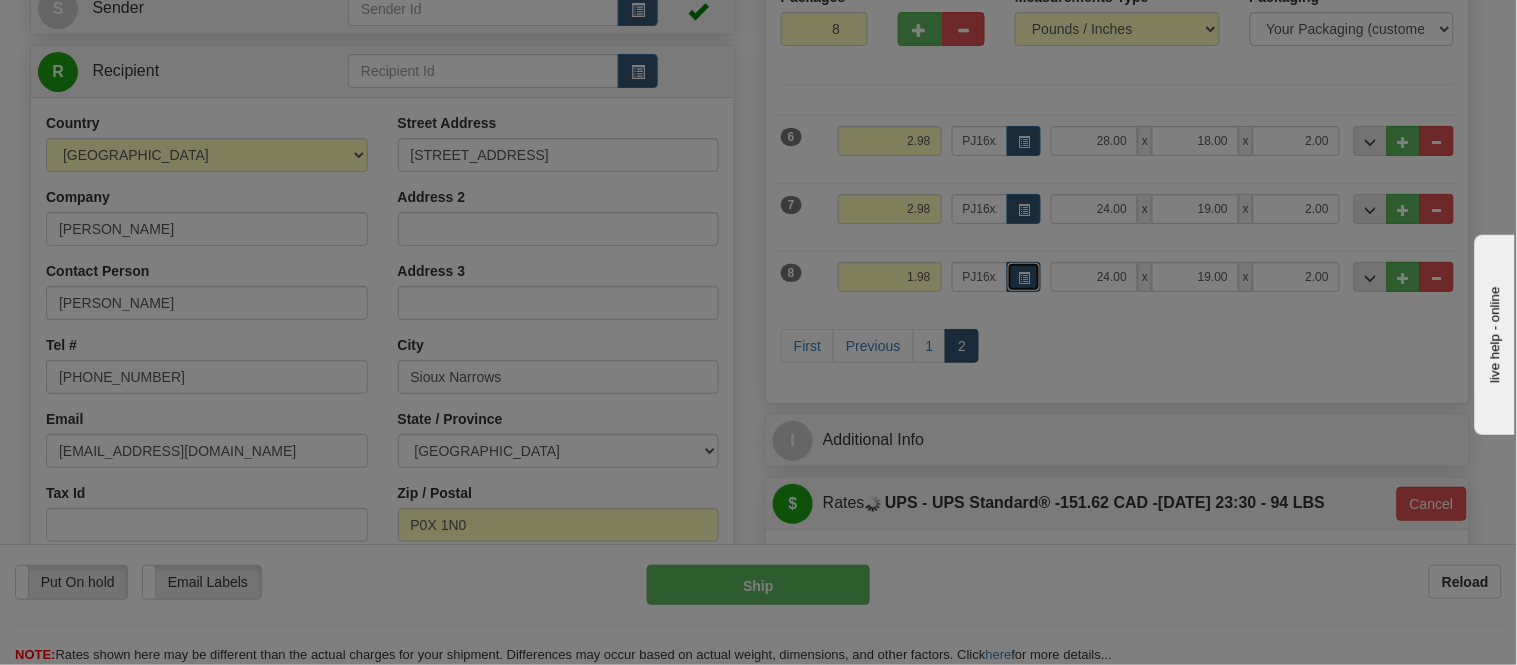 scroll, scrollTop: 0, scrollLeft: 0, axis: both 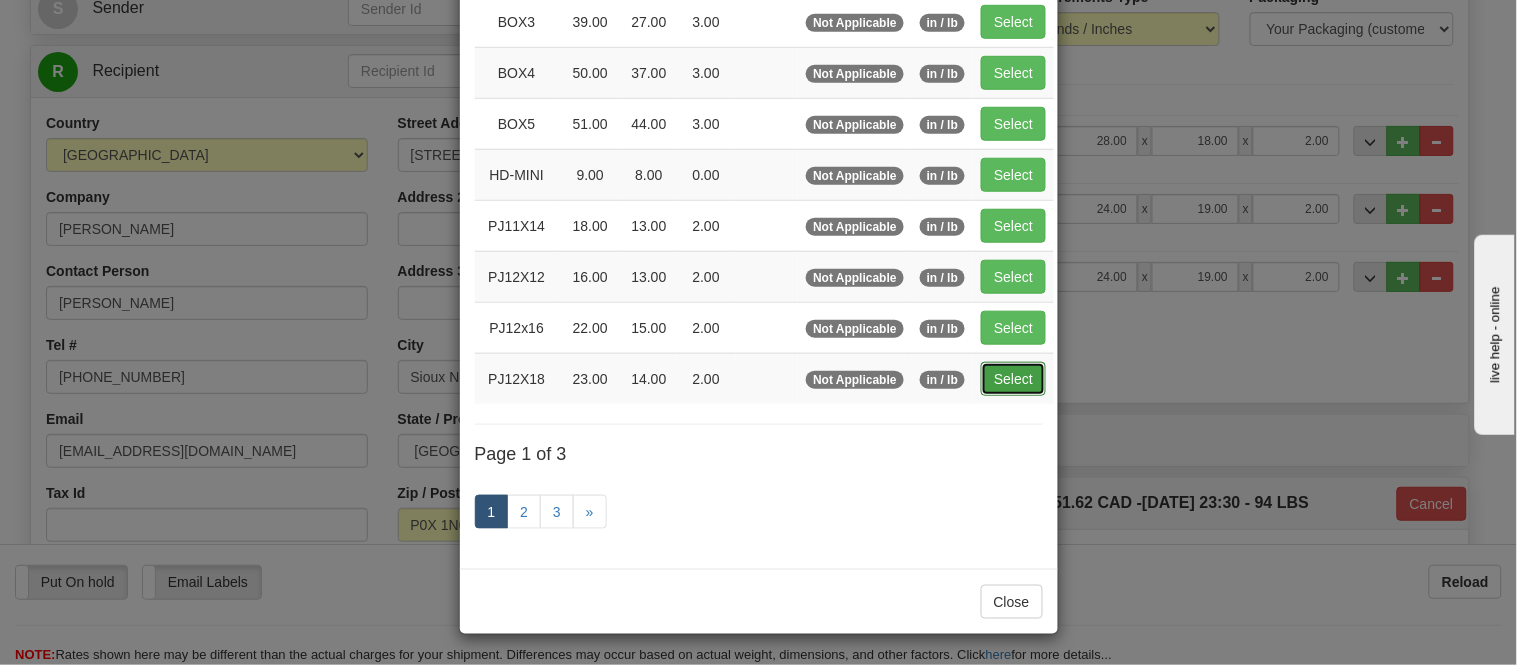click on "Select" at bounding box center [1013, 379] 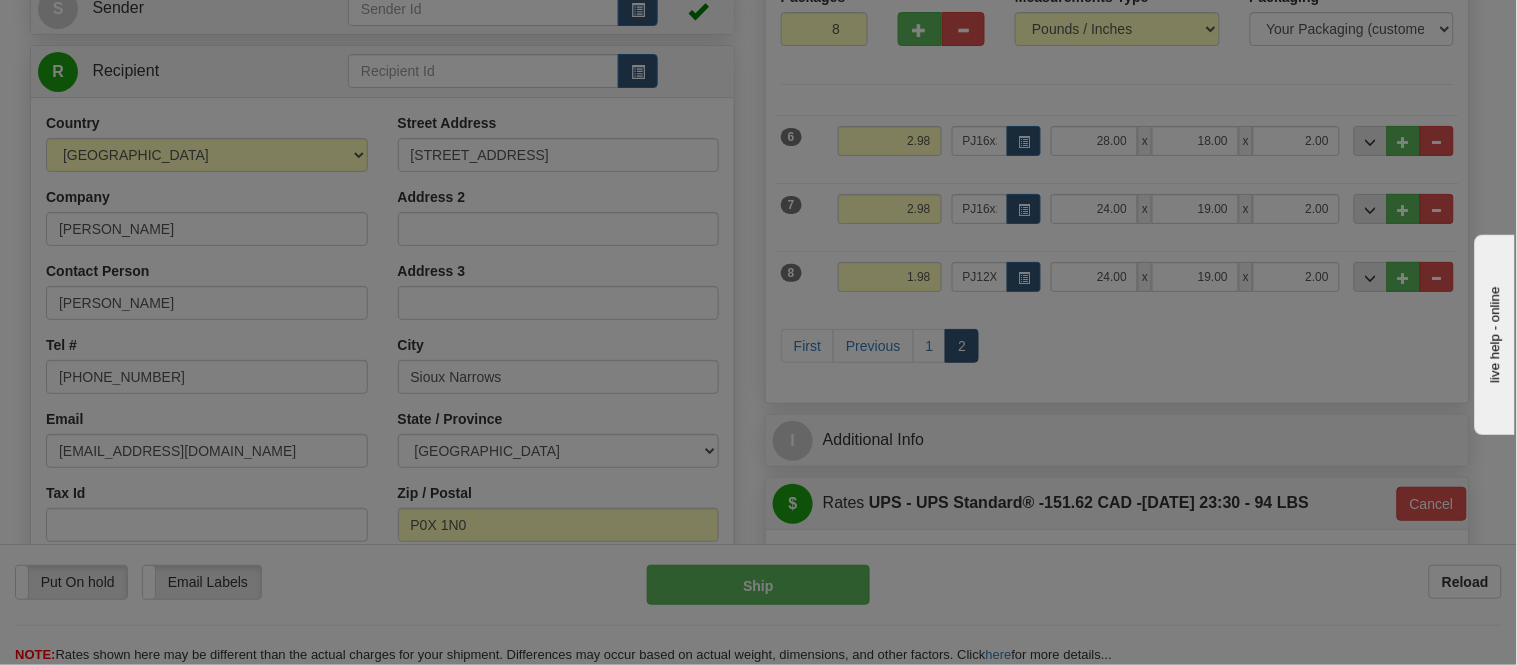 type on "23.00" 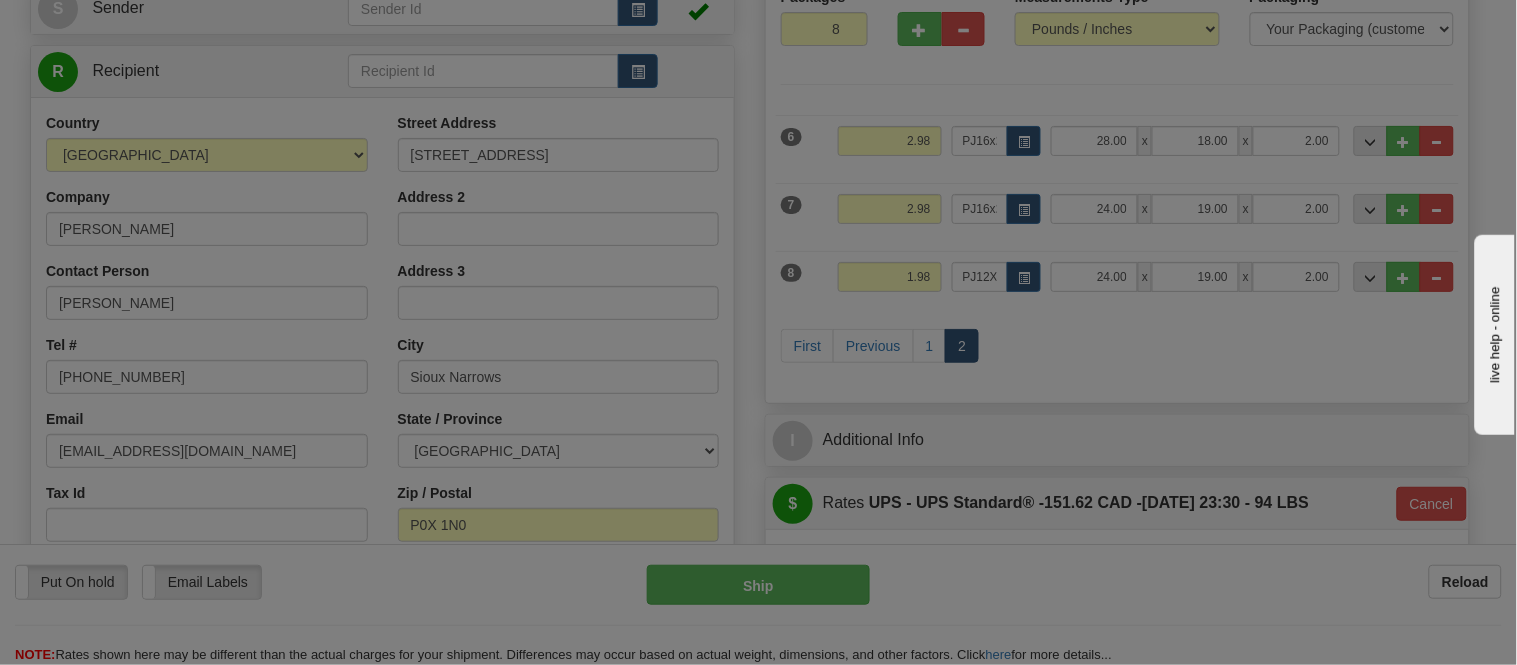 type on "14.00" 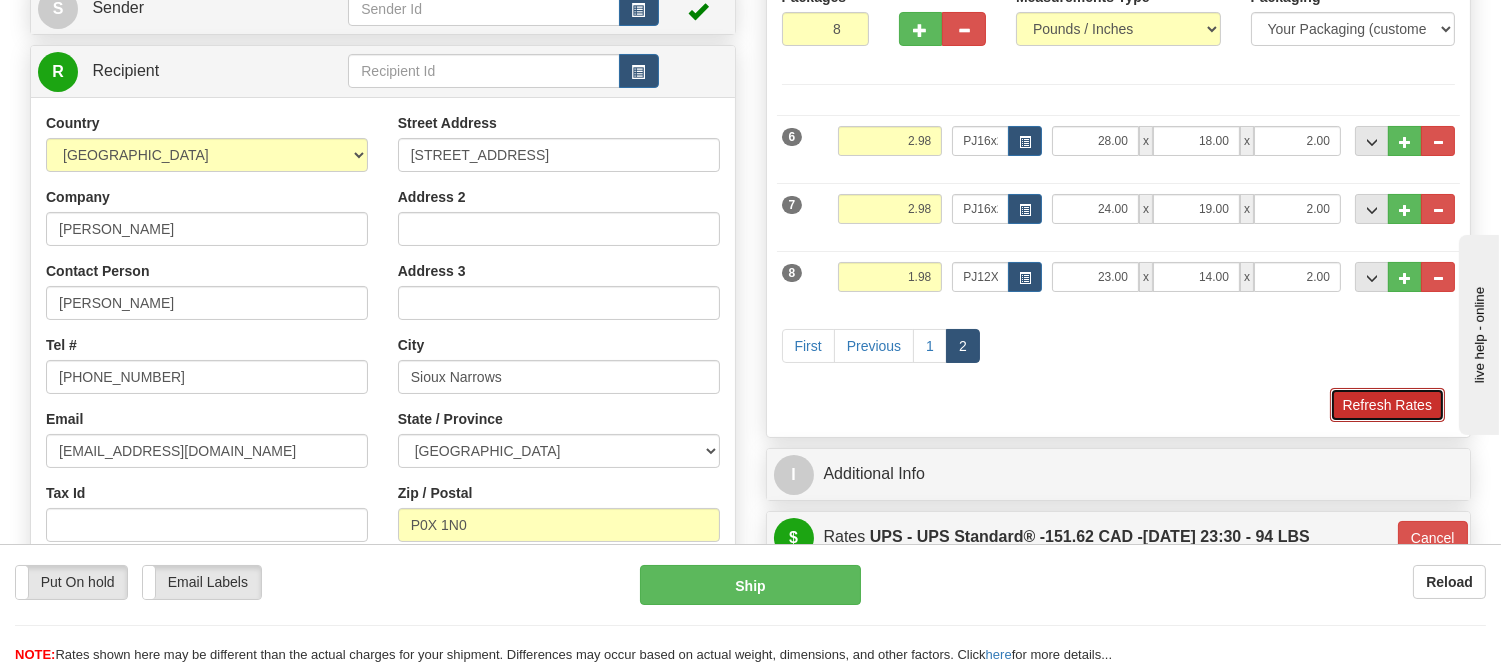 click on "Refresh Rates" at bounding box center (1387, 405) 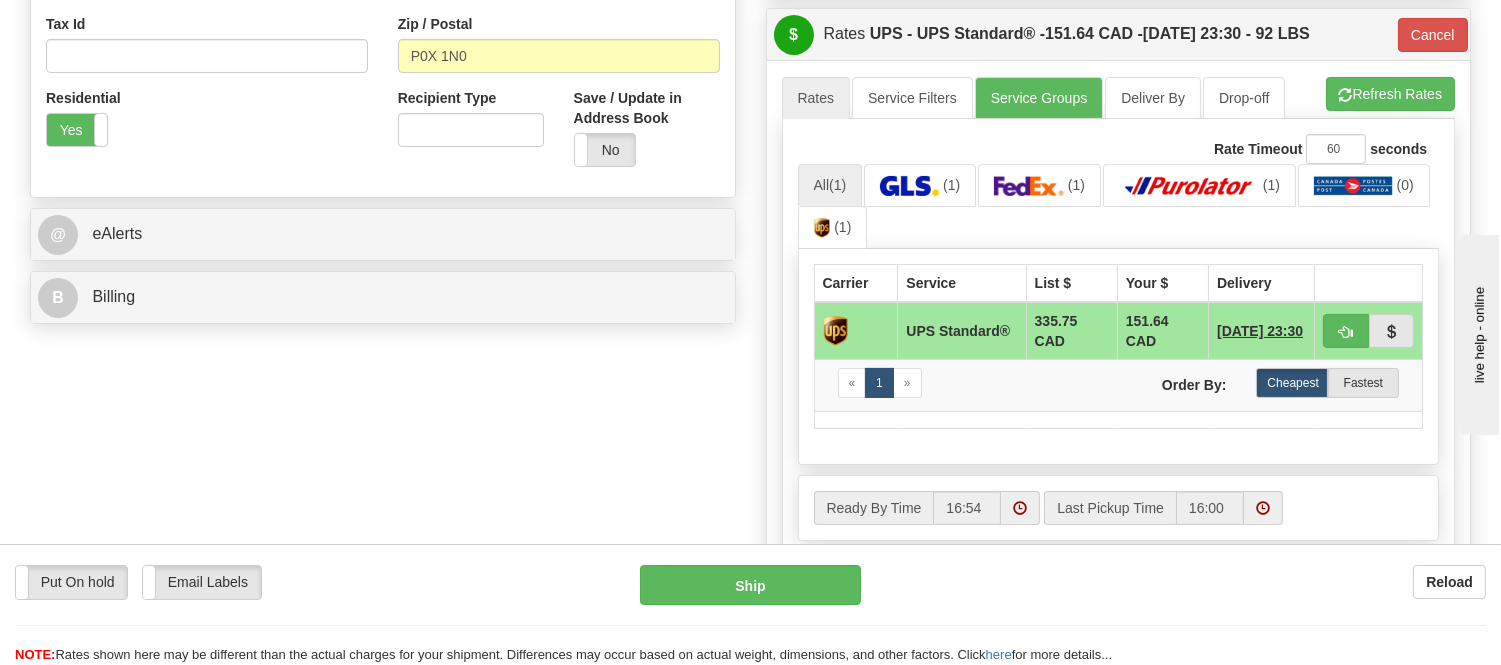 scroll, scrollTop: 666, scrollLeft: 0, axis: vertical 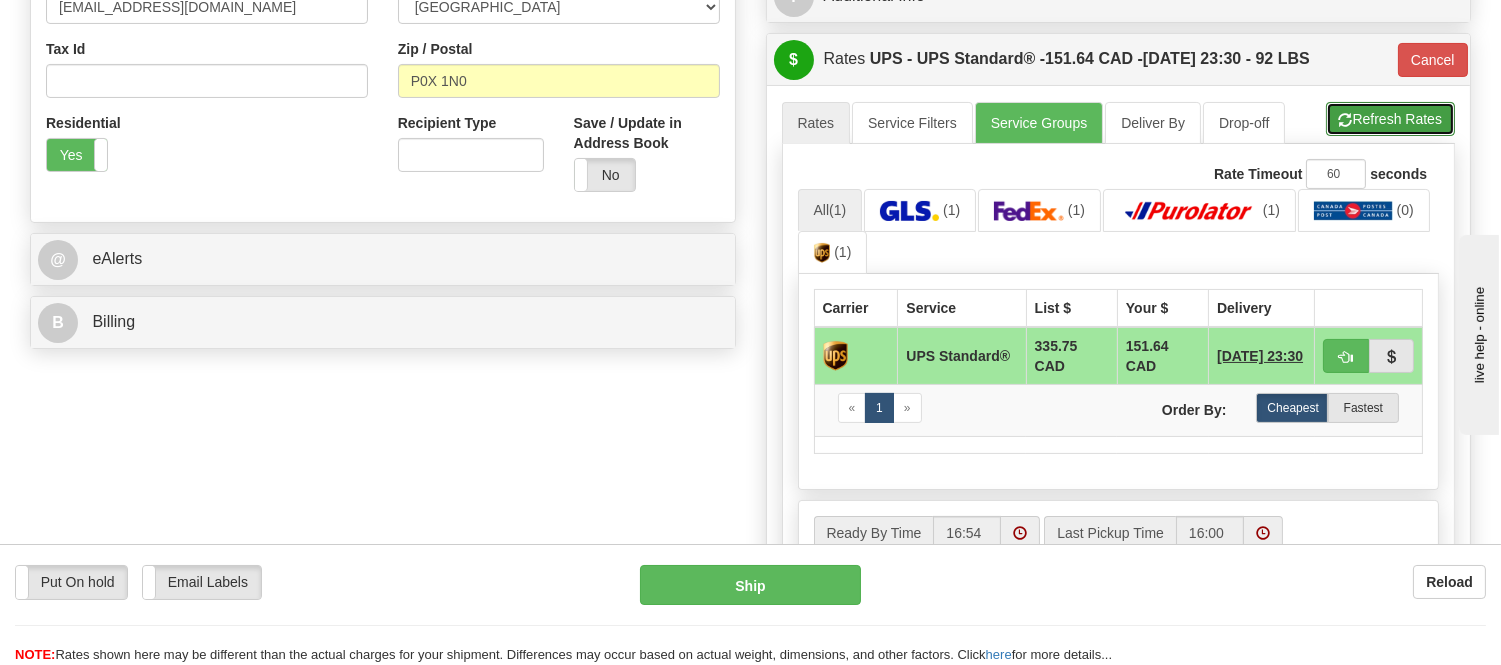 click on "Refresh Rates" at bounding box center [1390, 119] 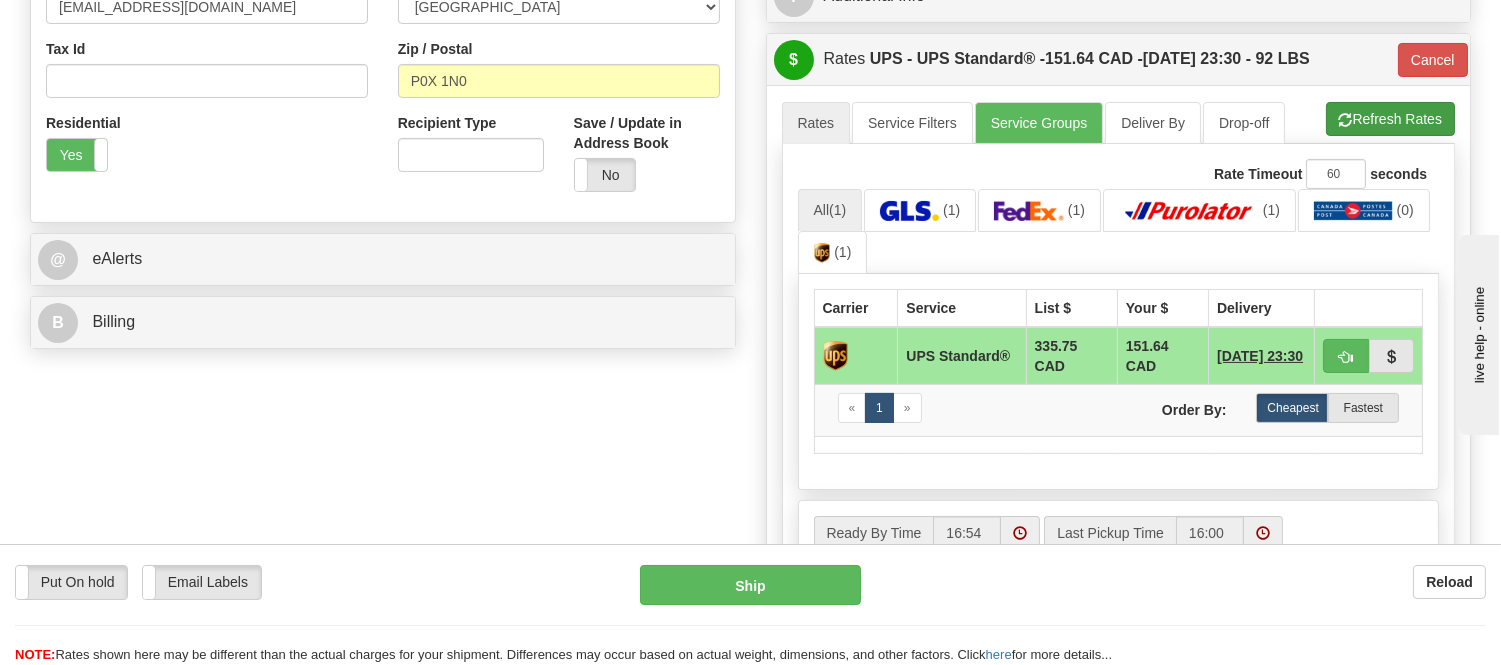 type on "11" 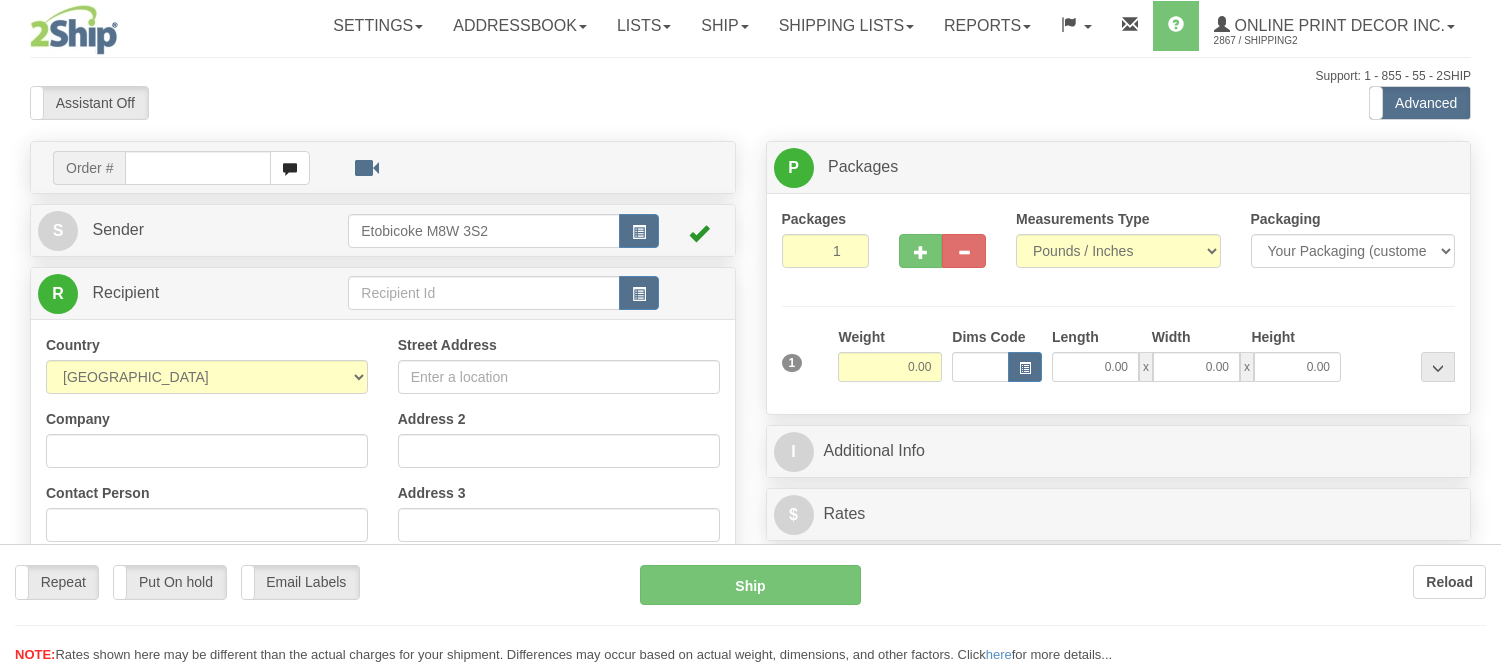scroll, scrollTop: 0, scrollLeft: 0, axis: both 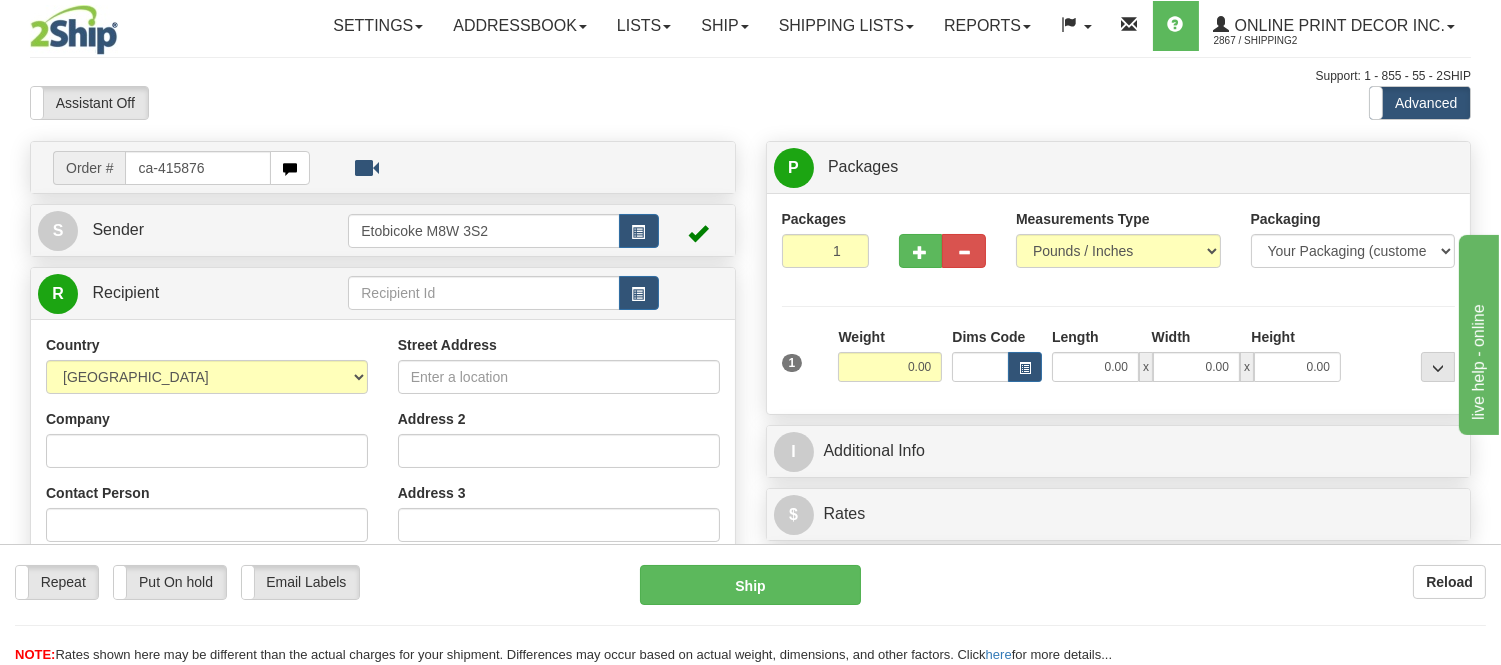 type on "ca-415876" 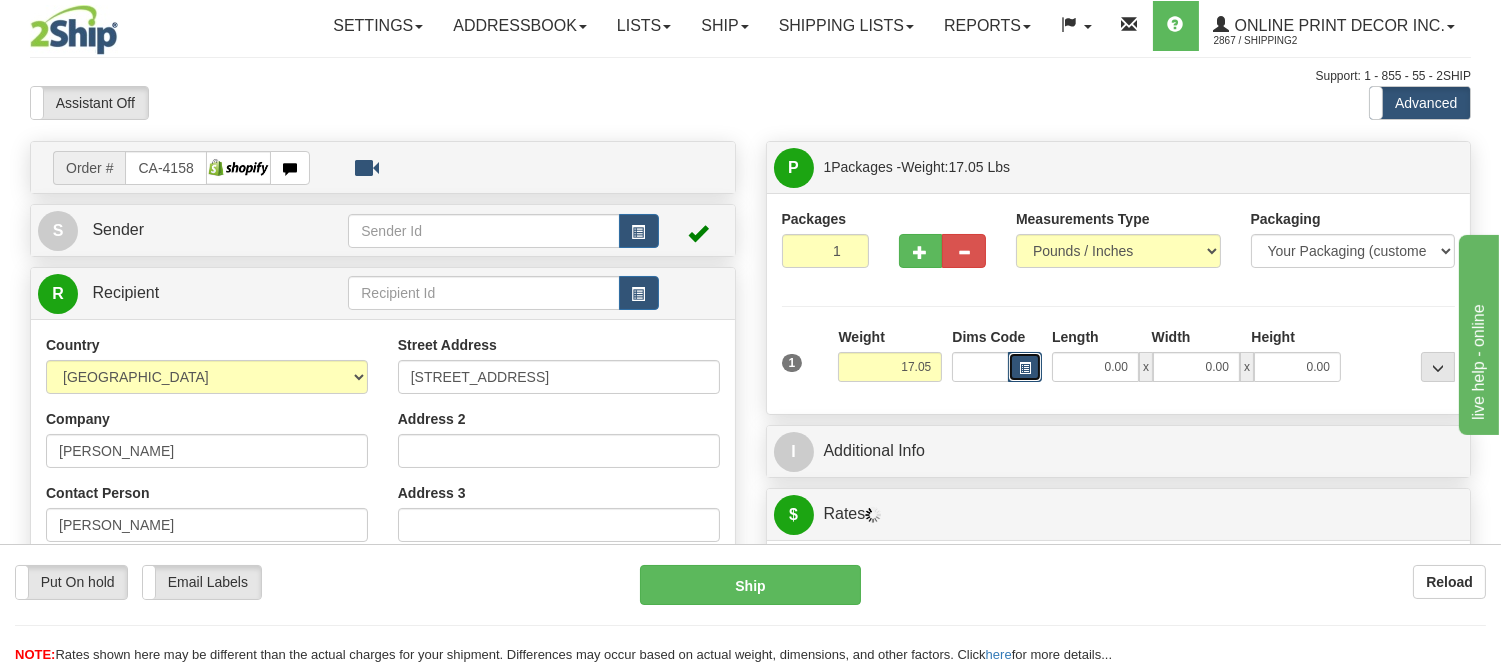click at bounding box center (1025, 367) 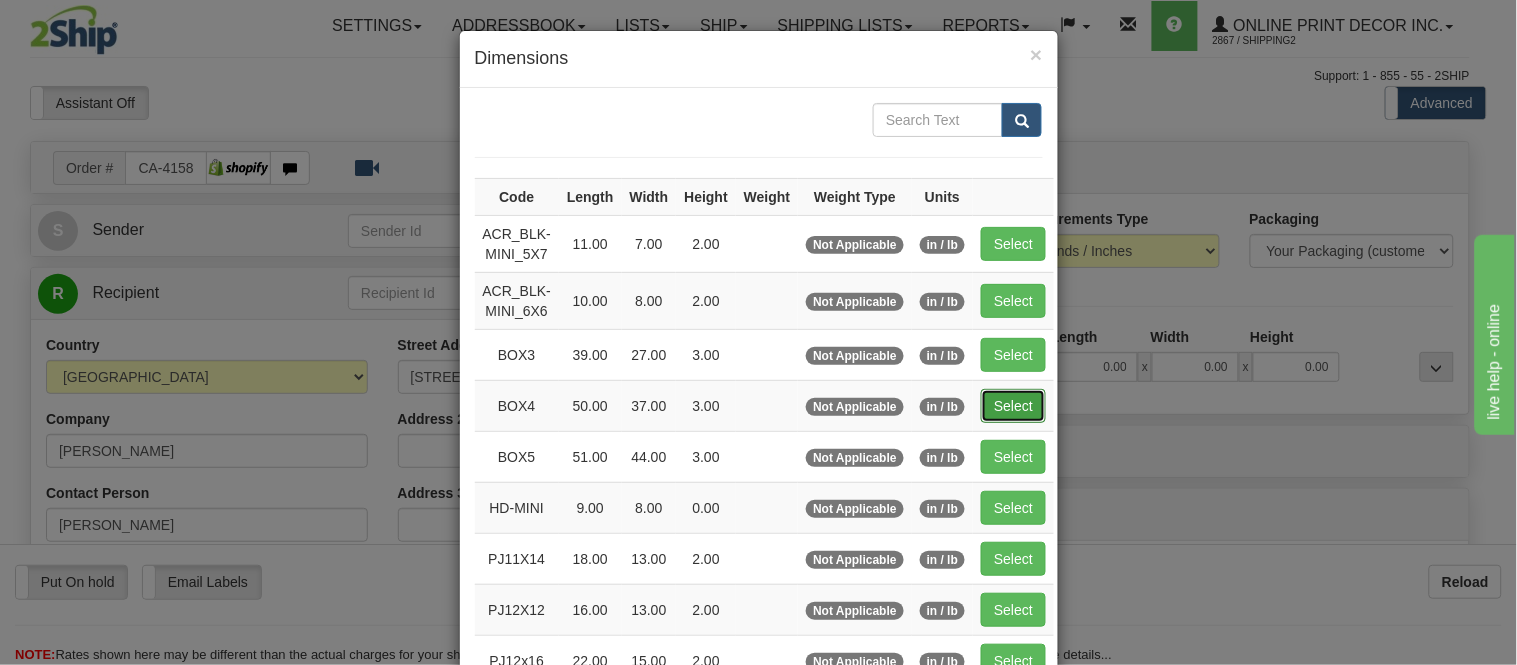 click on "Select" at bounding box center (1013, 406) 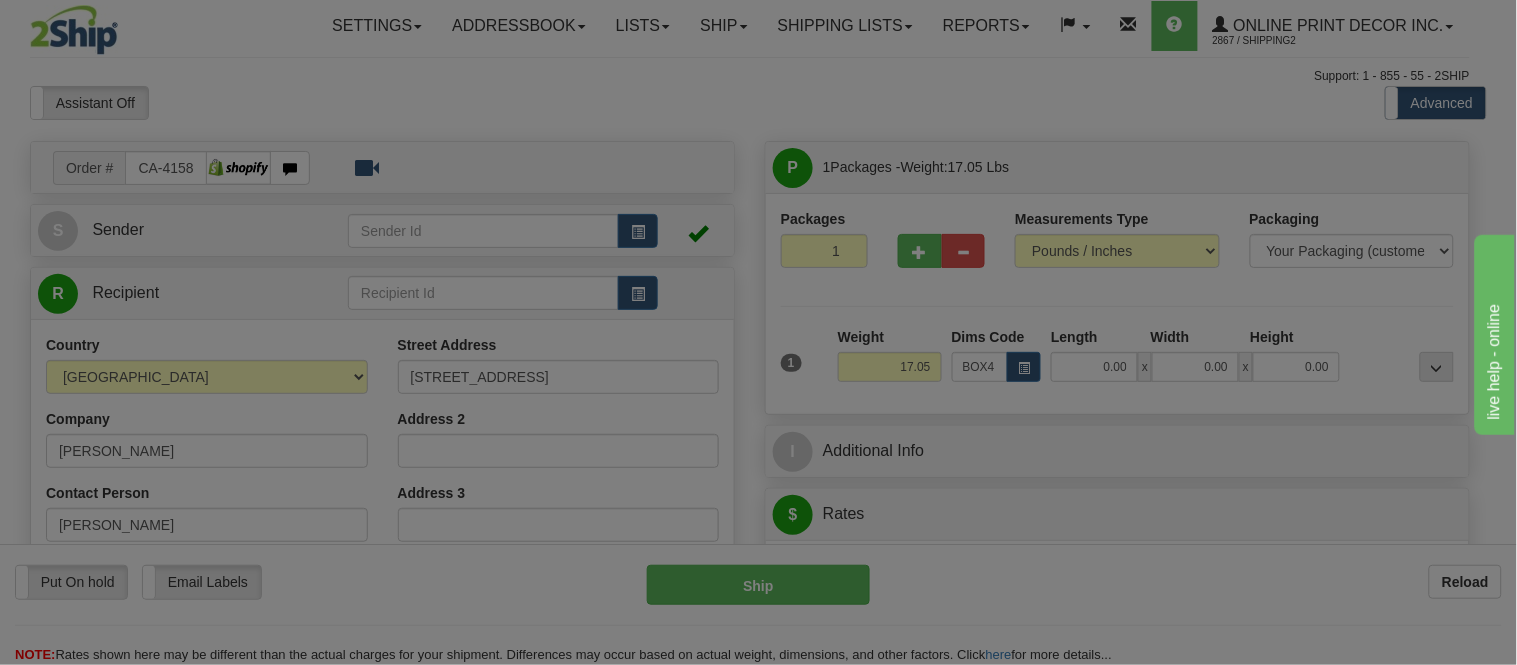 type on "50.00" 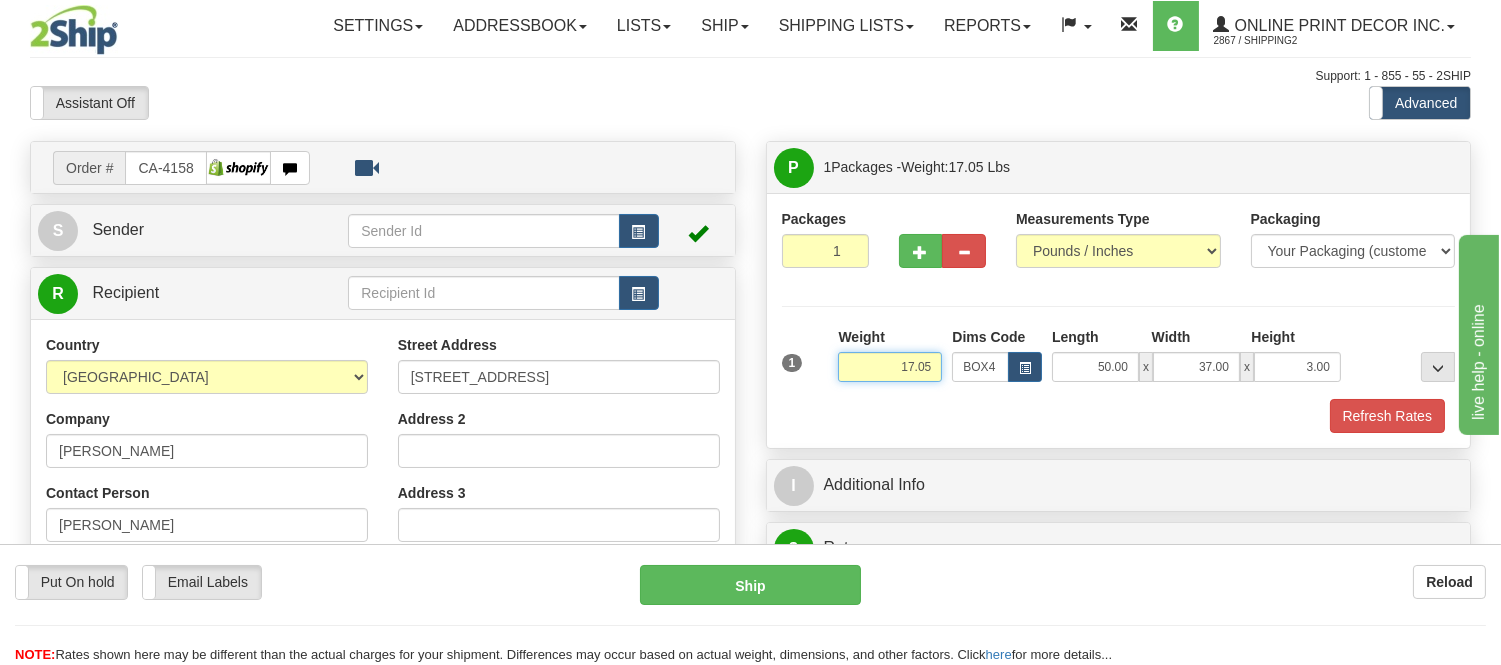 drag, startPoint x: 936, startPoint y: 360, endPoint x: 863, endPoint y: 378, distance: 75.18643 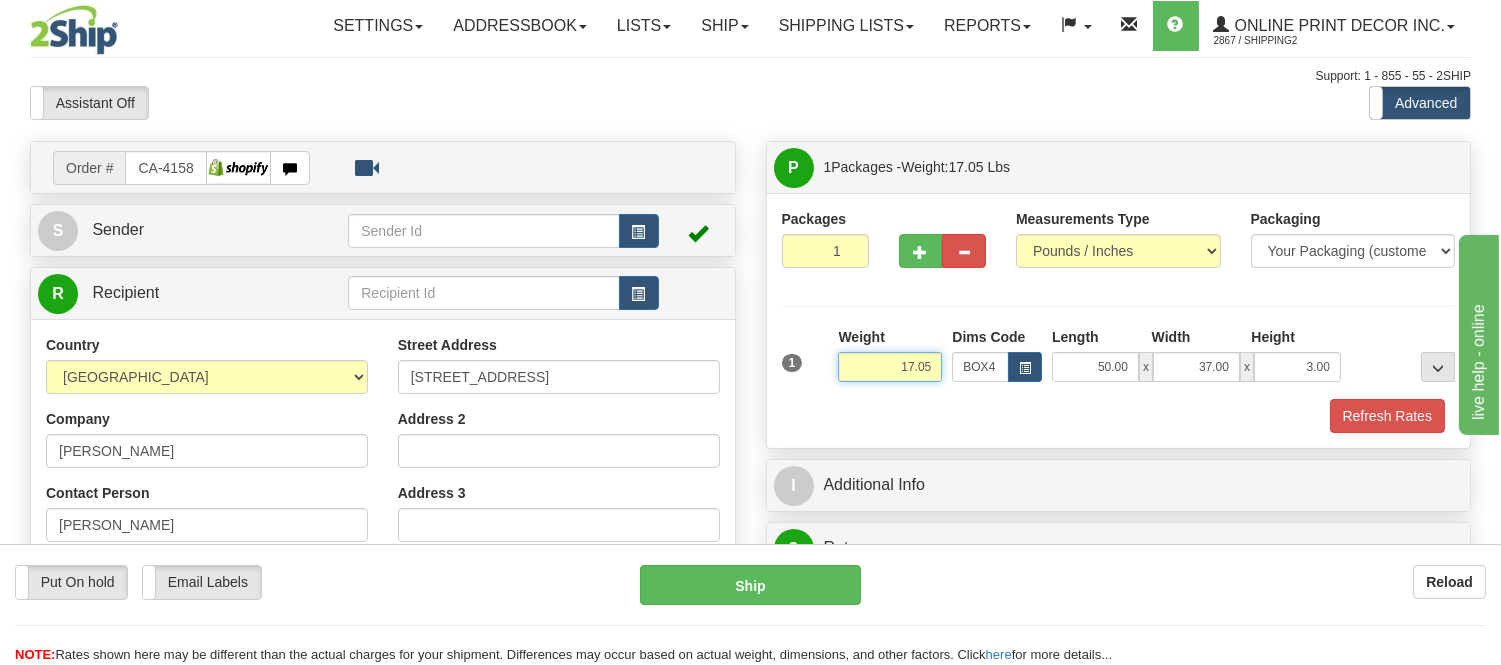 click on "17.05" at bounding box center [890, 367] 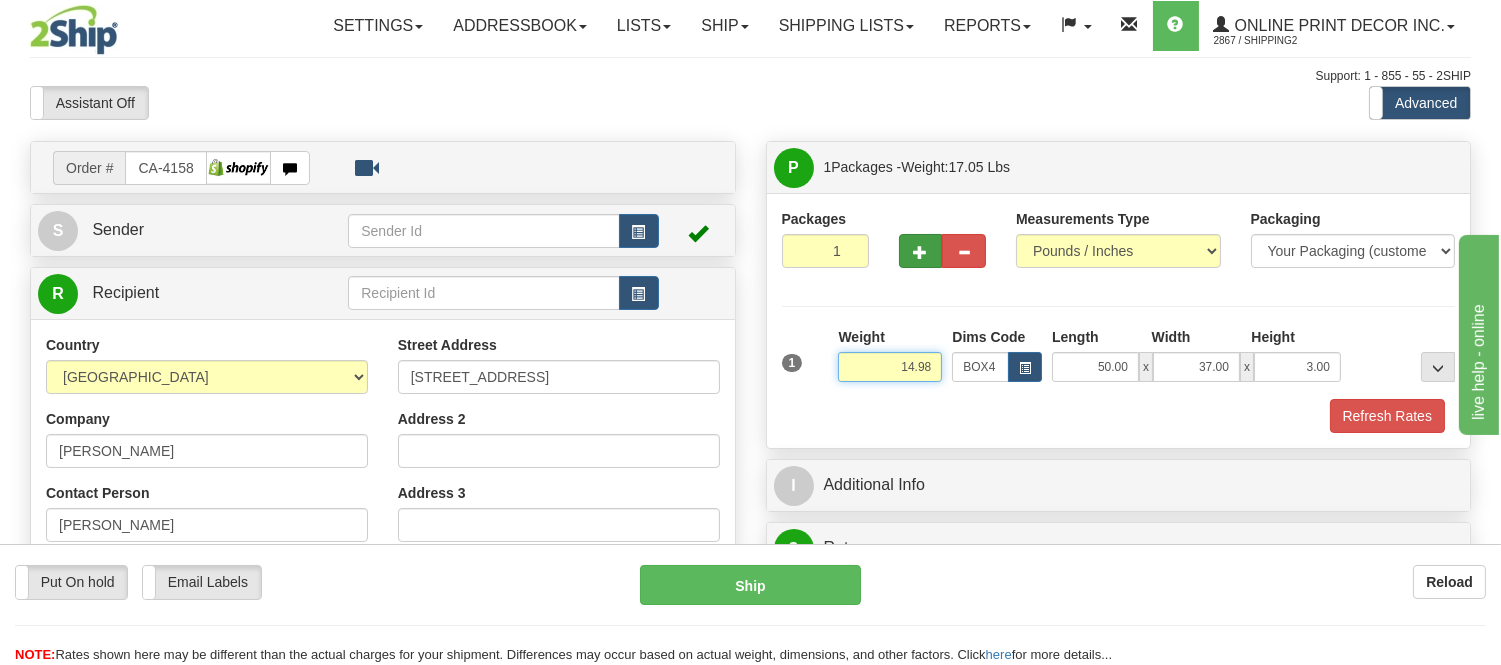type on "14.98" 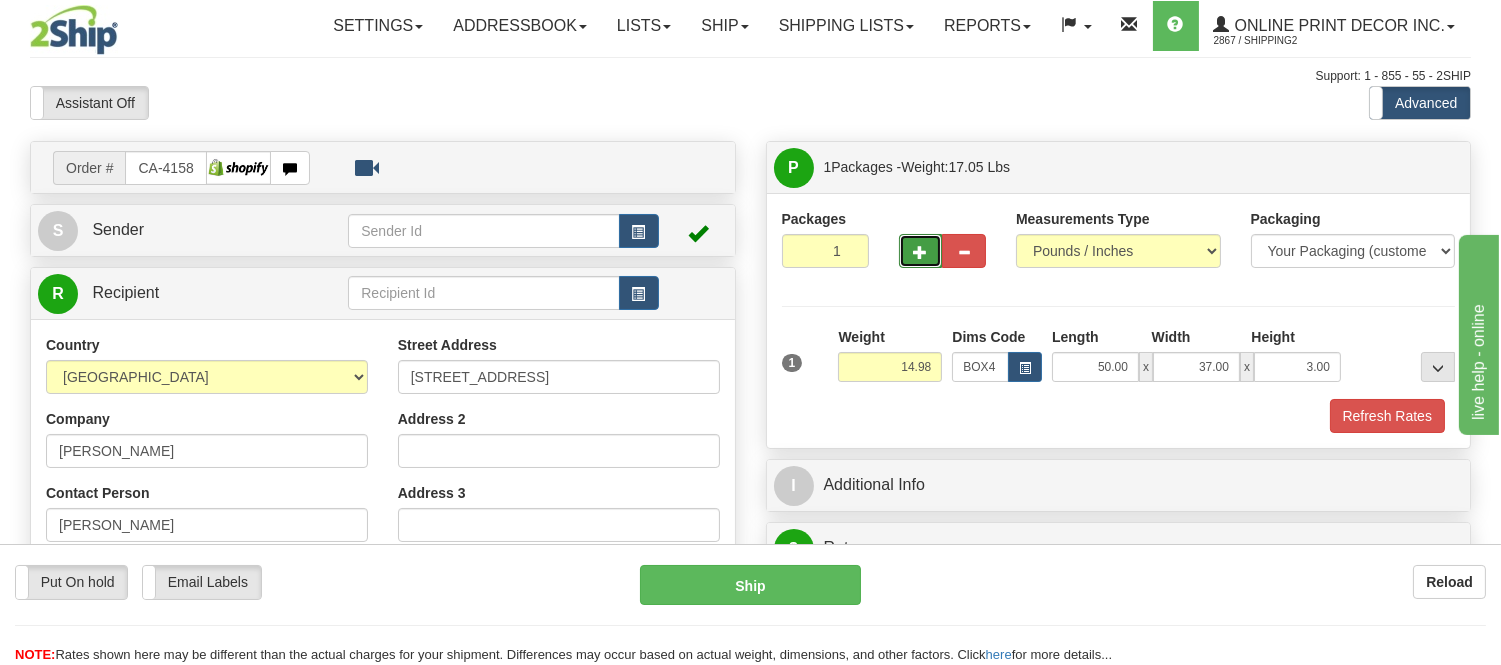 click at bounding box center [921, 251] 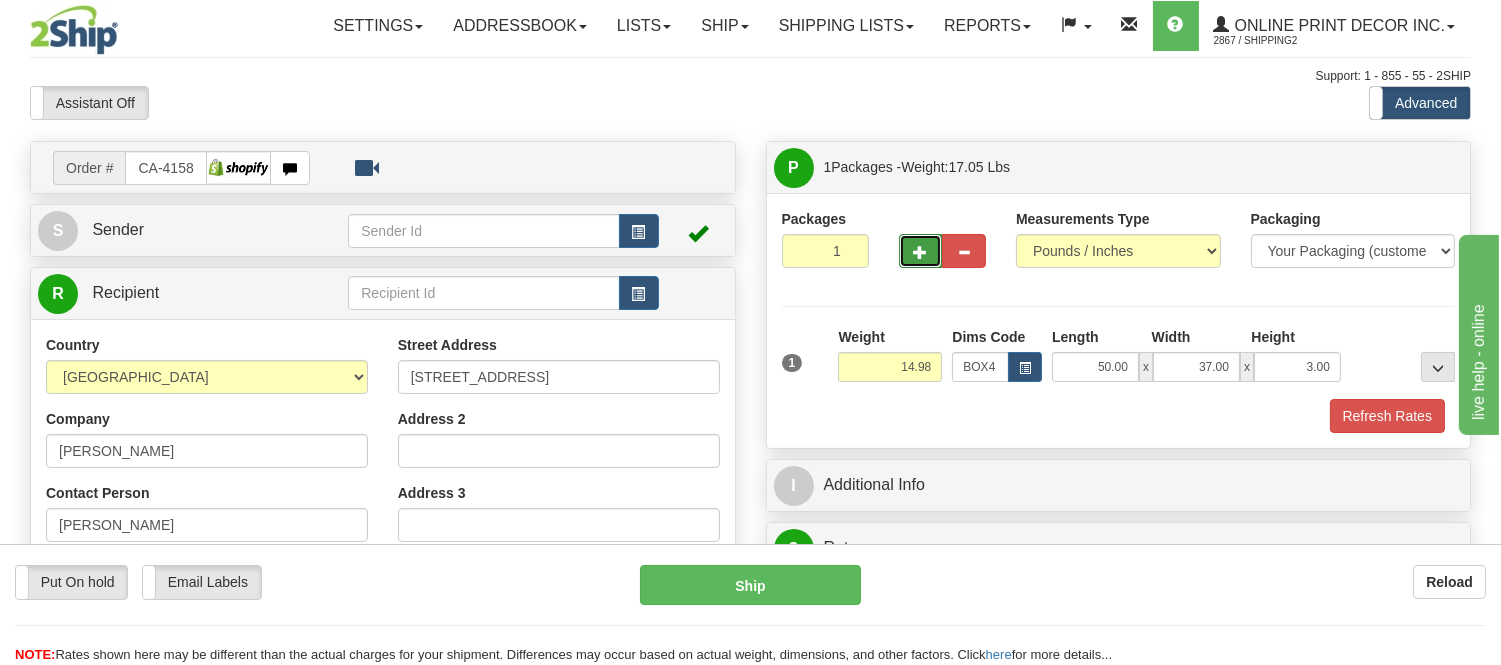 type on "2" 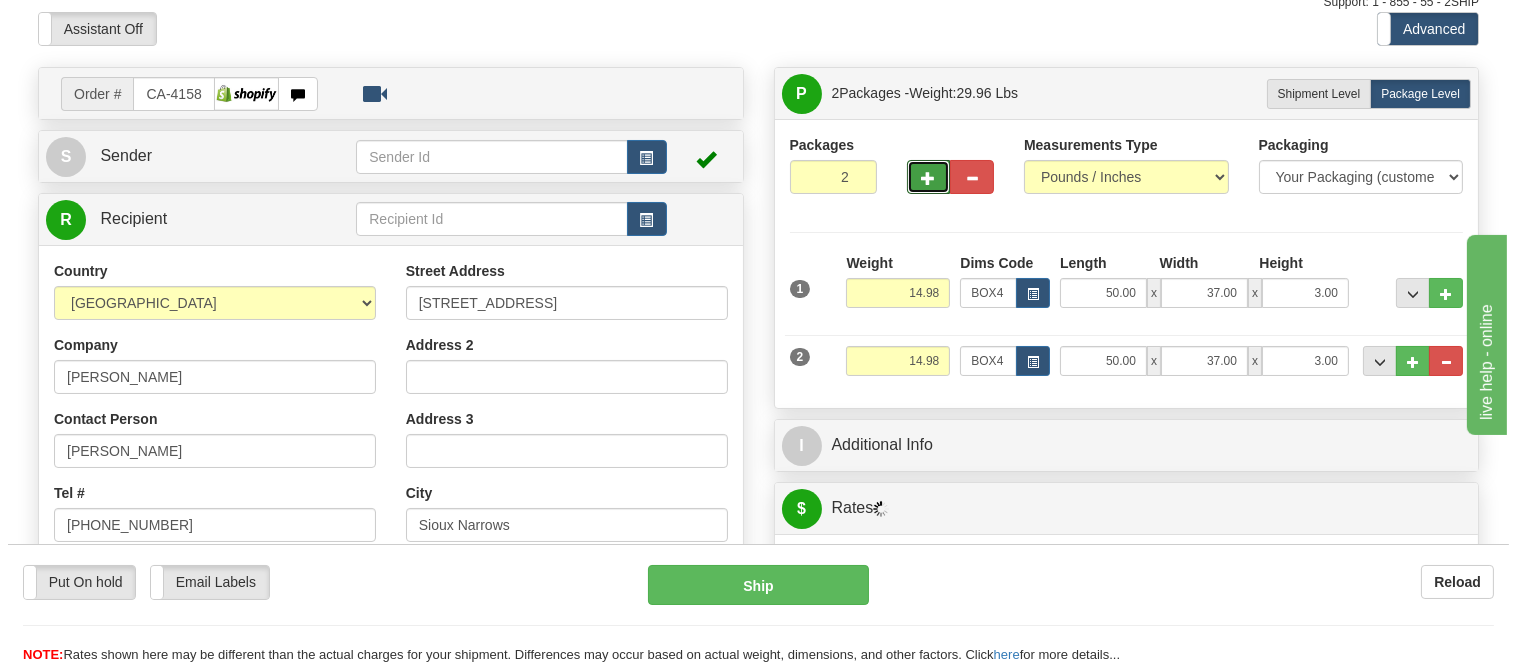 scroll, scrollTop: 222, scrollLeft: 0, axis: vertical 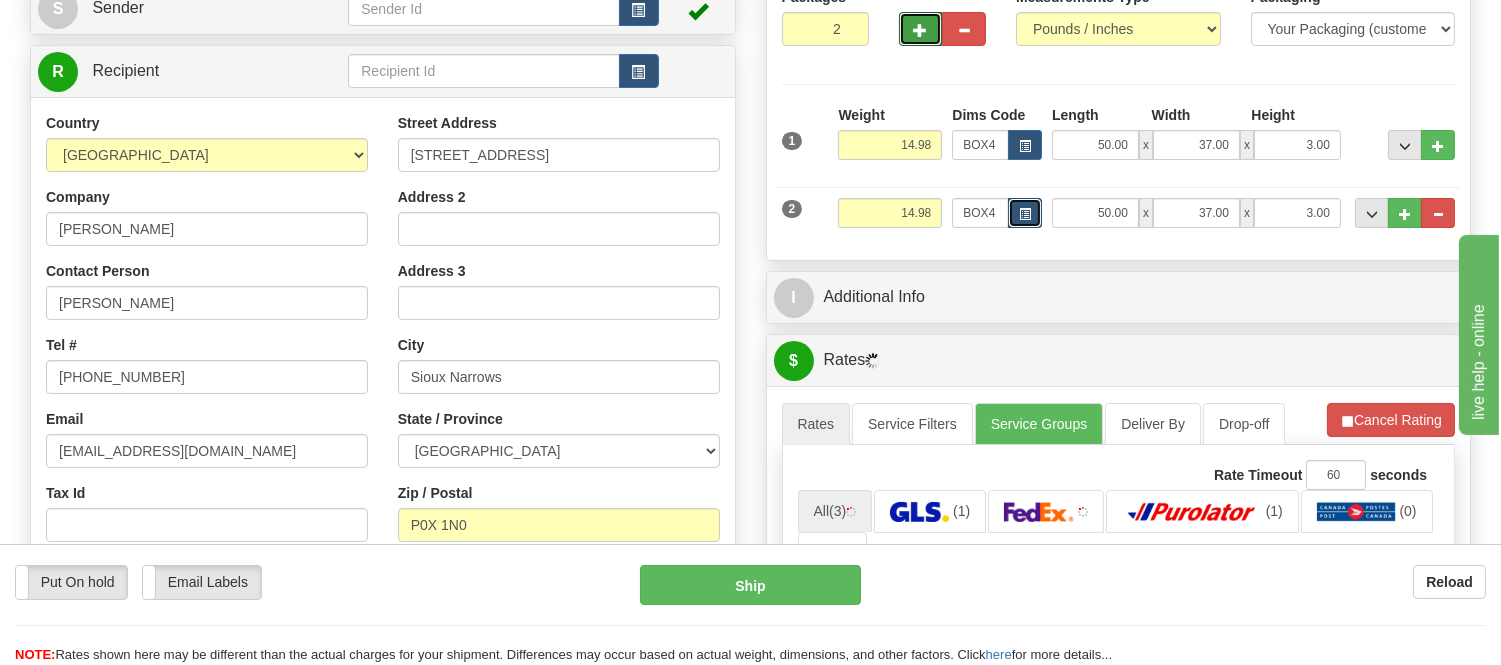 click at bounding box center (1025, 213) 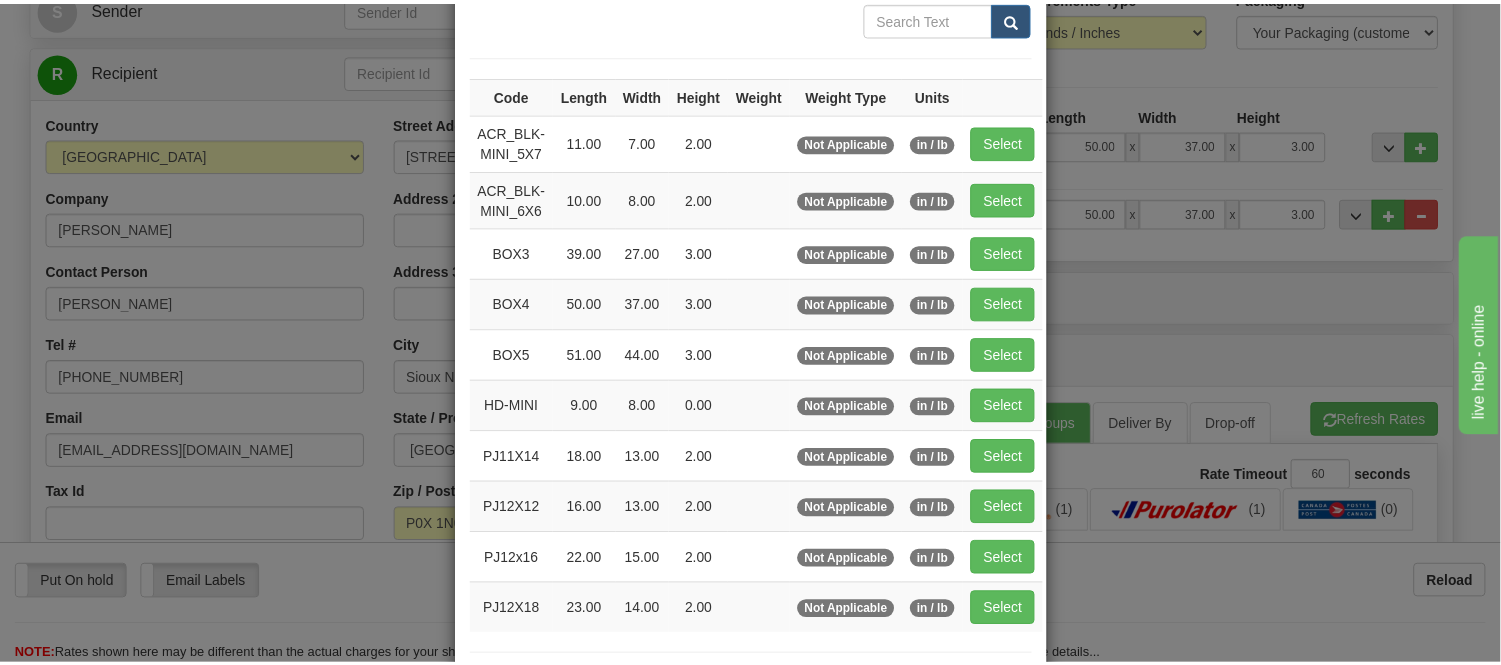 scroll, scrollTop: 222, scrollLeft: 0, axis: vertical 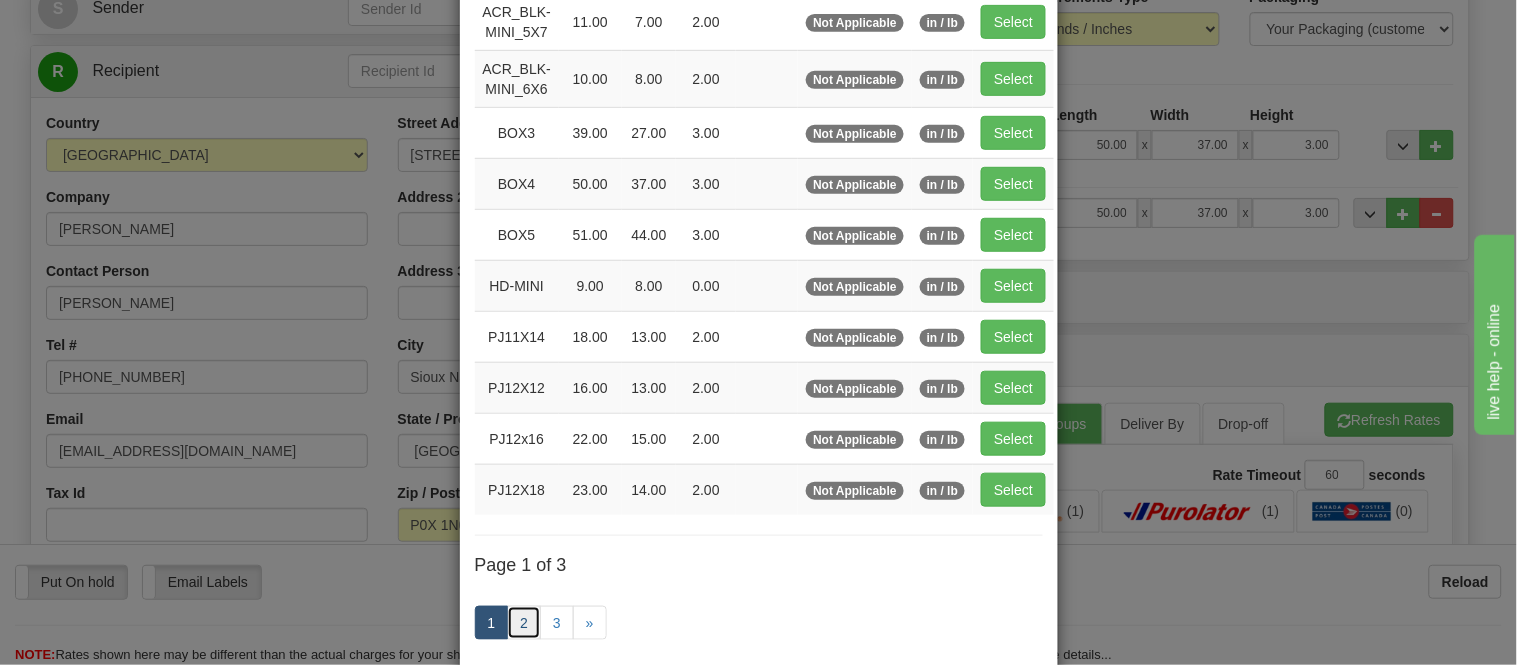 click on "2" at bounding box center (524, 623) 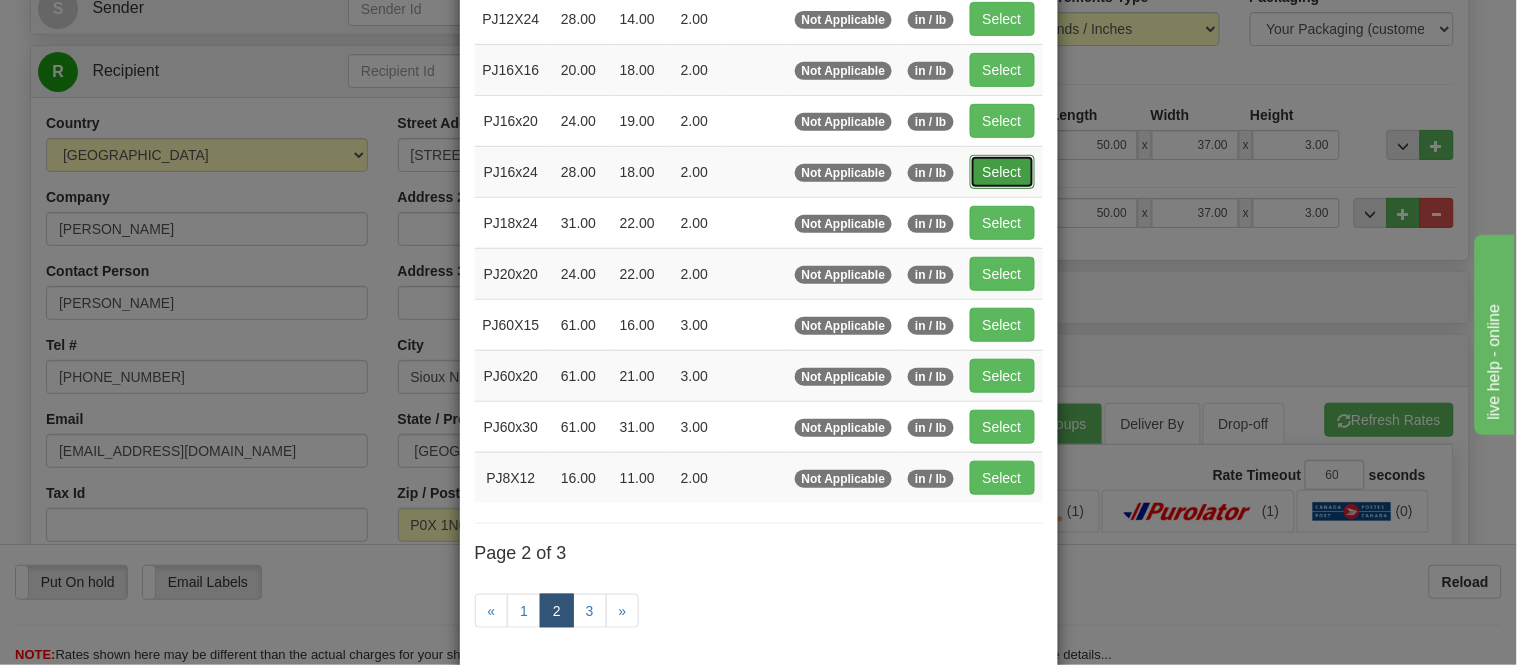 click on "Select" at bounding box center (1002, 172) 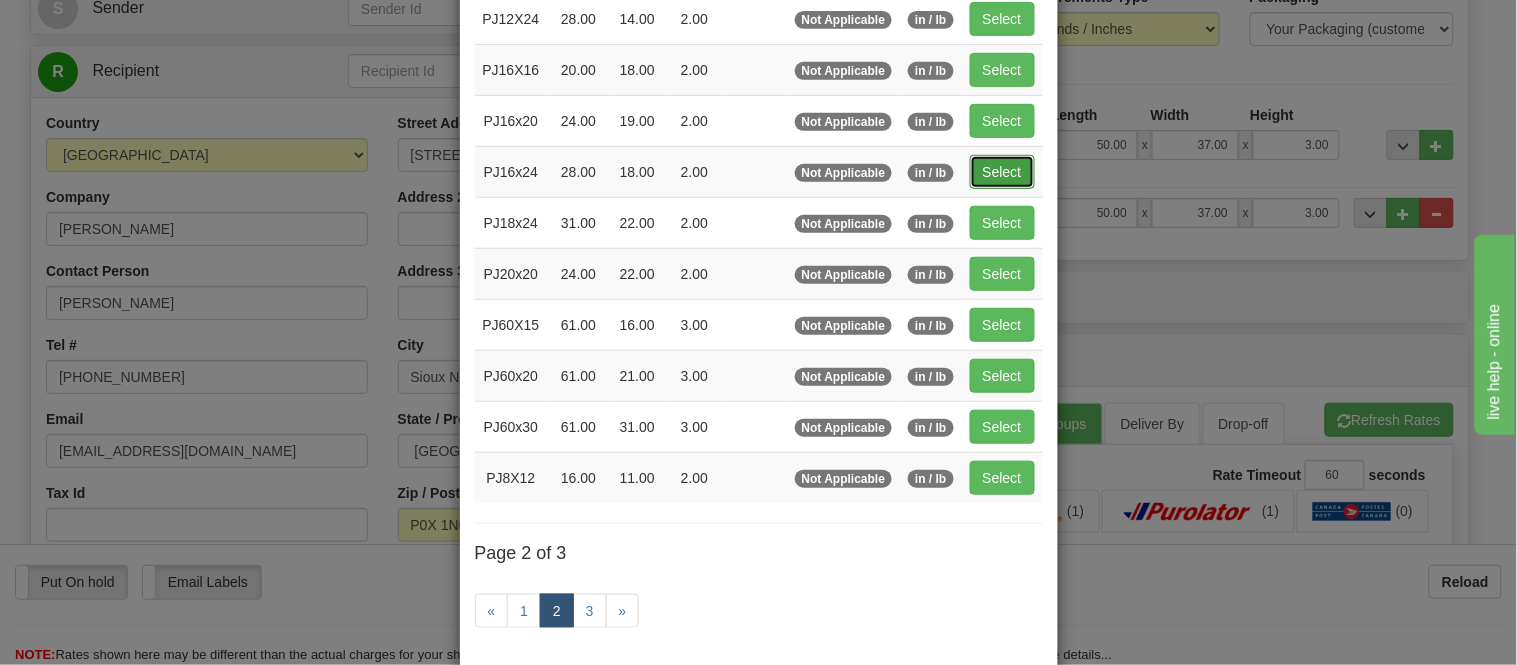 type on "28.00" 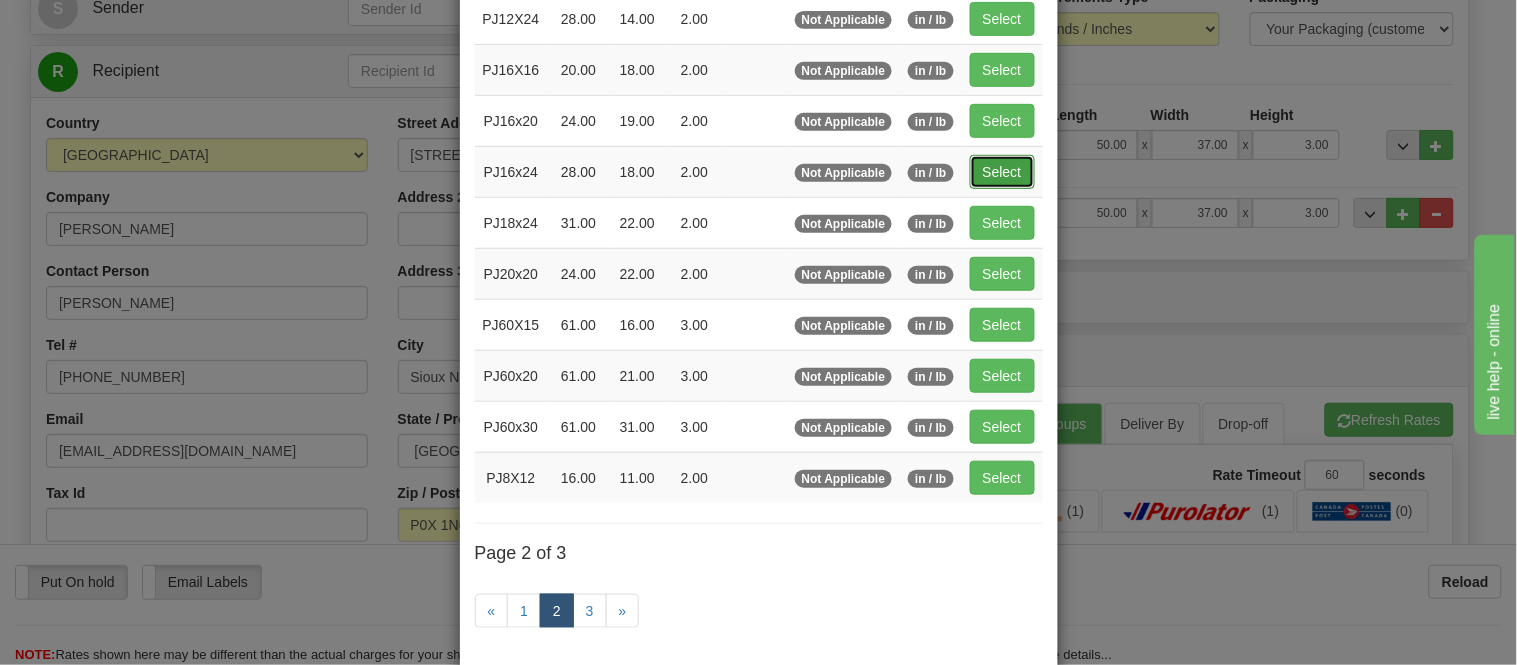 type on "18.00" 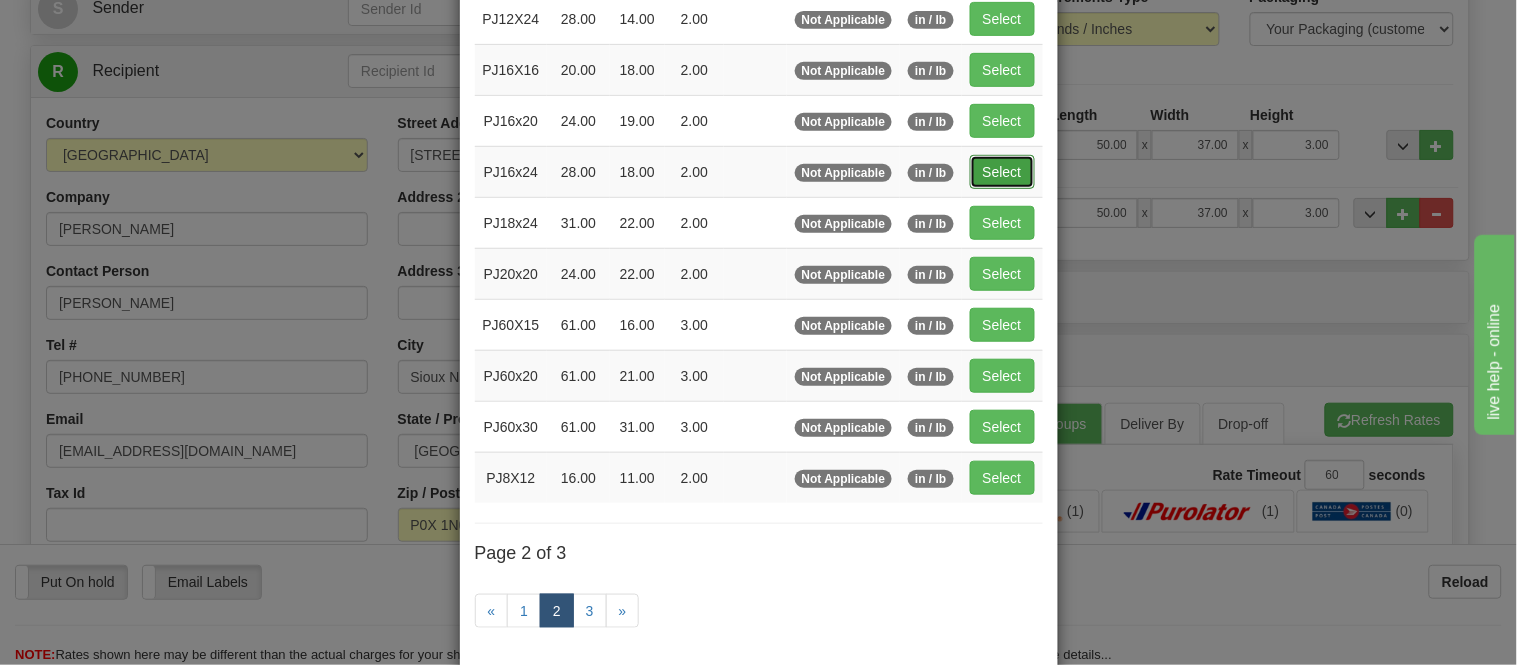 type on "2.00" 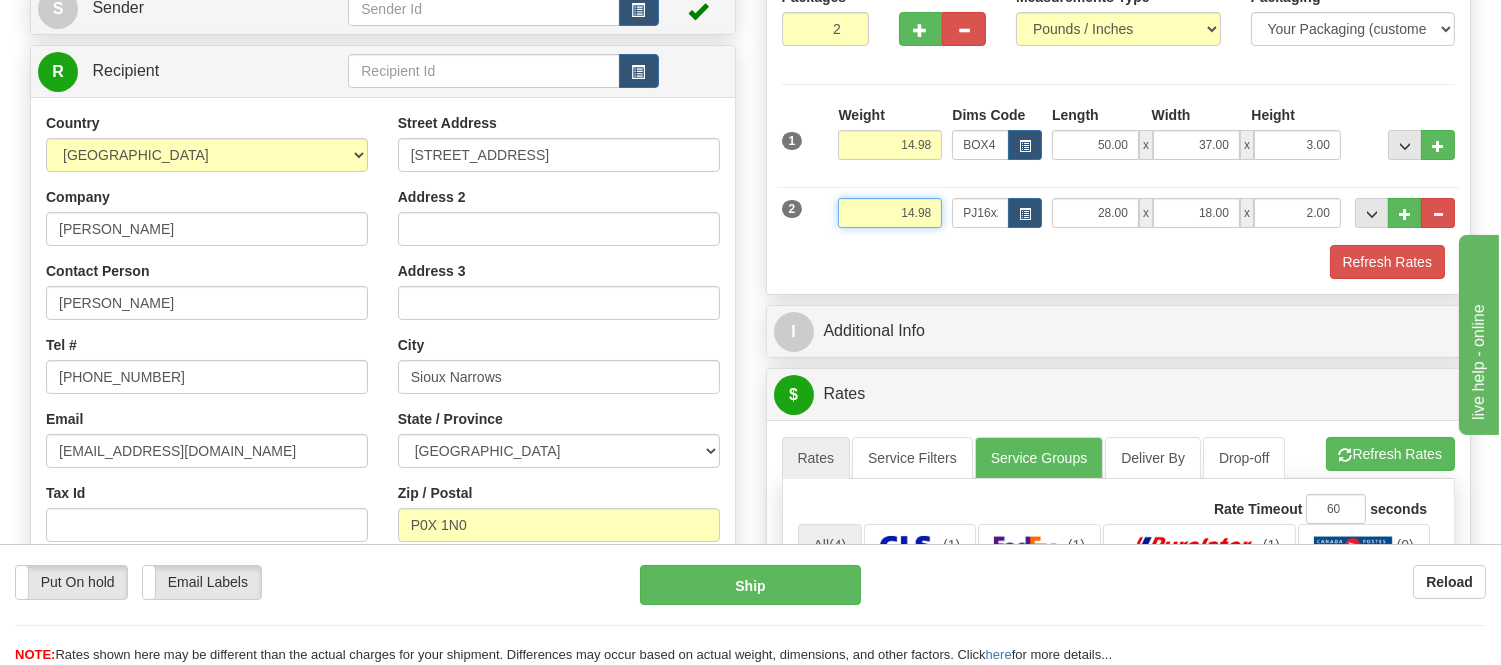 drag, startPoint x: 933, startPoint y: 213, endPoint x: 850, endPoint y: 241, distance: 87.595665 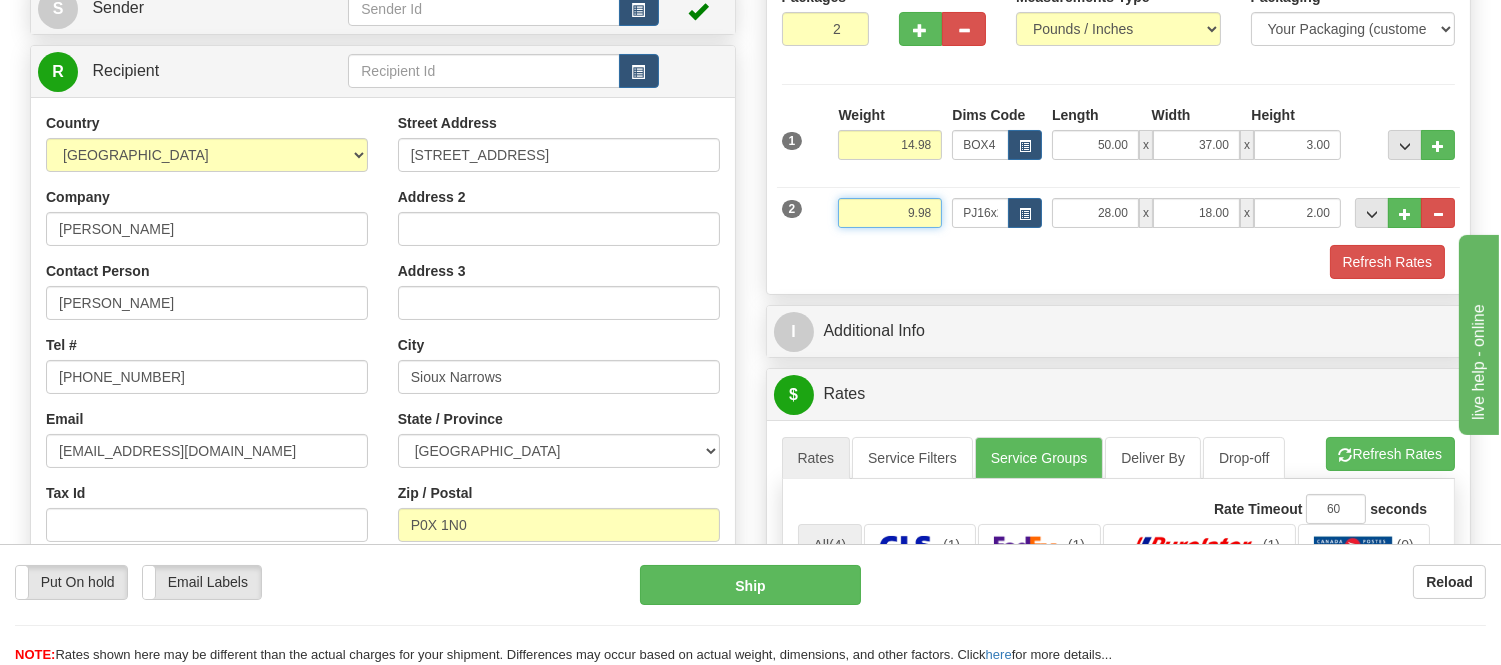 type on "9.98" 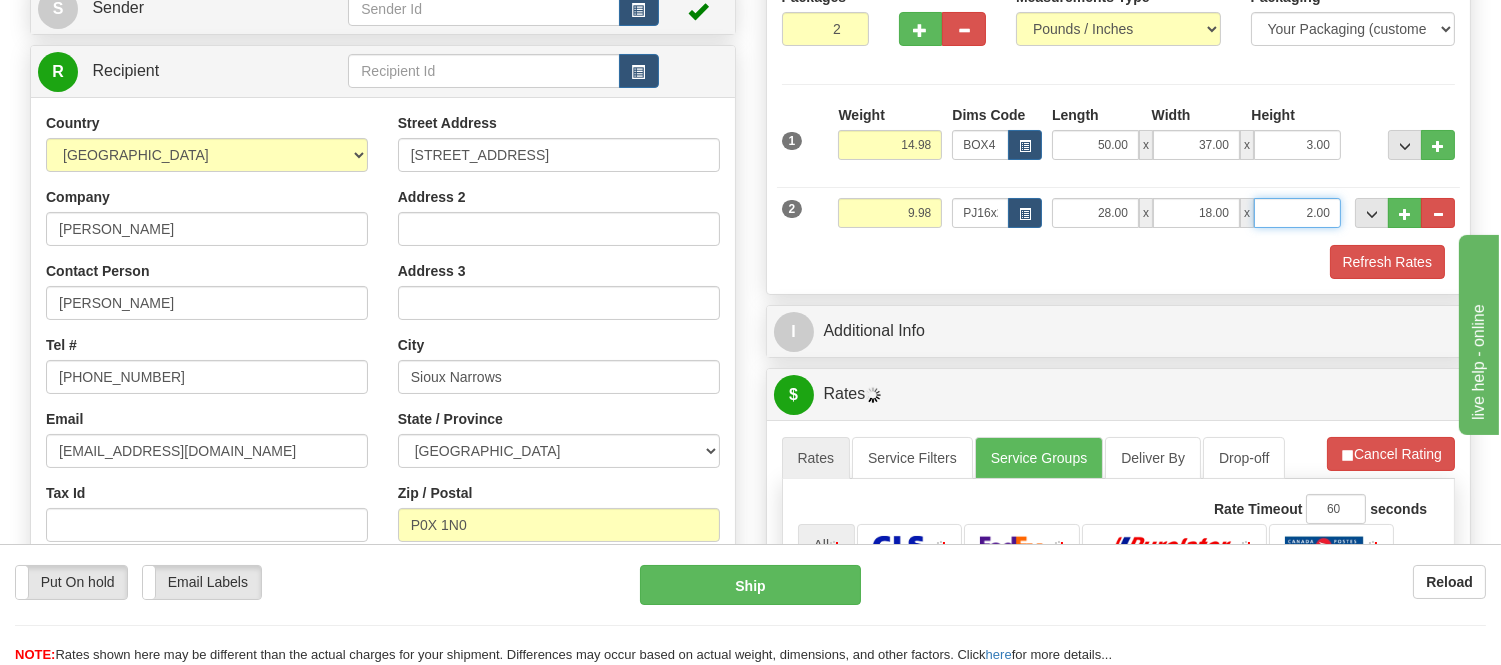drag, startPoint x: 1334, startPoint y: 214, endPoint x: 1264, endPoint y: 225, distance: 70.85902 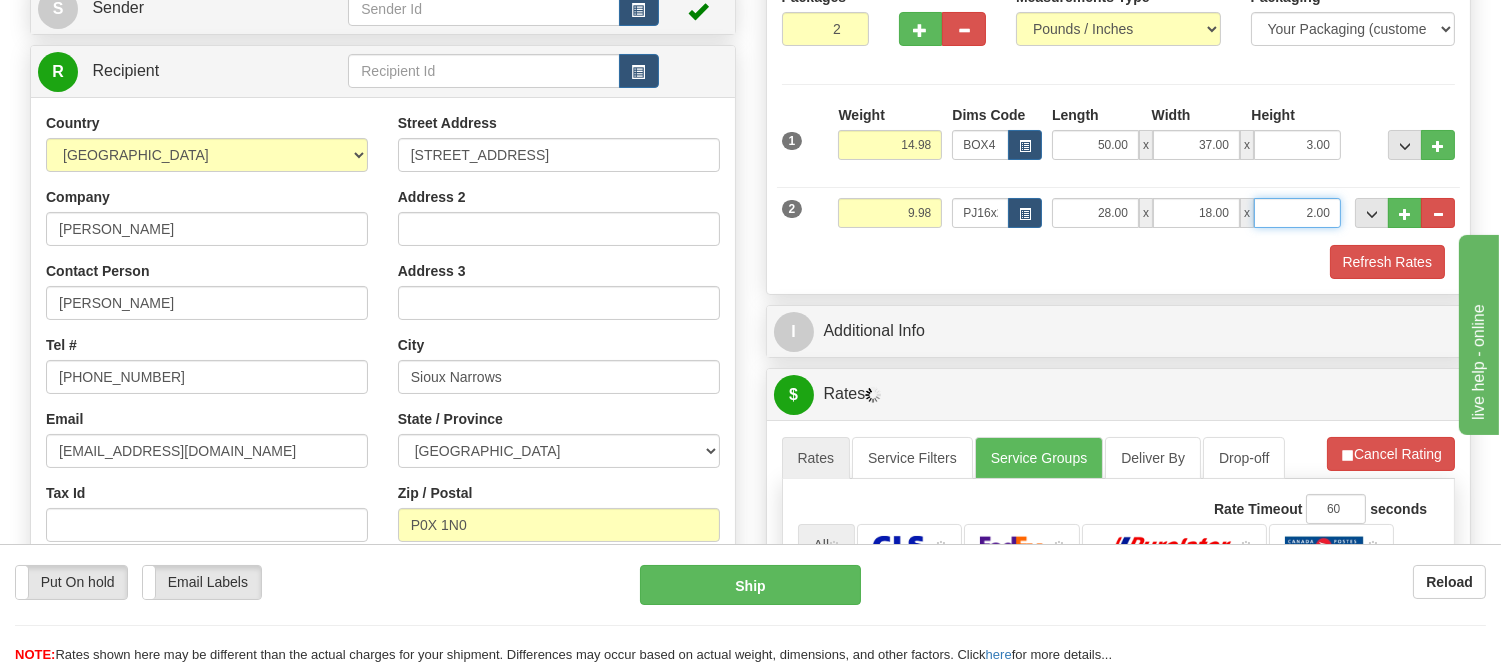 click on "2.00" at bounding box center [1297, 213] 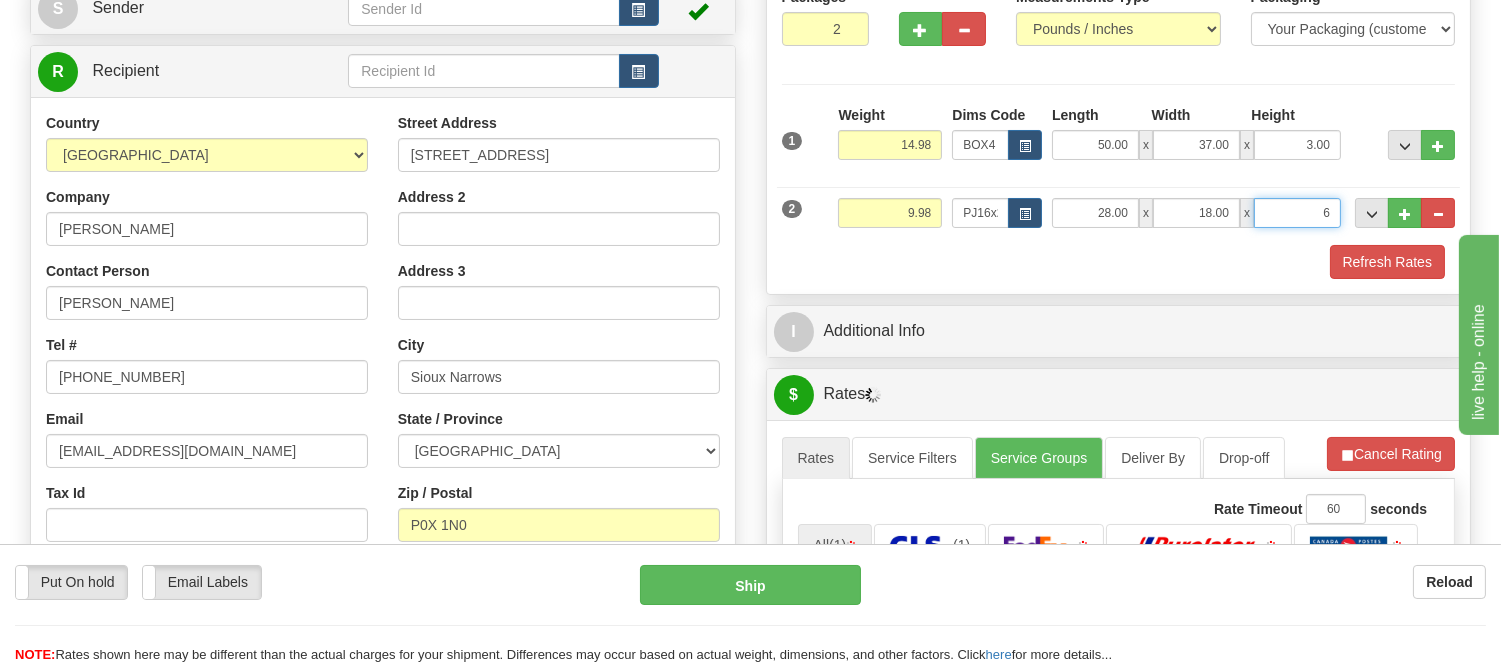 click on "Delete" at bounding box center (0, 0) 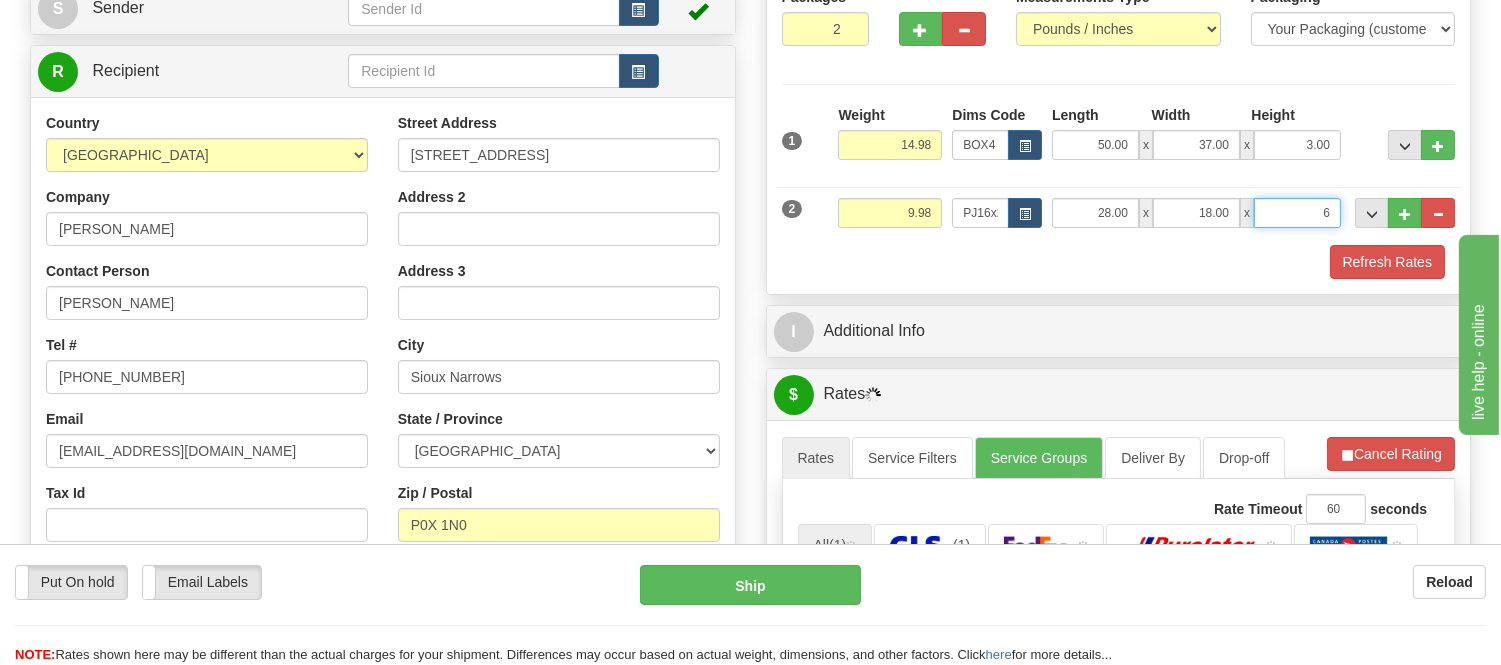 type on "6.00" 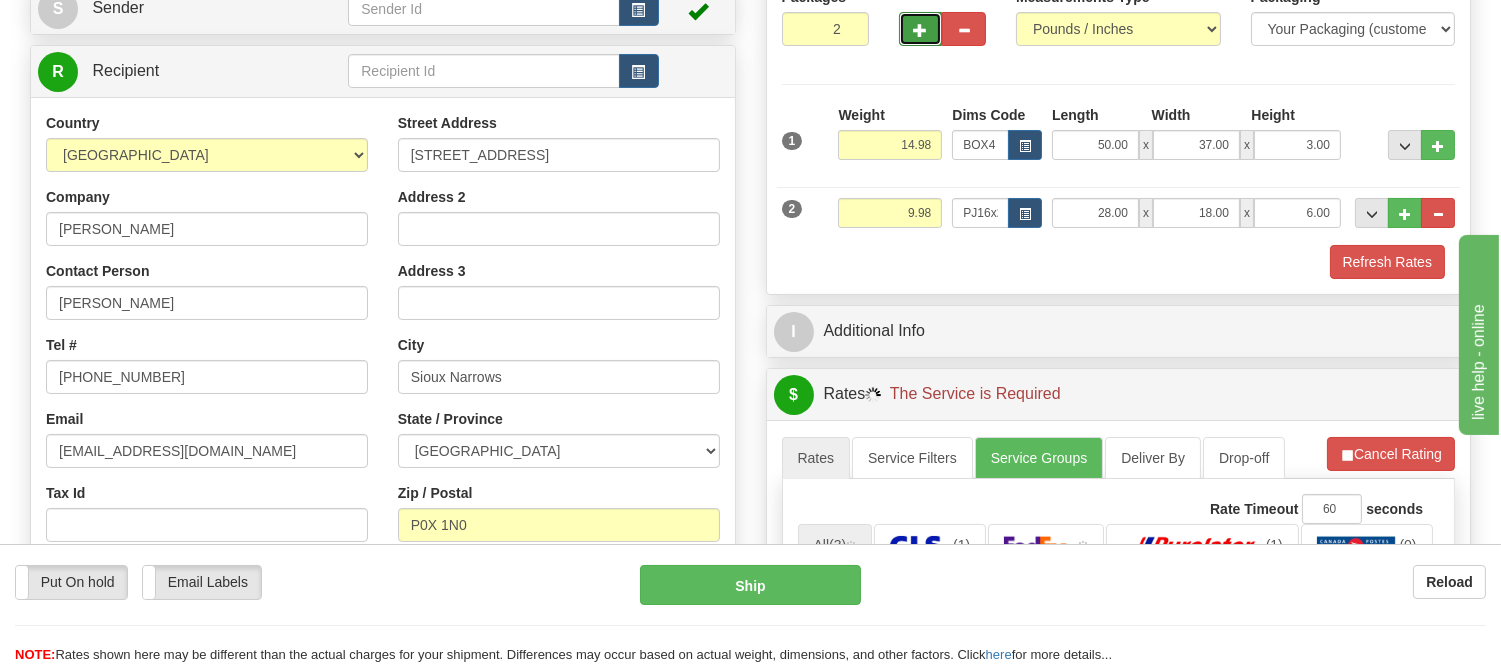 click at bounding box center (921, 30) 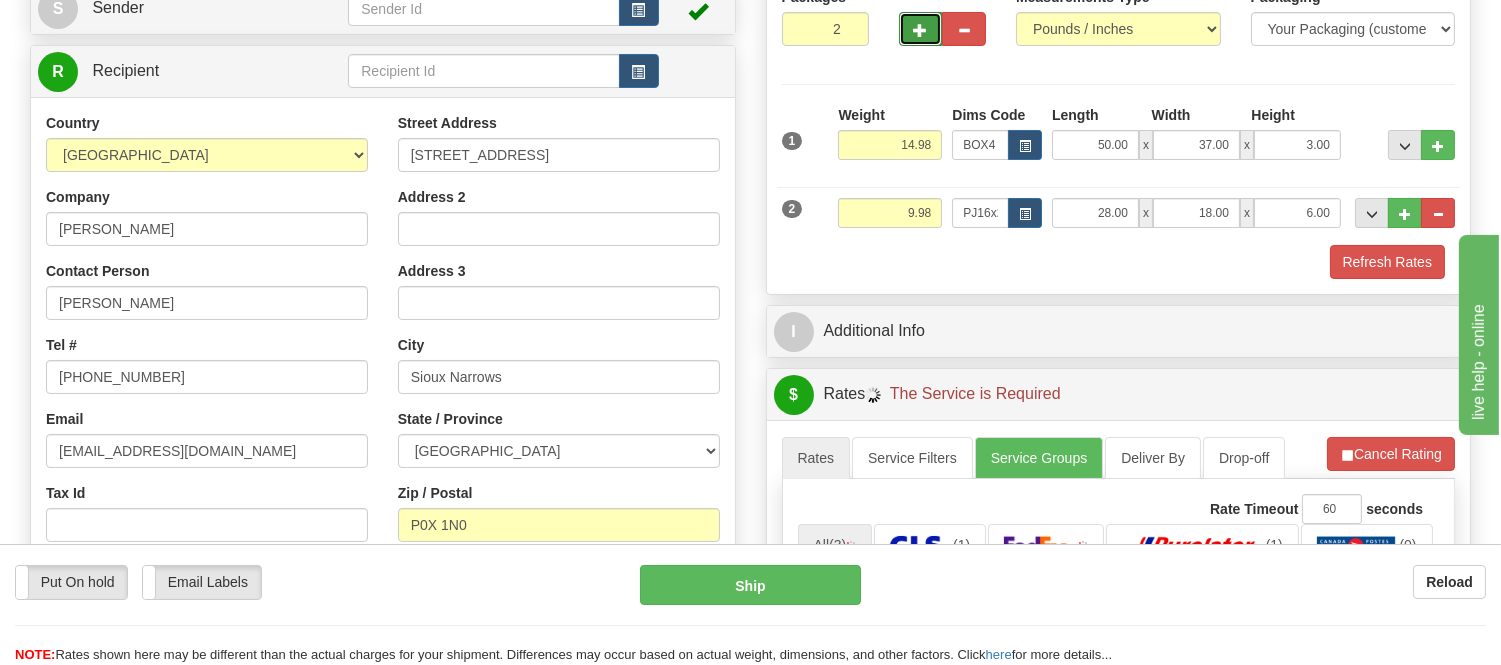 type on "3" 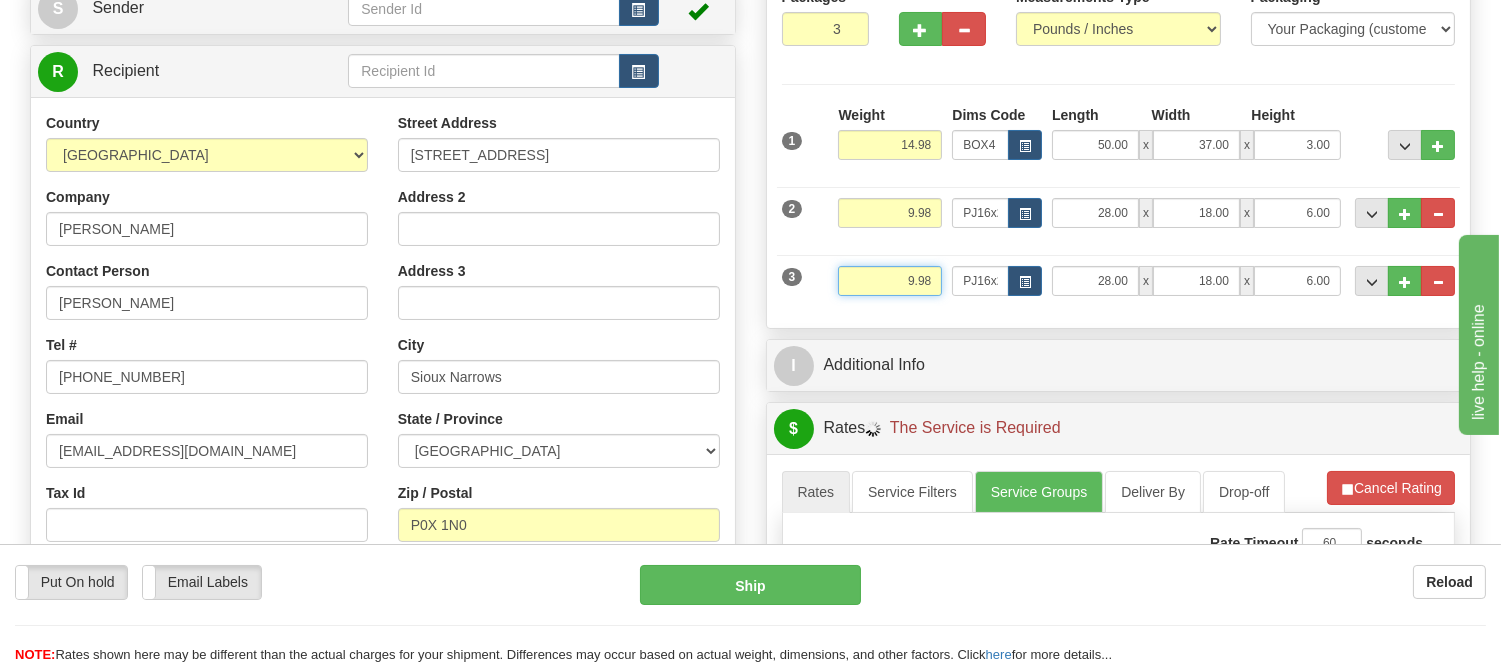 drag, startPoint x: 934, startPoint y: 283, endPoint x: 845, endPoint y: 302, distance: 91.00549 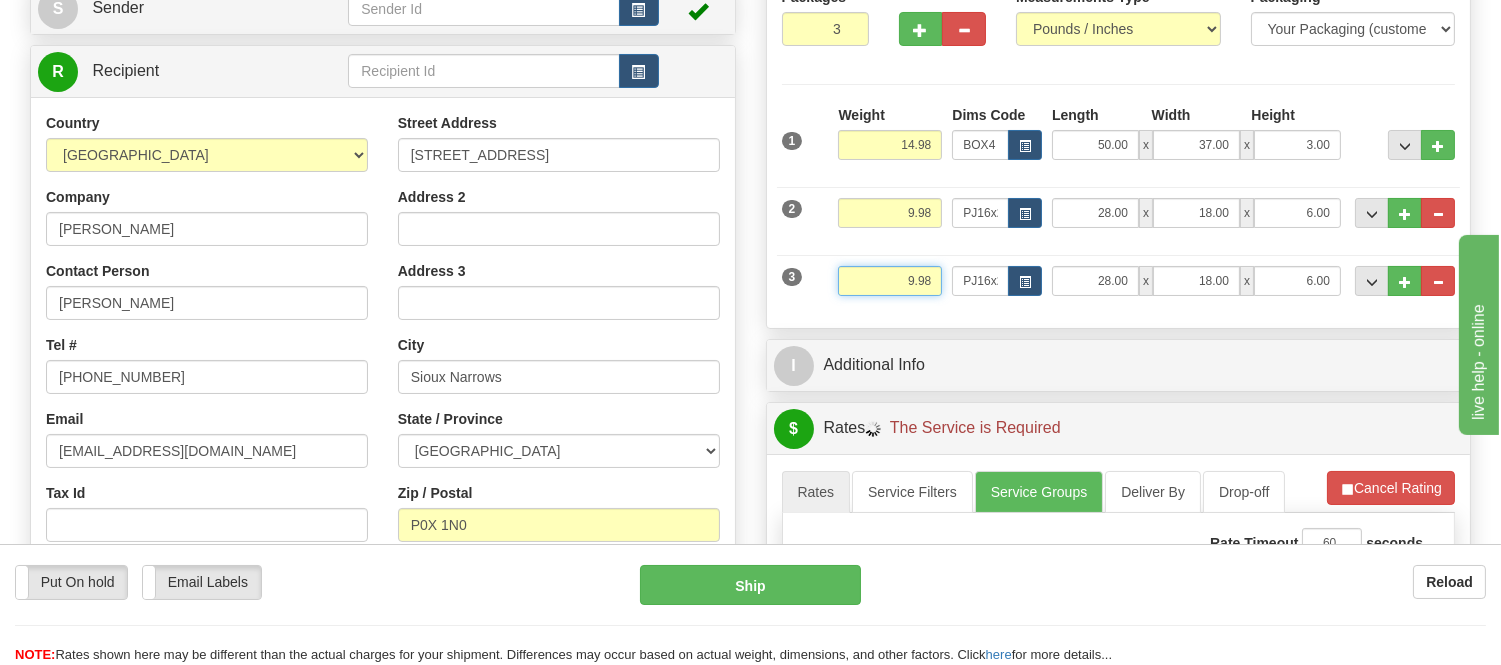 click on "Weight
9.98" at bounding box center (890, 288) 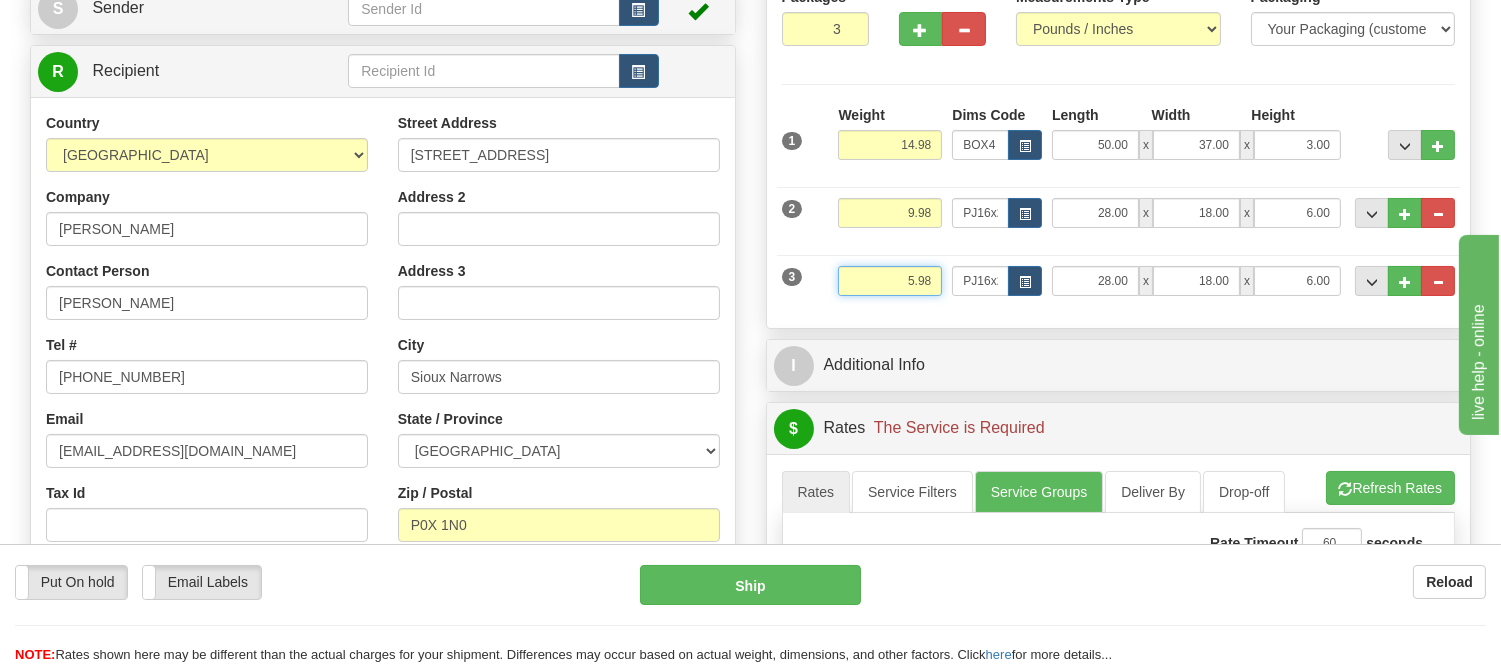 type on "5.98" 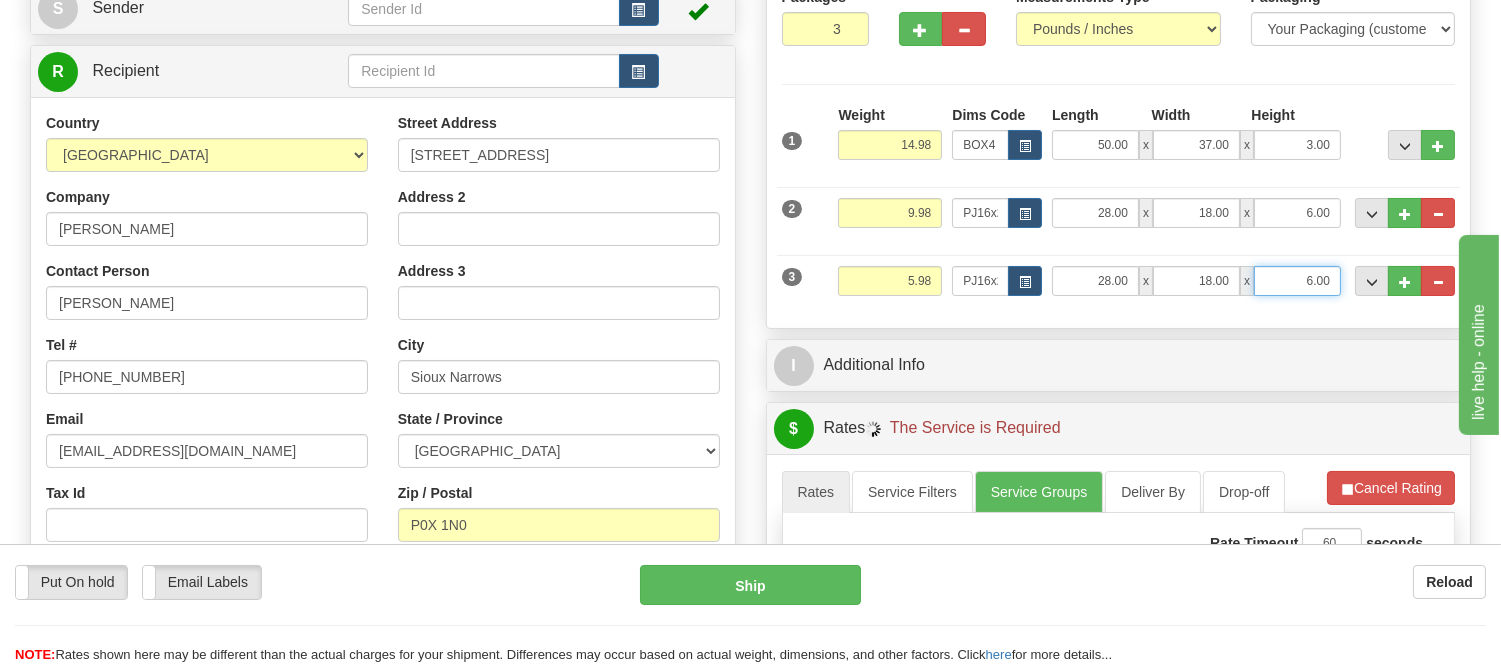 drag, startPoint x: 1304, startPoint y: 274, endPoint x: 1282, endPoint y: 274, distance: 22 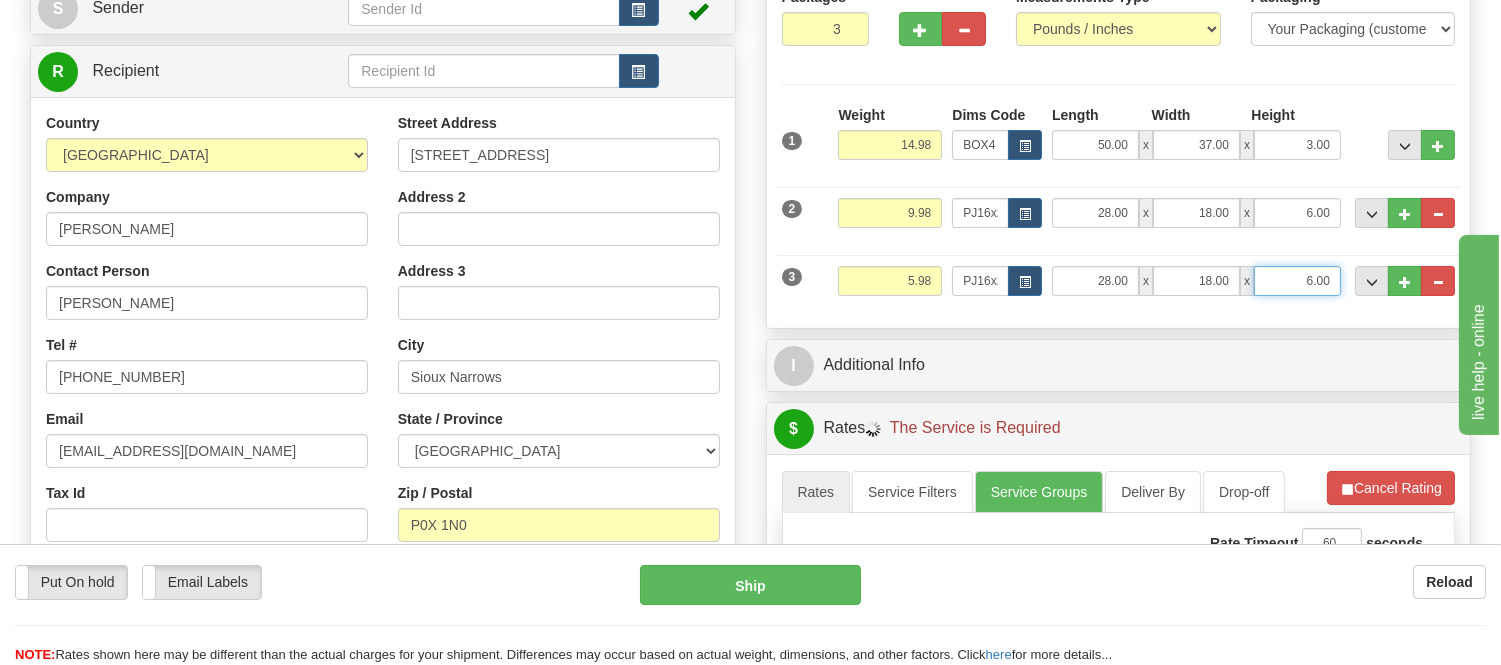 click on "6.00" at bounding box center (1297, 281) 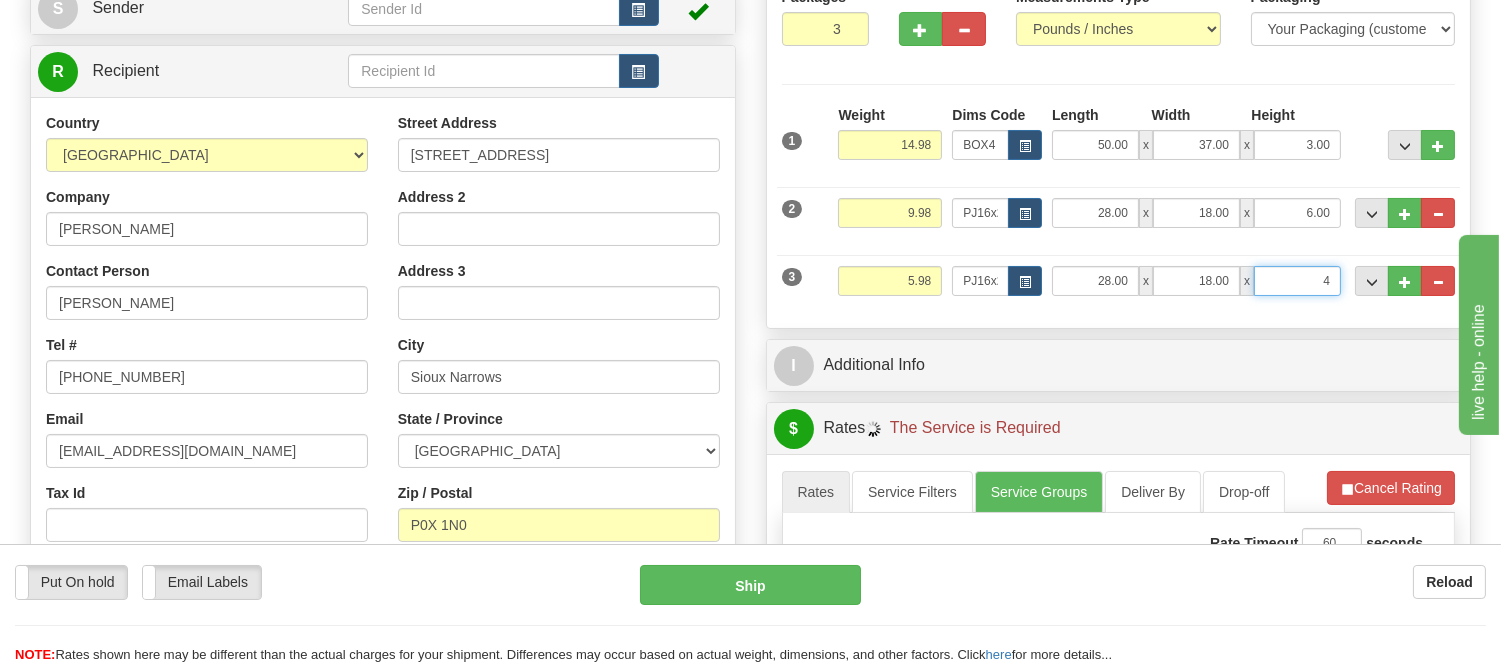 click on "Delete" at bounding box center [0, 0] 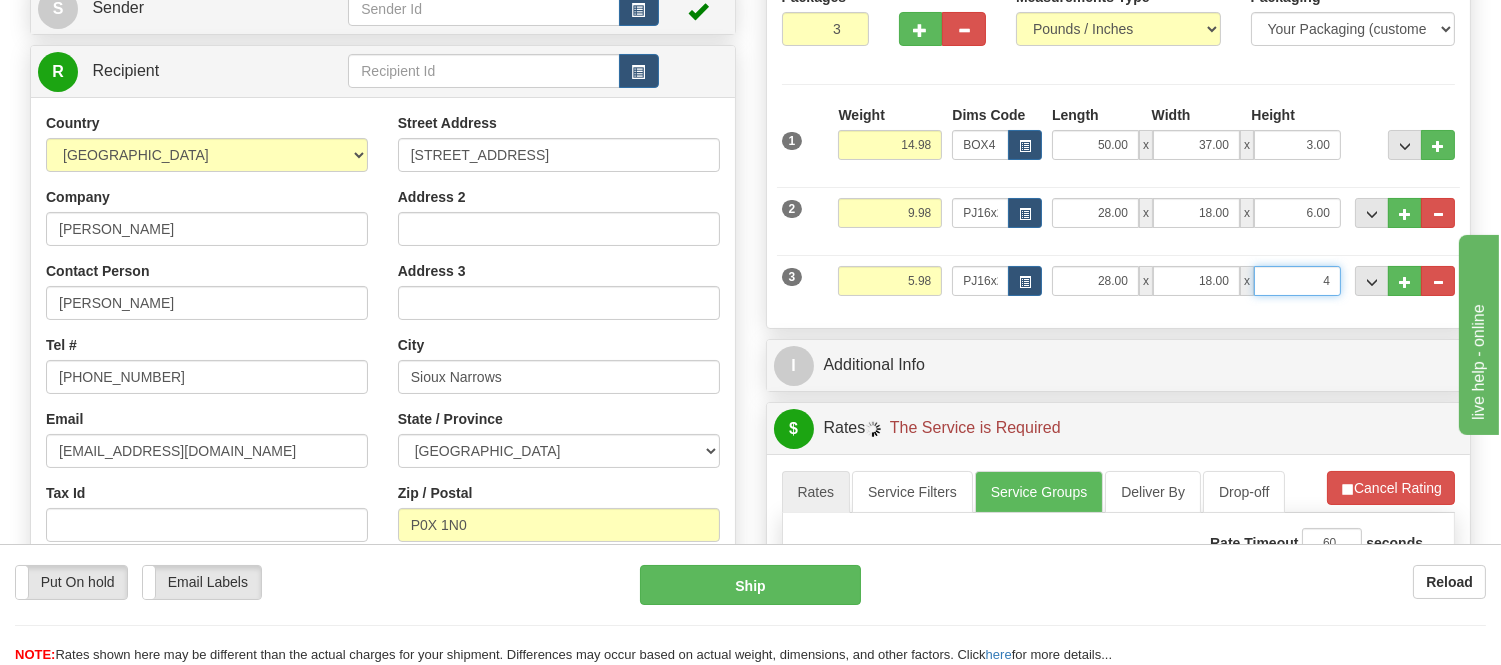 type on "4.00" 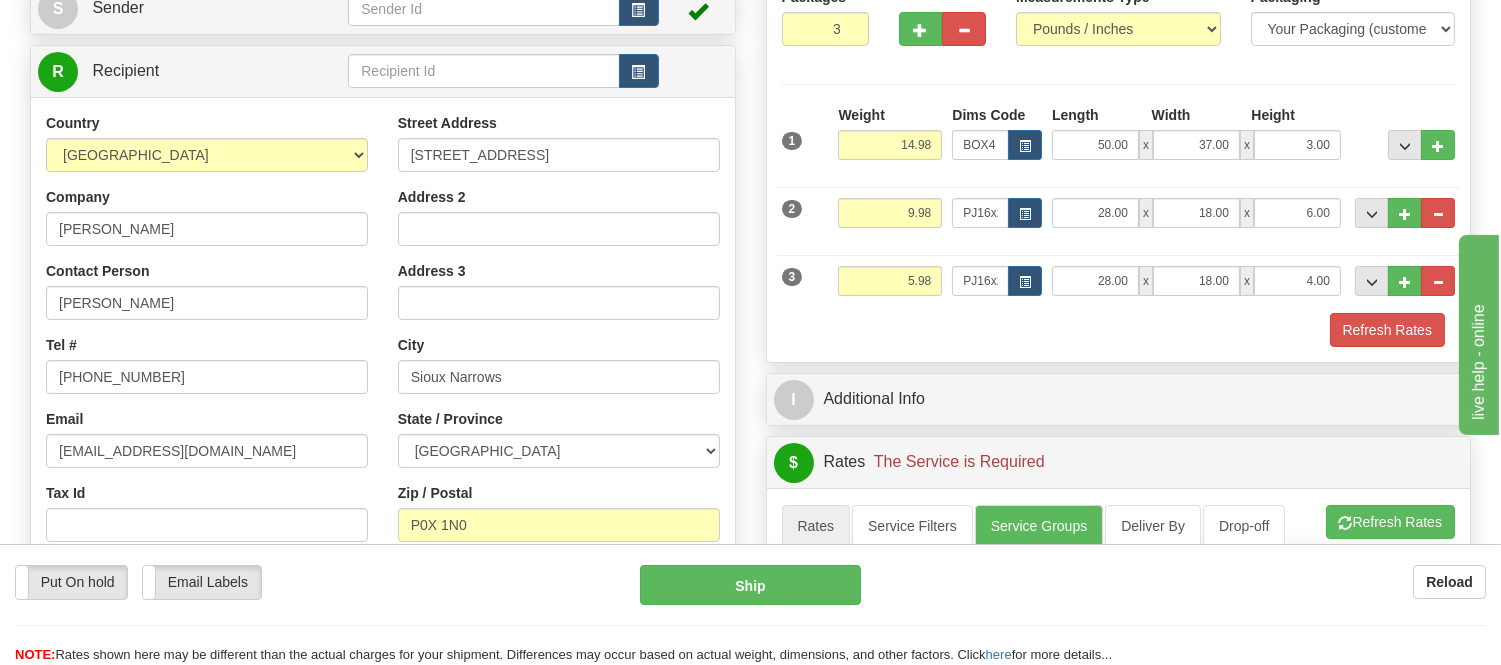 click at bounding box center (942, 25) 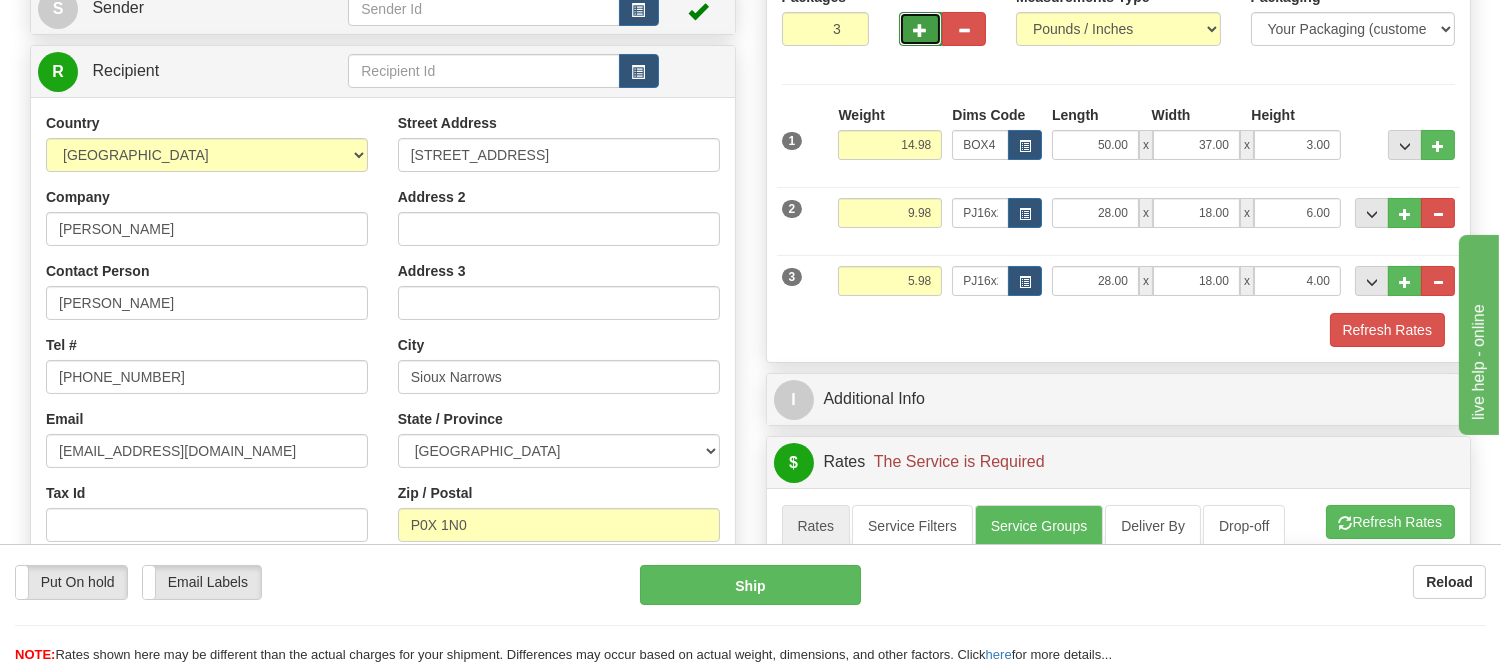 click at bounding box center (921, 30) 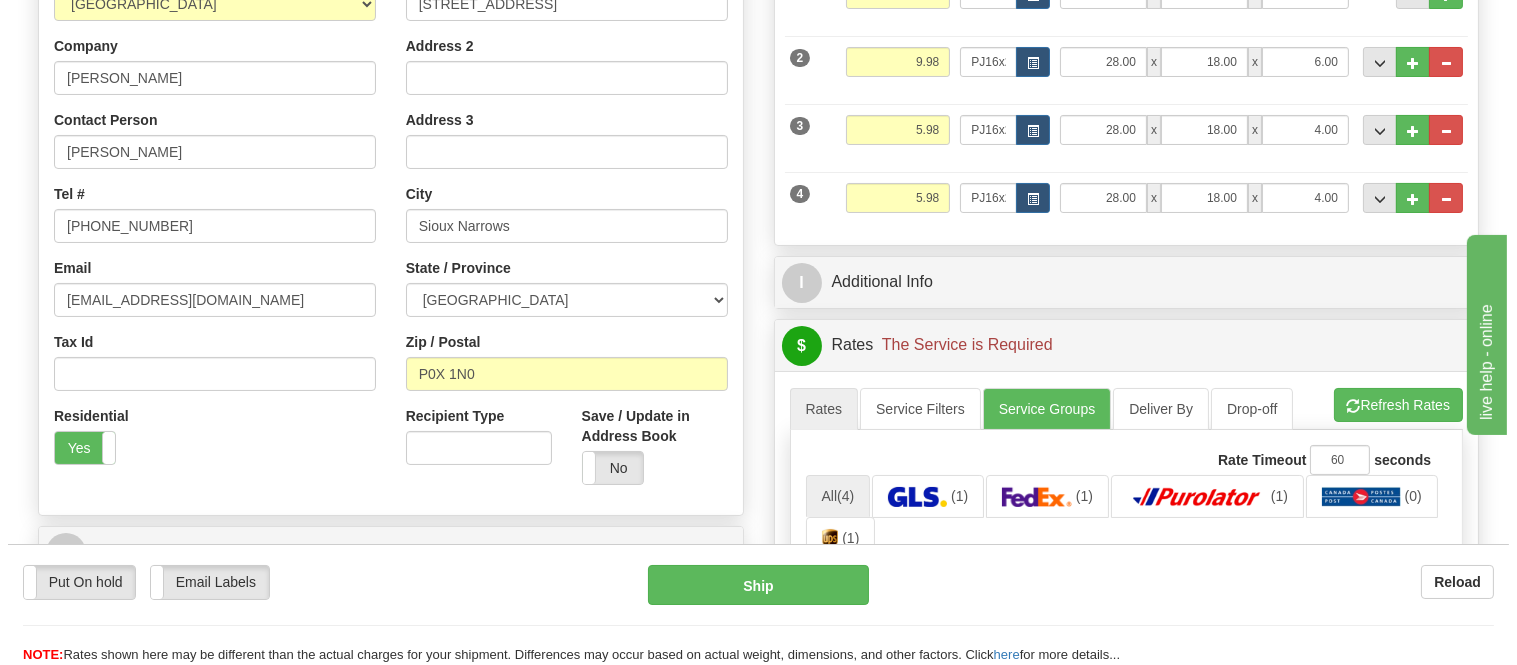 scroll, scrollTop: 333, scrollLeft: 0, axis: vertical 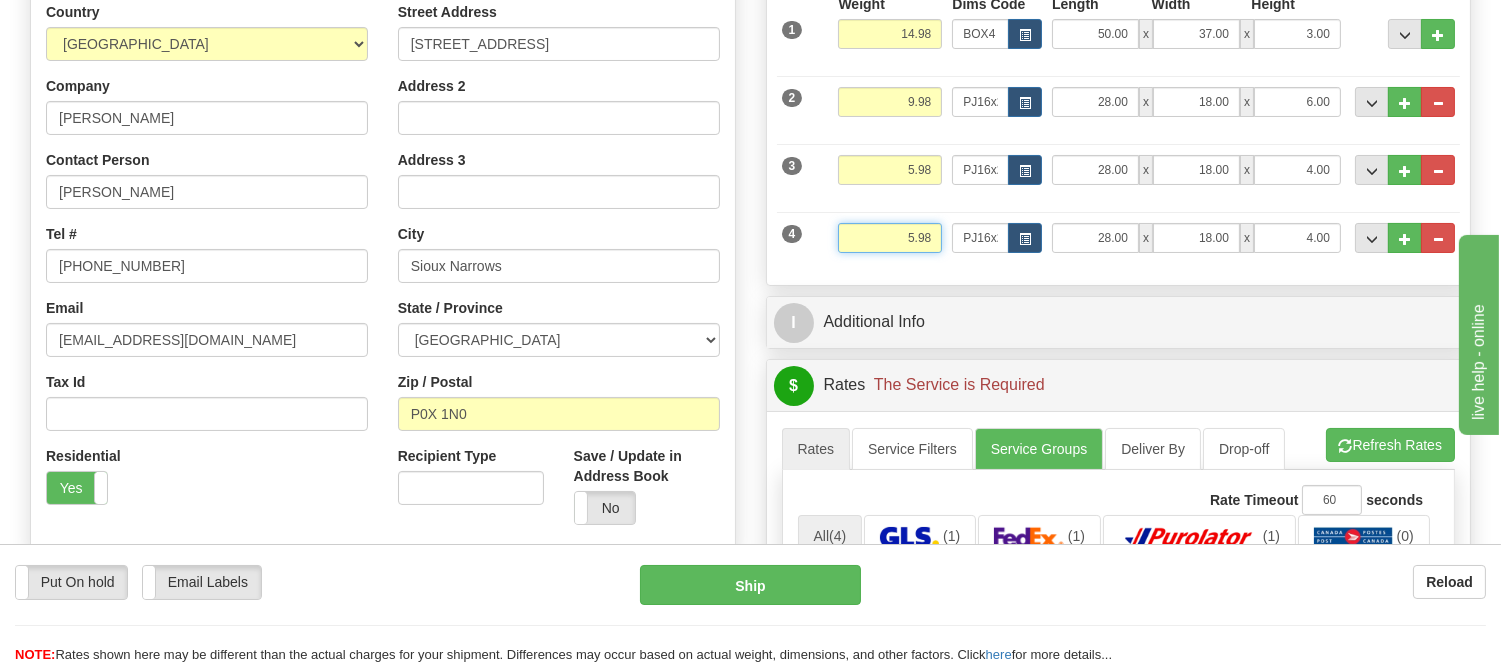 drag, startPoint x: 932, startPoint y: 235, endPoint x: 843, endPoint y: 252, distance: 90.60905 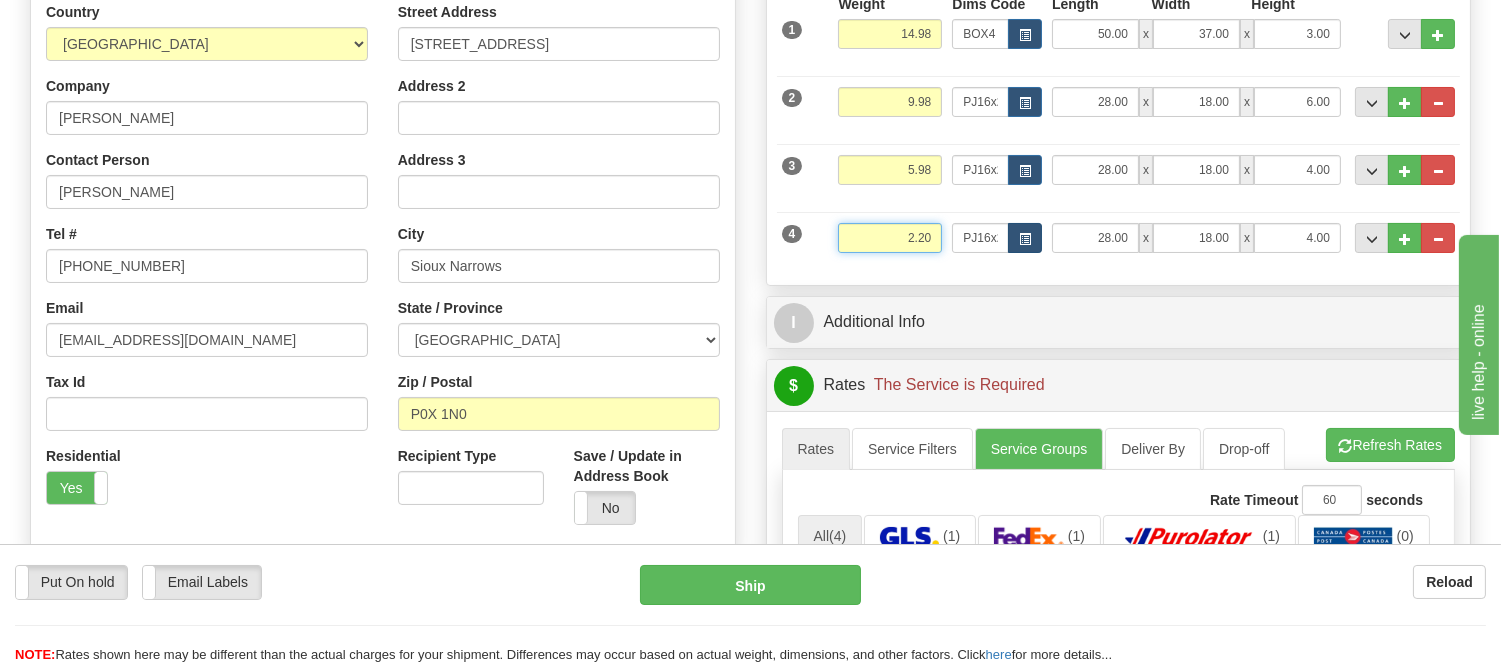 type on "2.20" 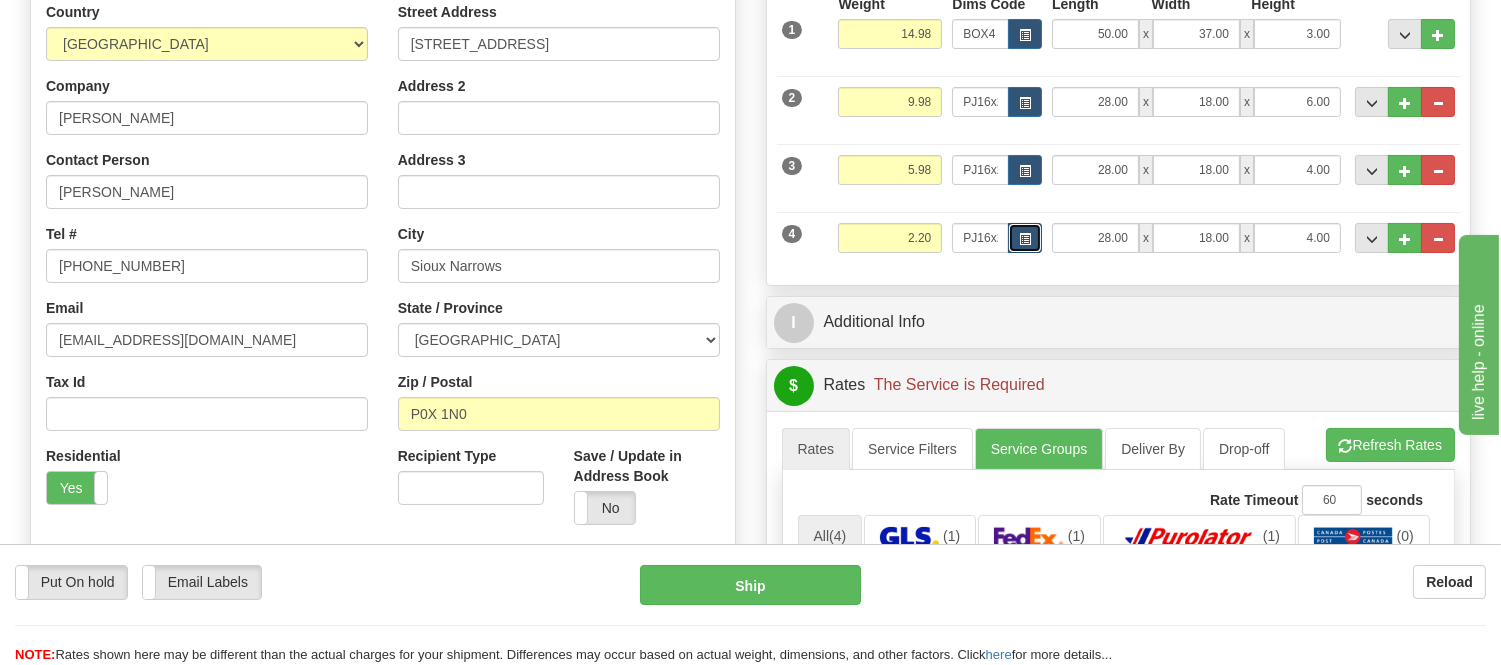 click at bounding box center (1025, 239) 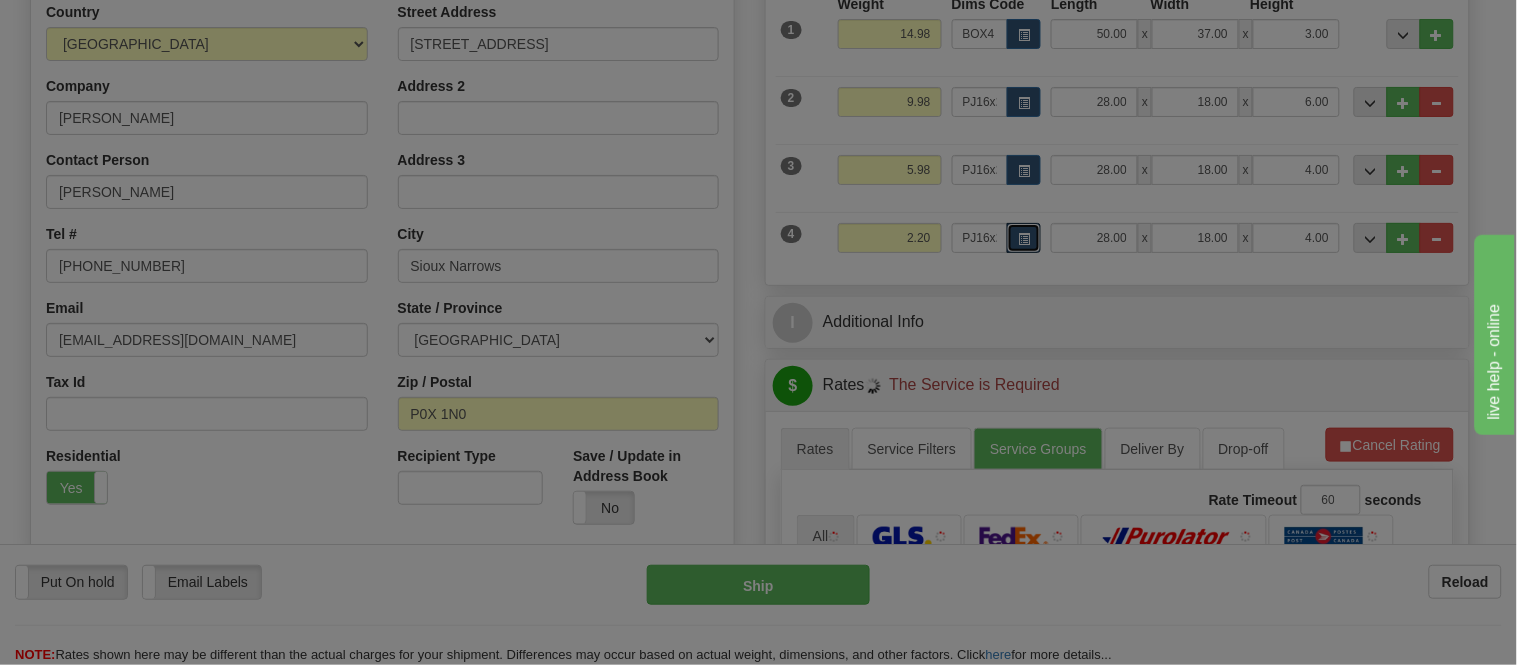 scroll, scrollTop: 0, scrollLeft: 0, axis: both 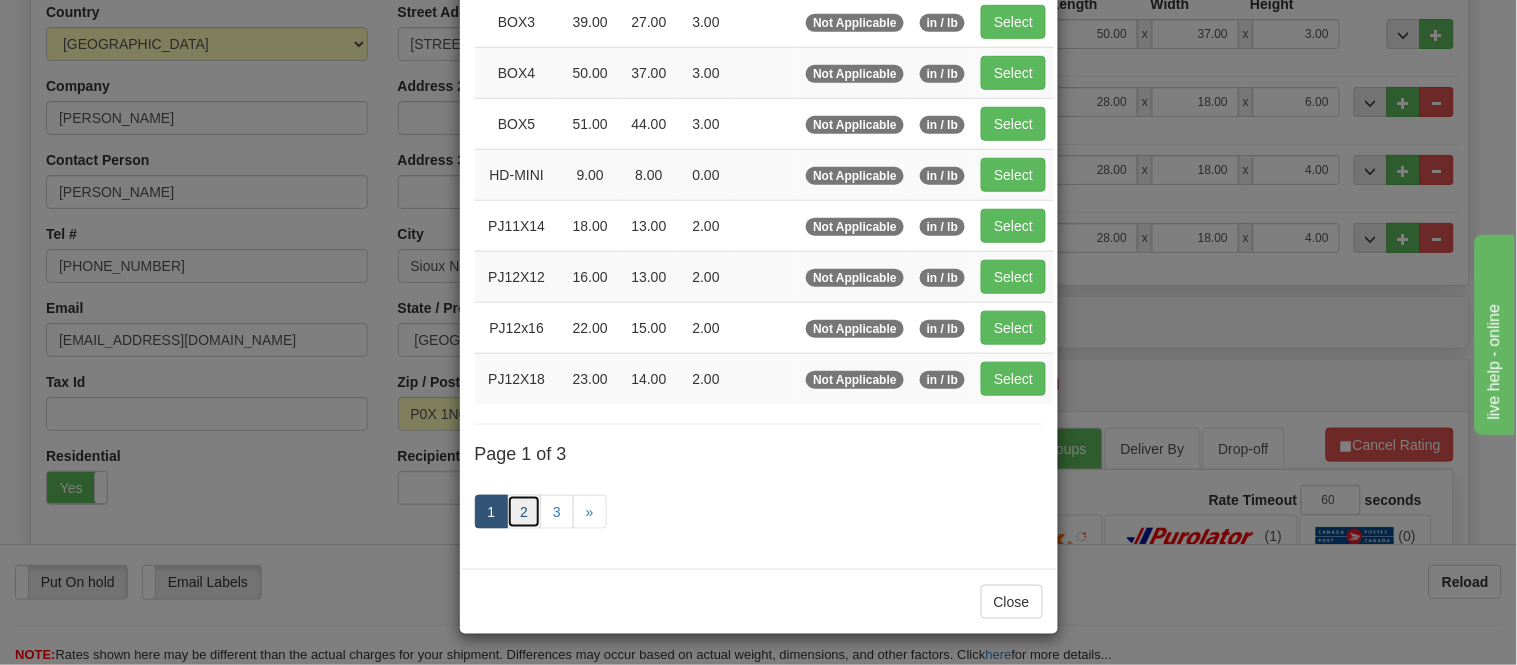 click on "2" at bounding box center [524, 512] 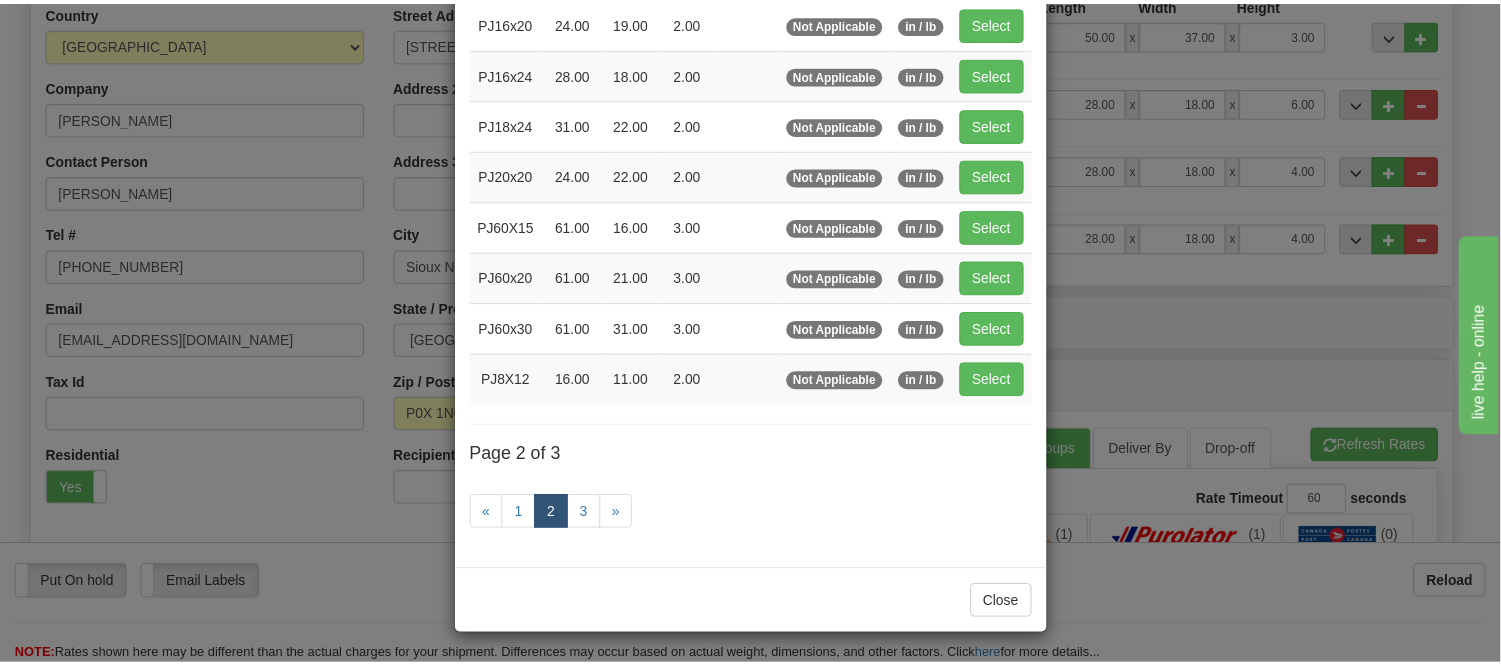 scroll, scrollTop: 325, scrollLeft: 0, axis: vertical 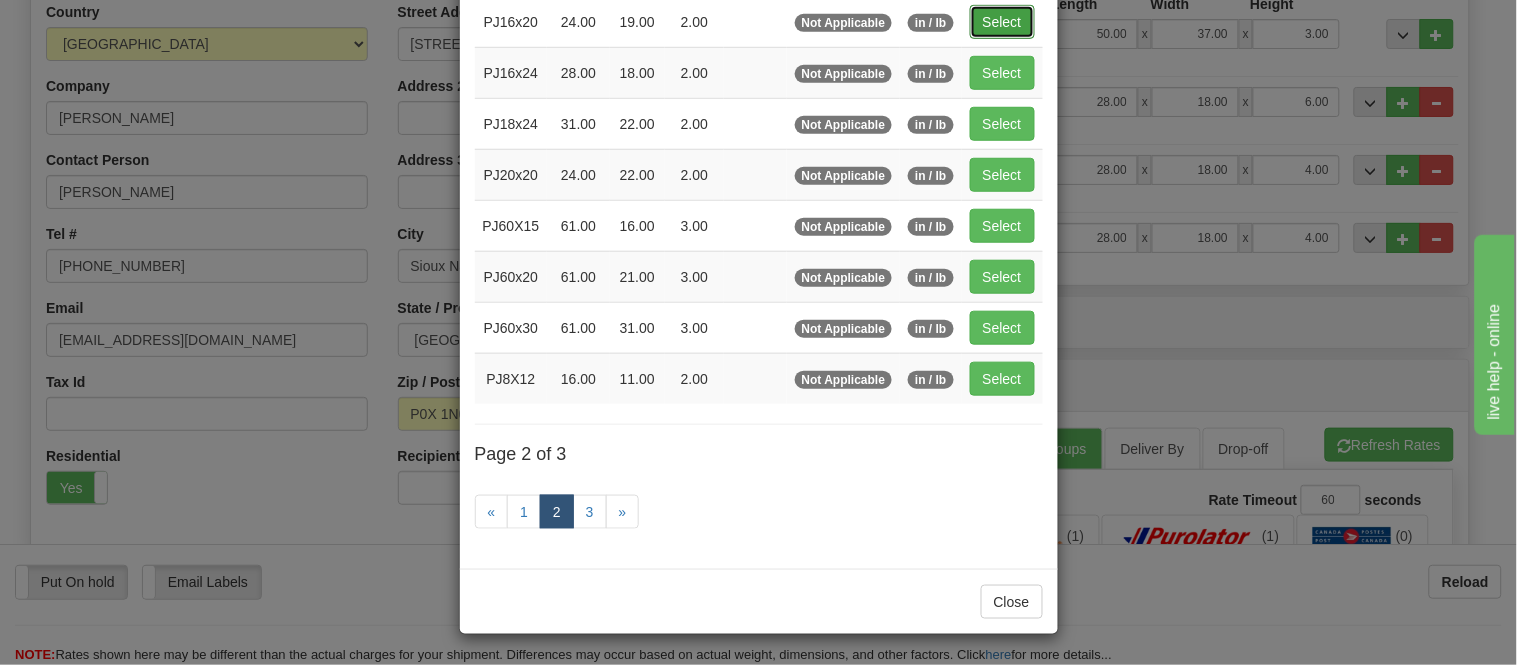 click on "Select" at bounding box center [1002, 22] 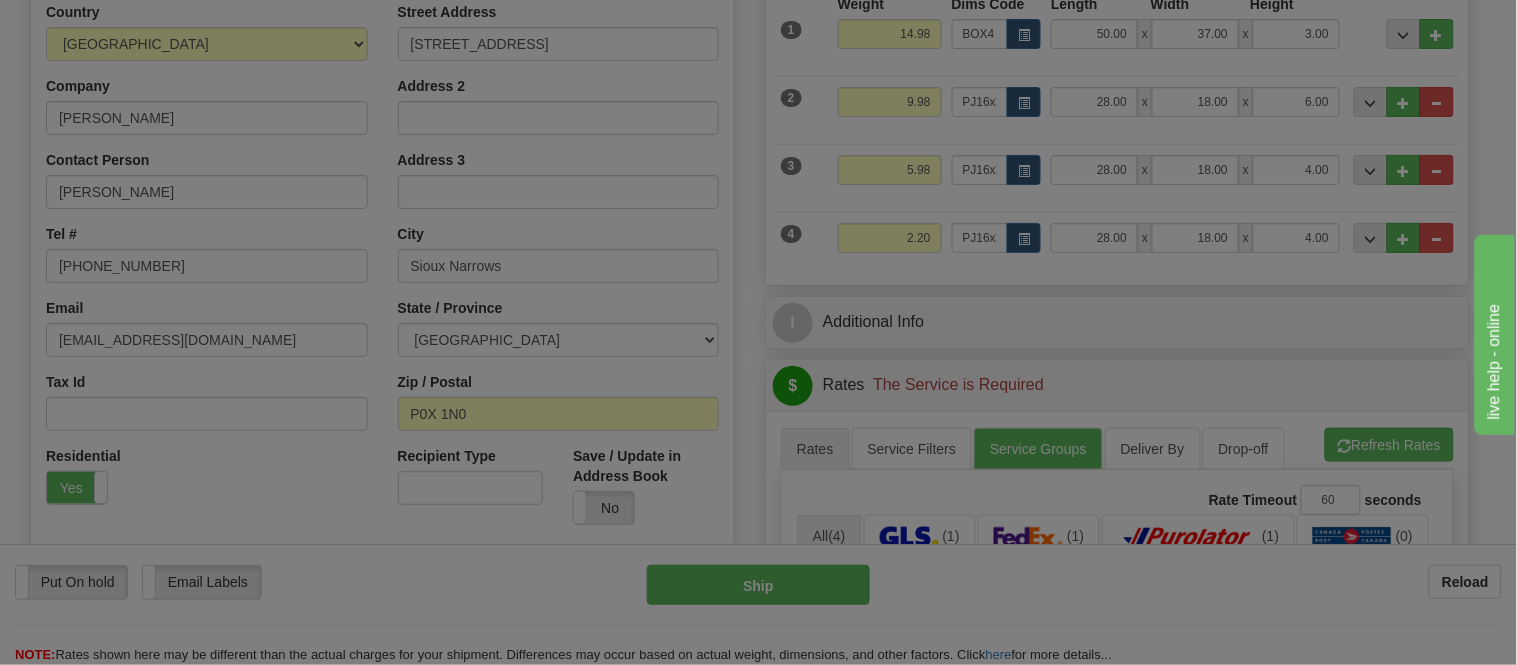 type on "24.00" 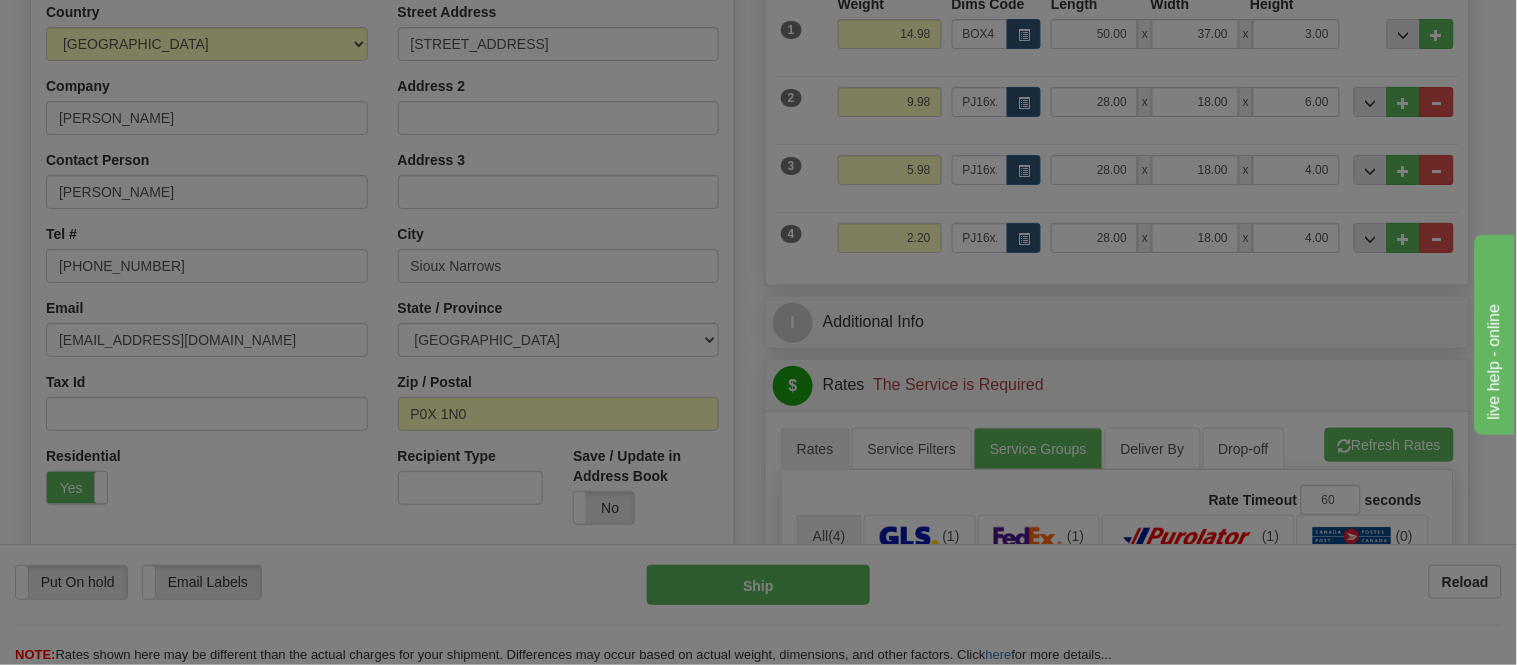 type on "19.00" 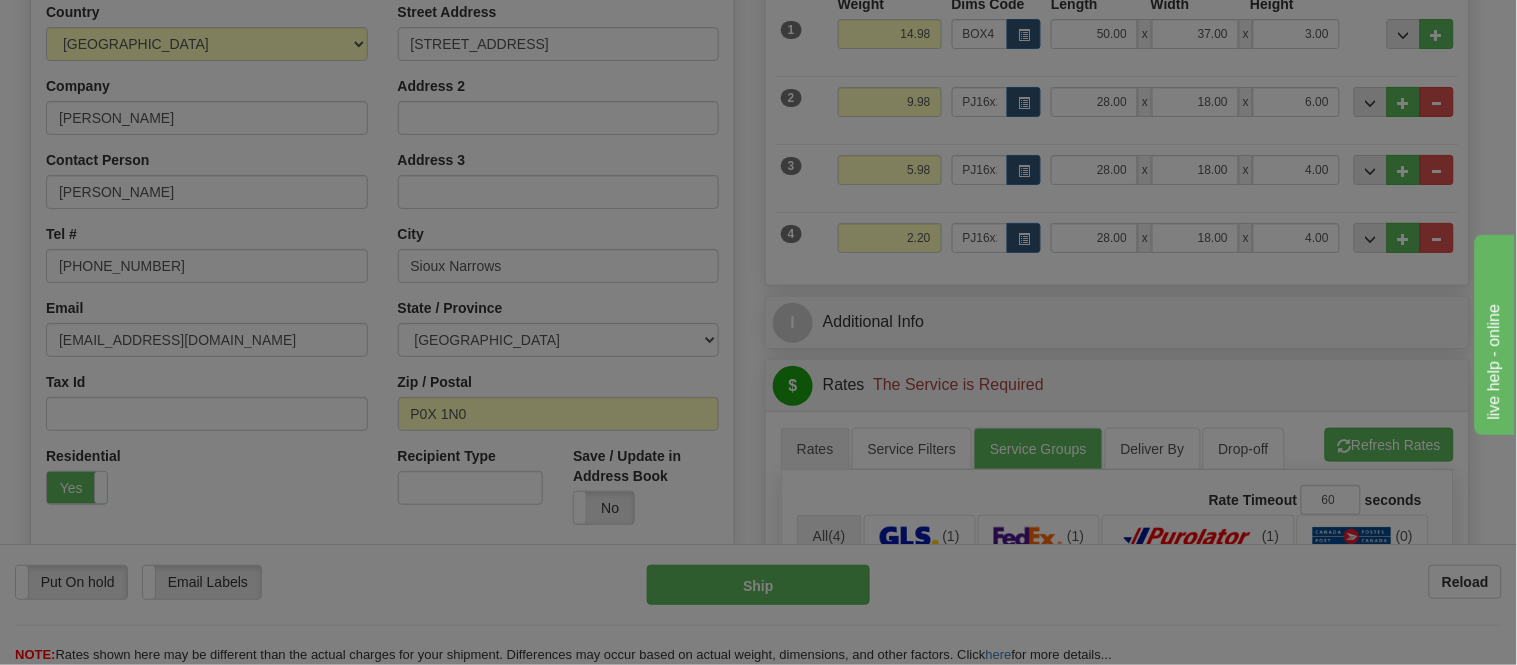type on "2.00" 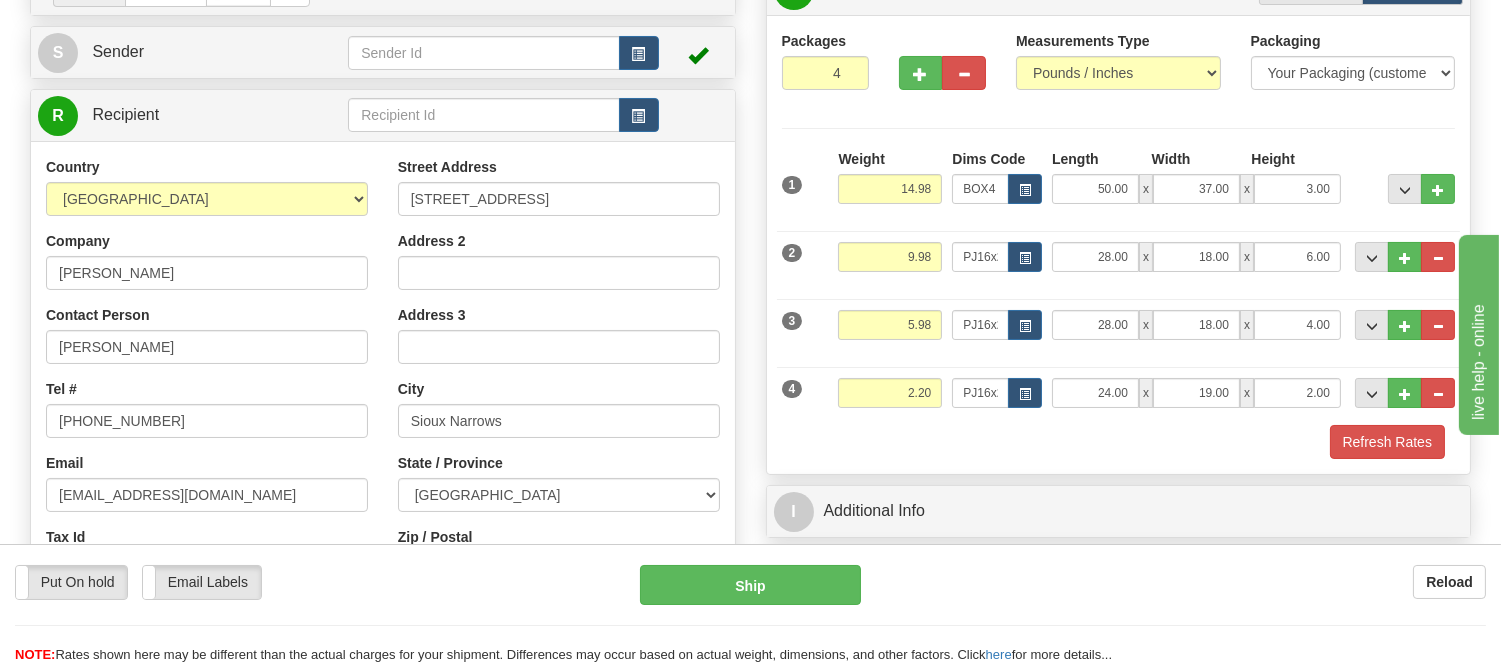 scroll, scrollTop: 222, scrollLeft: 0, axis: vertical 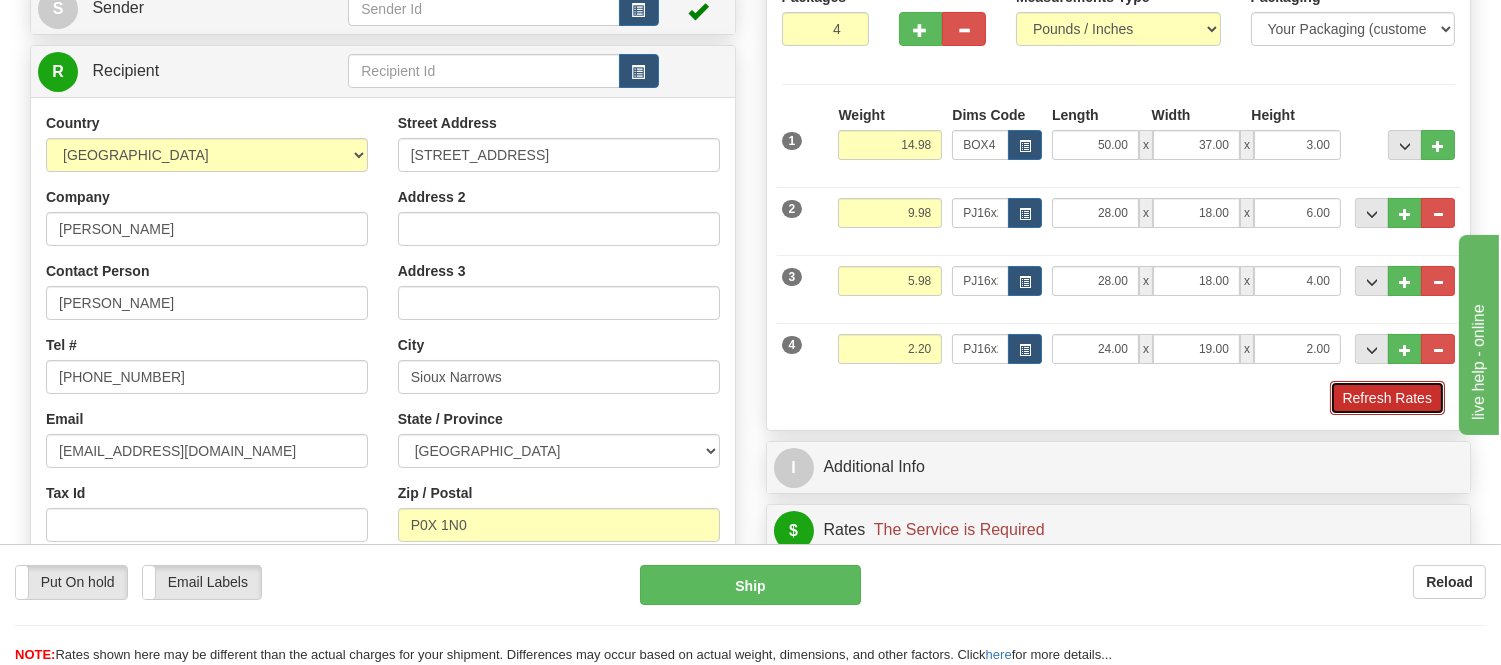 click on "Refresh Rates" at bounding box center [1387, 398] 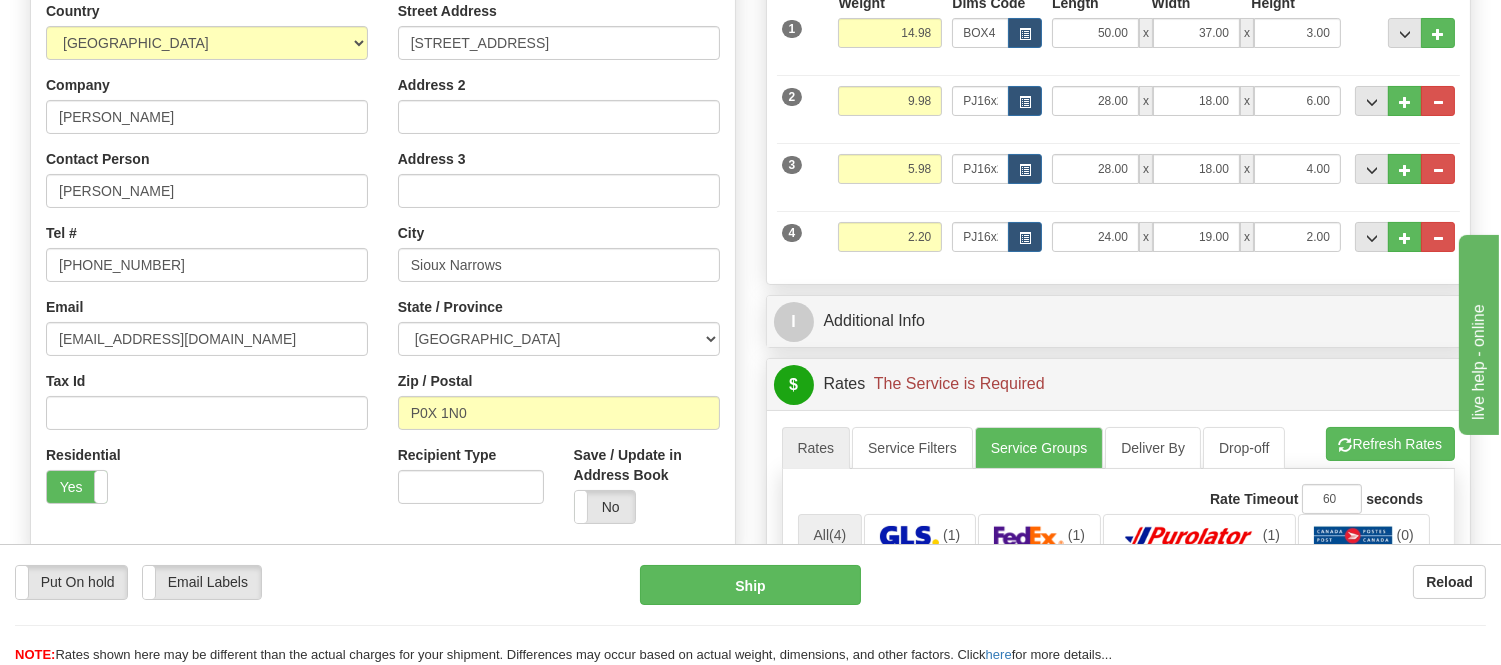 scroll, scrollTop: 333, scrollLeft: 0, axis: vertical 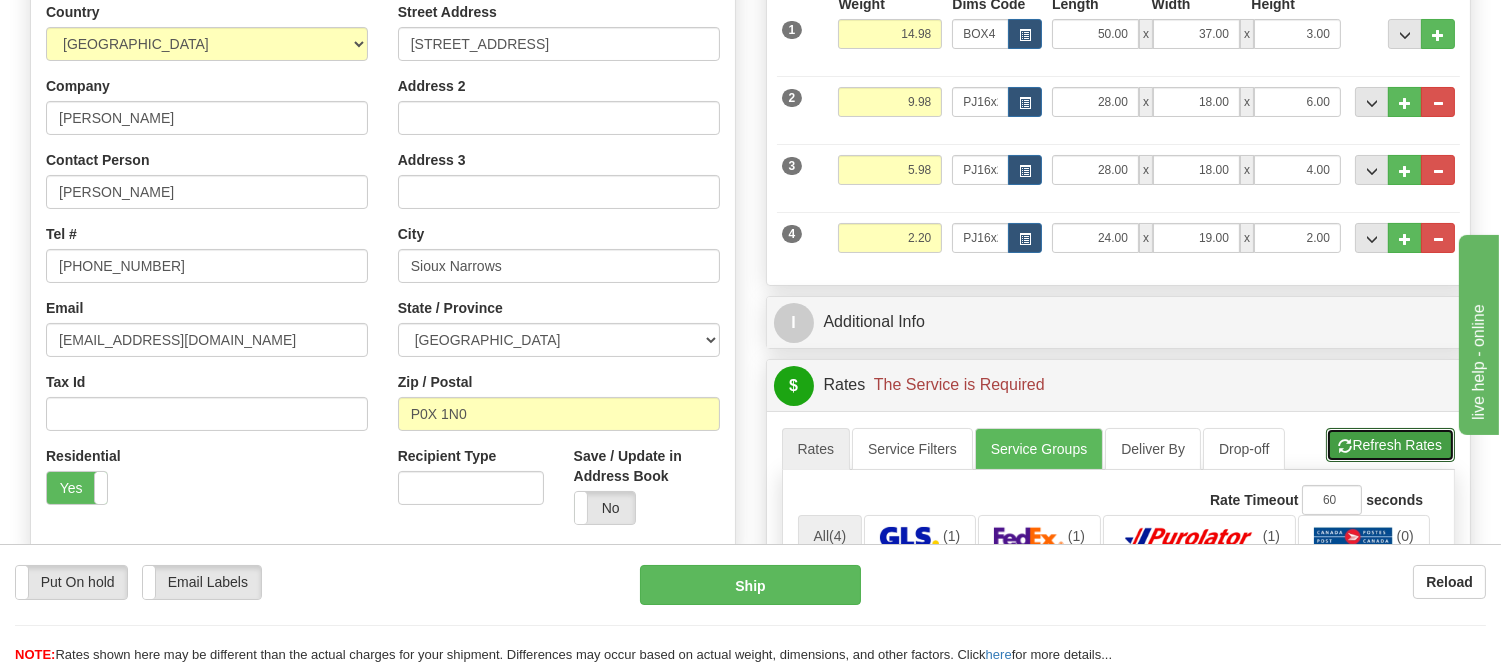 click on "Refresh Rates" at bounding box center [1390, 445] 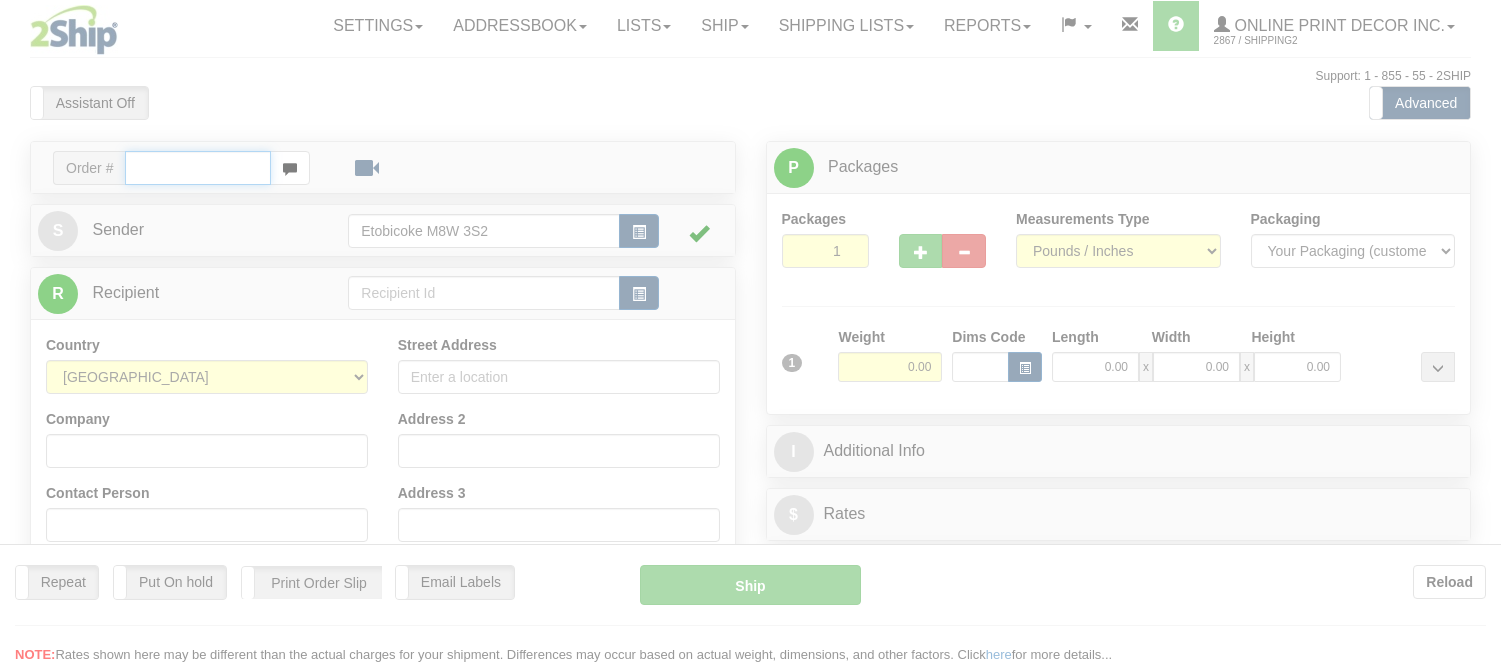scroll, scrollTop: 0, scrollLeft: 0, axis: both 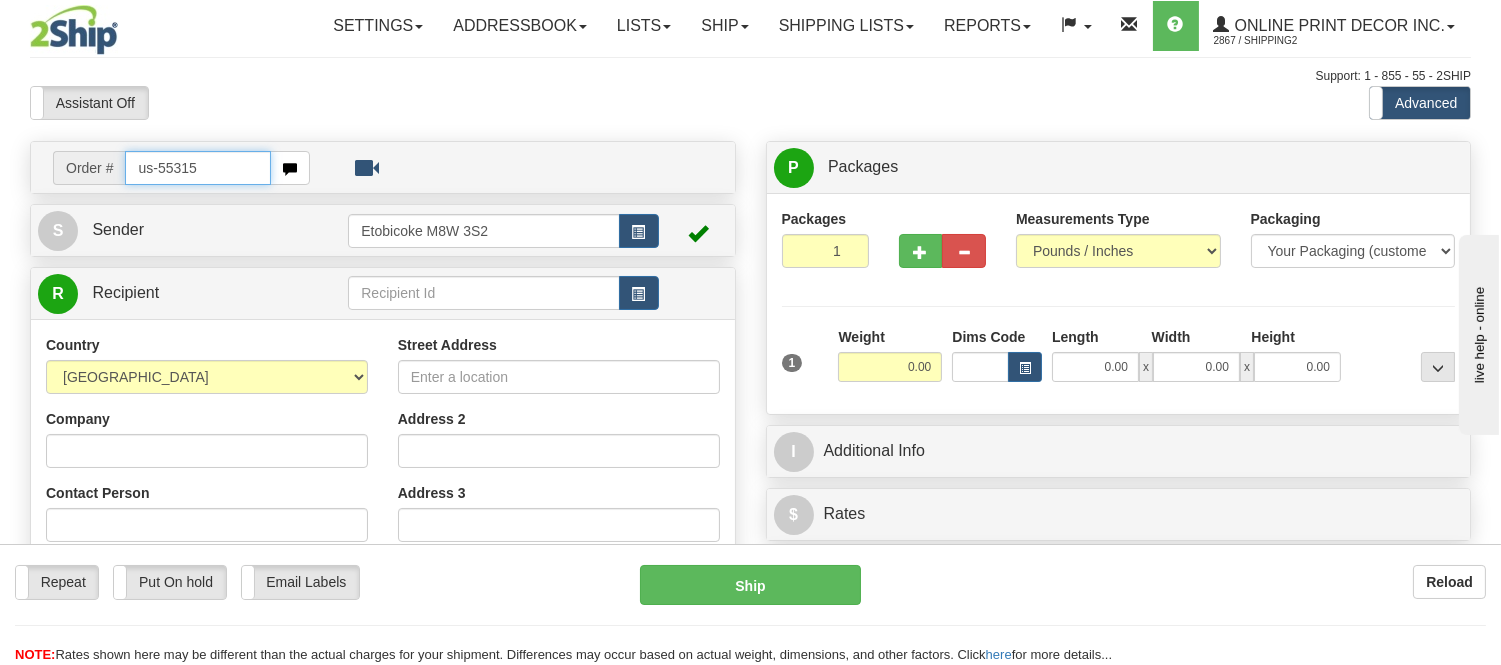 type on "us-55315" 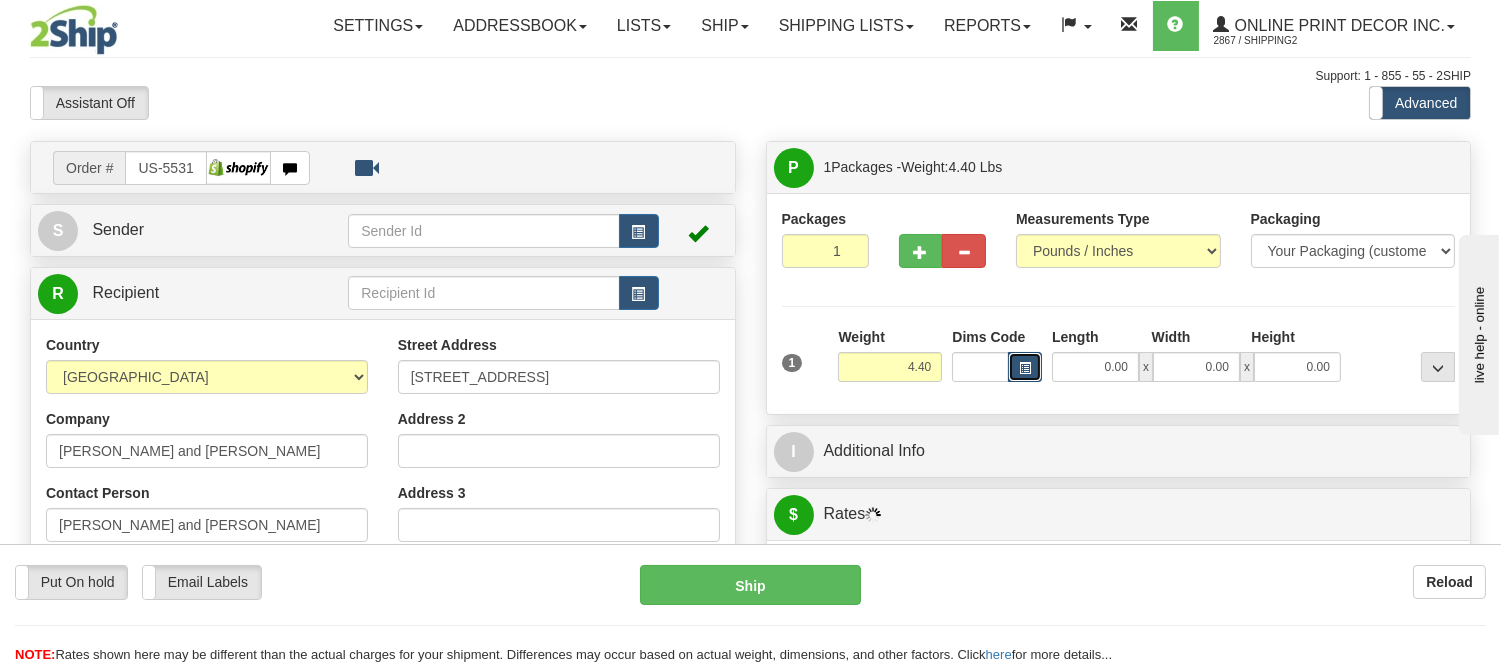 click at bounding box center [1025, 368] 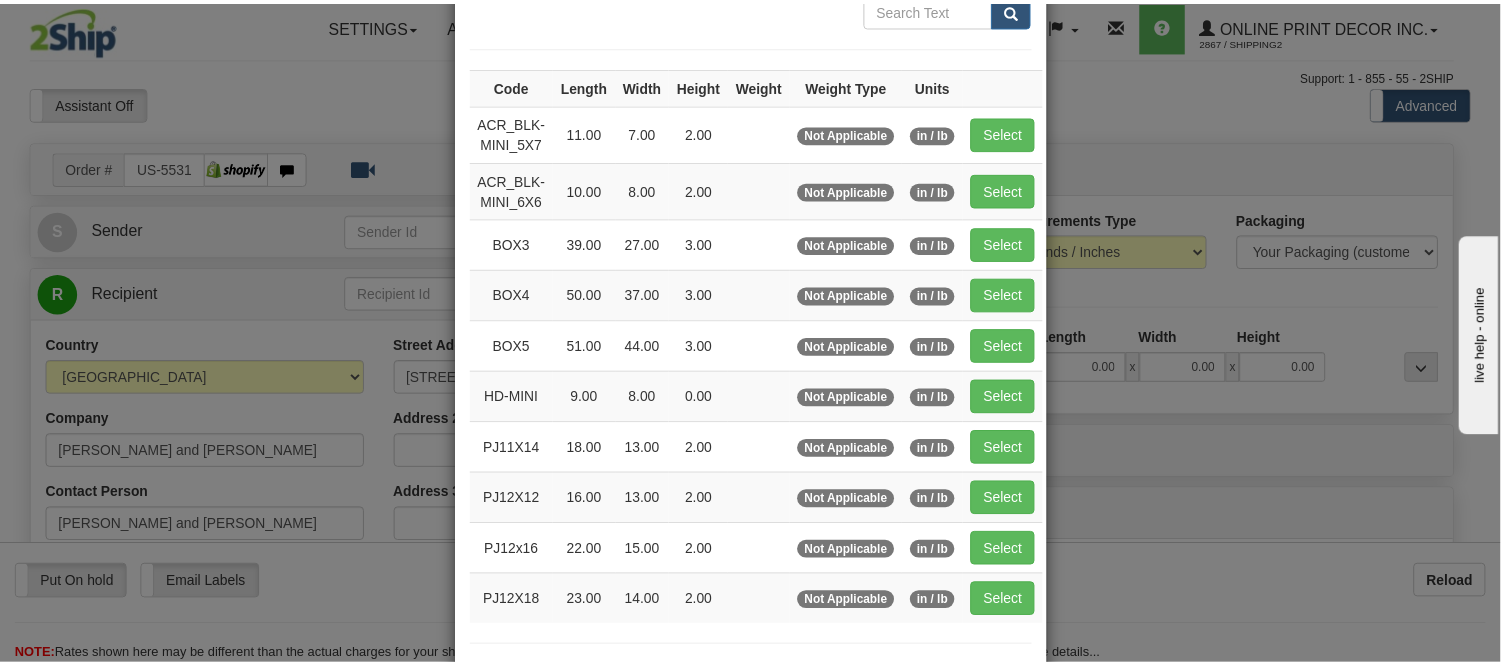 scroll, scrollTop: 222, scrollLeft: 0, axis: vertical 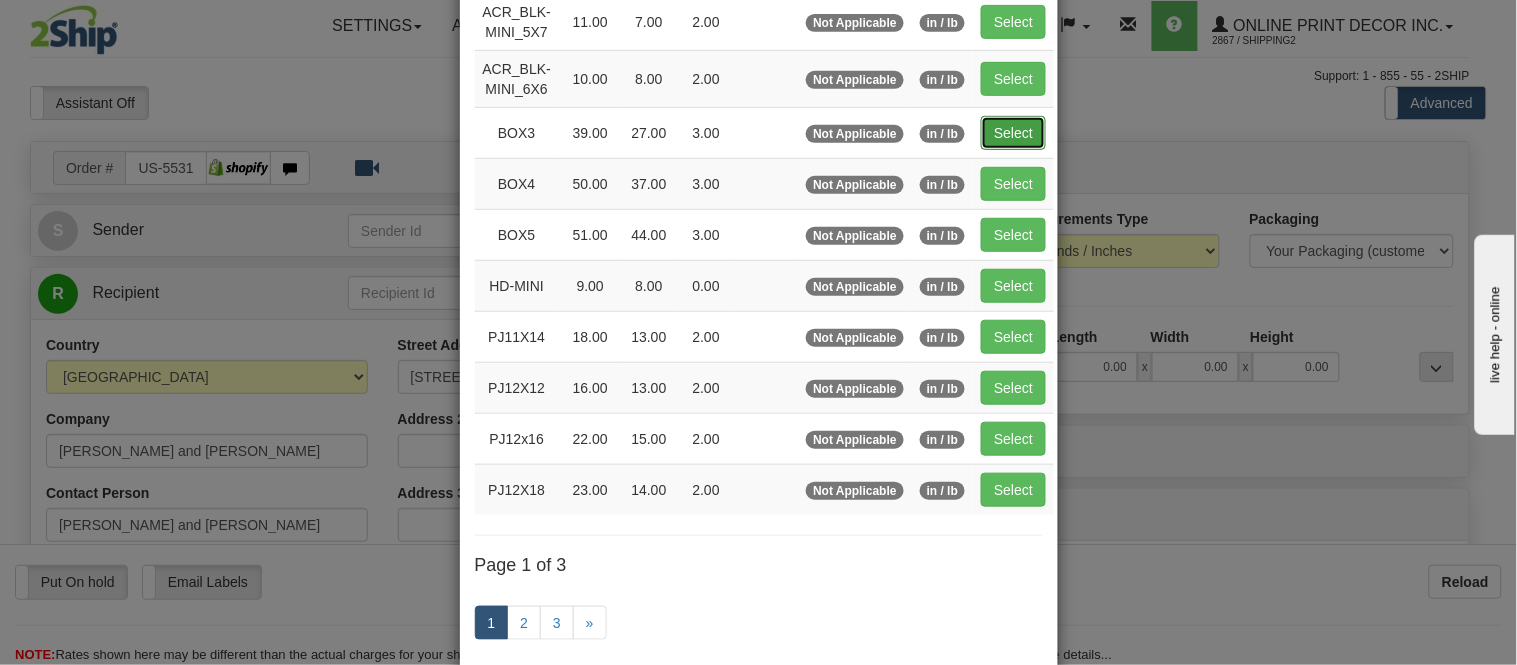 click on "Select" at bounding box center (1013, 133) 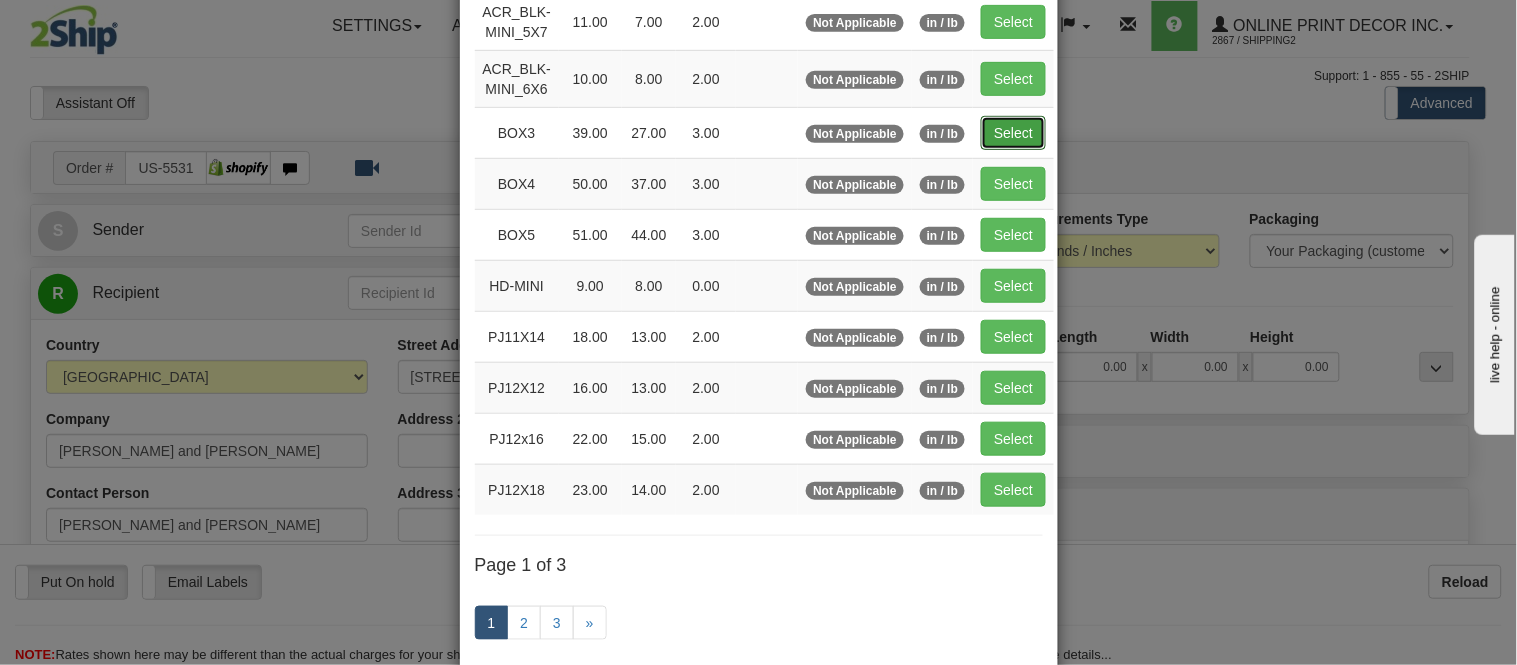 type on "39.00" 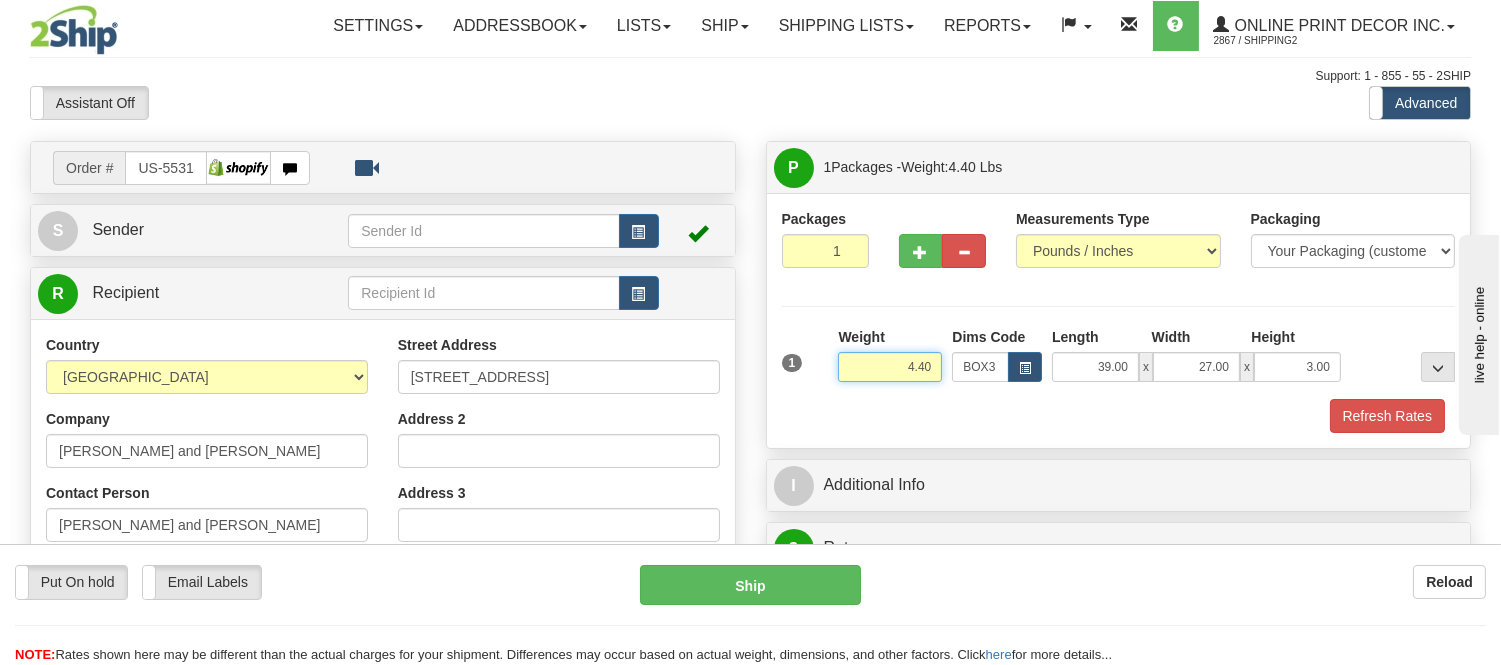 drag, startPoint x: 936, startPoint y: 362, endPoint x: 758, endPoint y: 380, distance: 178.90779 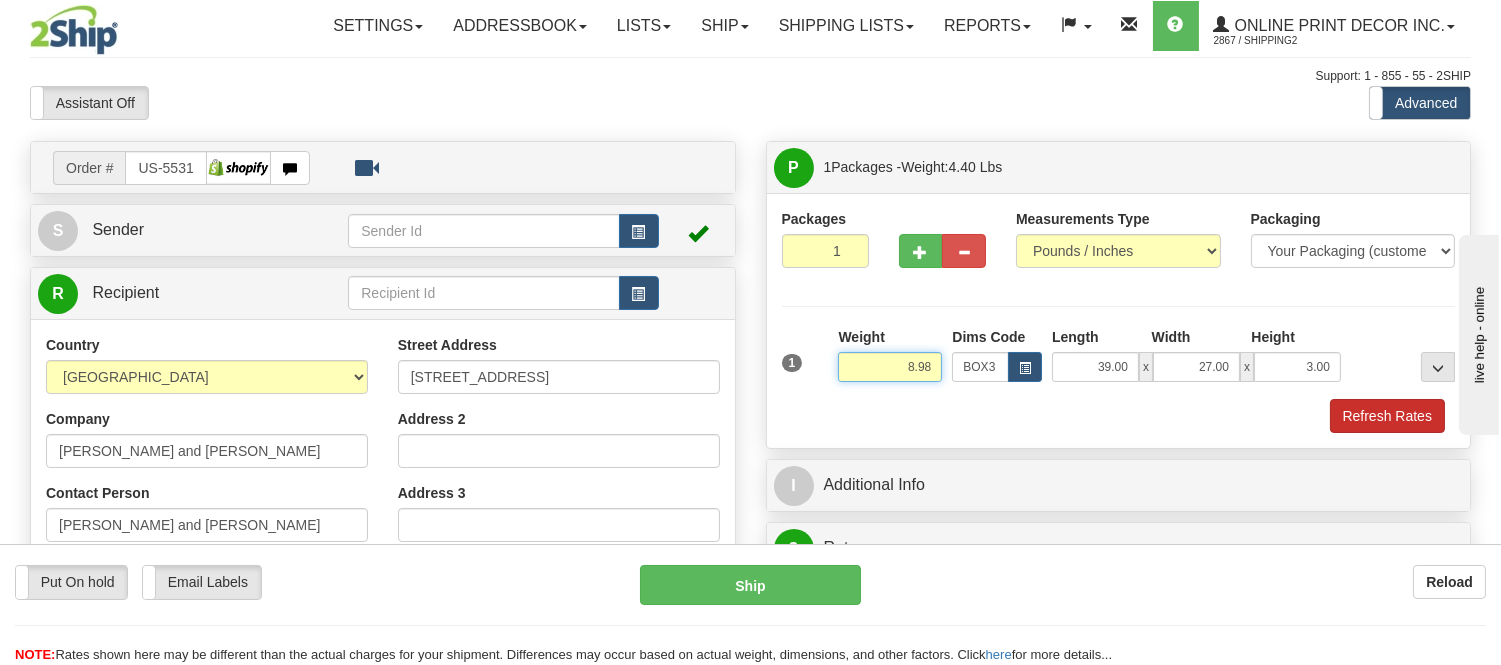 type on "8.98" 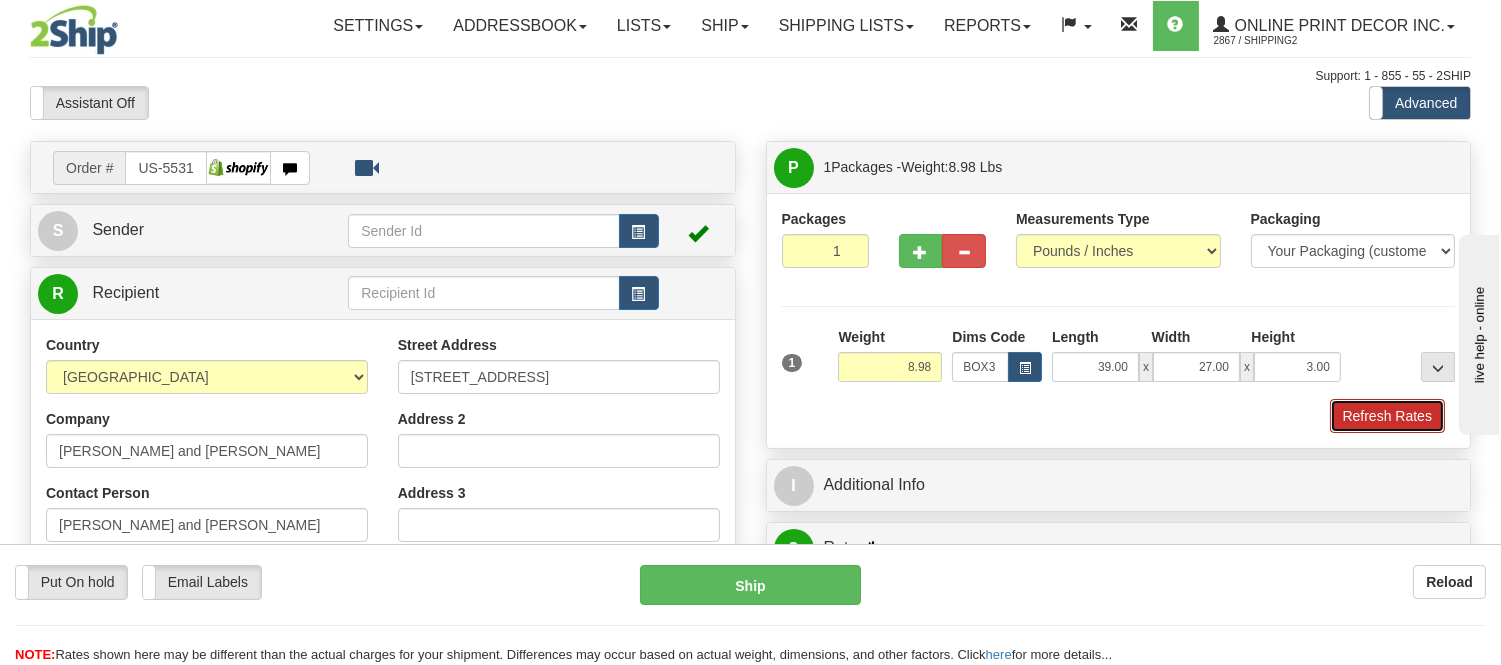 click on "Refresh Rates" at bounding box center (1387, 416) 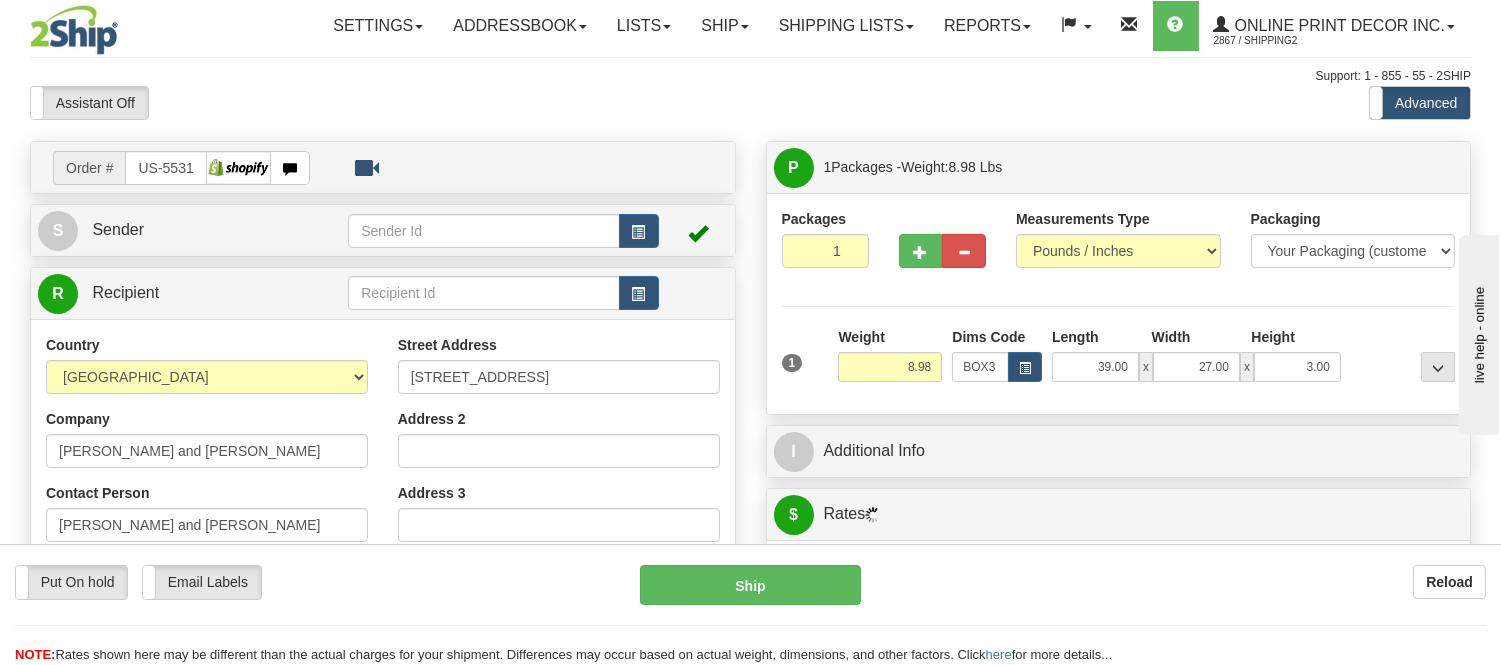 scroll, scrollTop: 111, scrollLeft: 0, axis: vertical 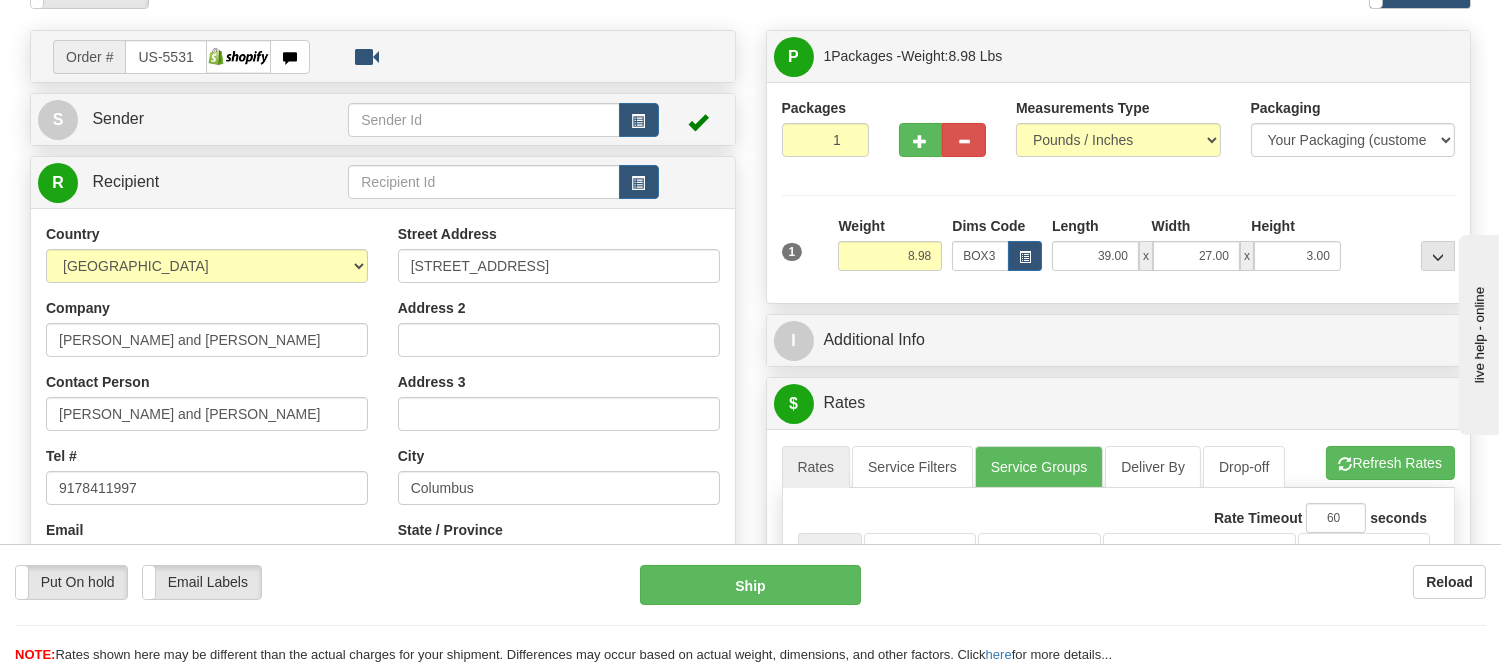 drag, startPoint x: 1490, startPoint y: 158, endPoint x: 1516, endPoint y: 281, distance: 125.71794 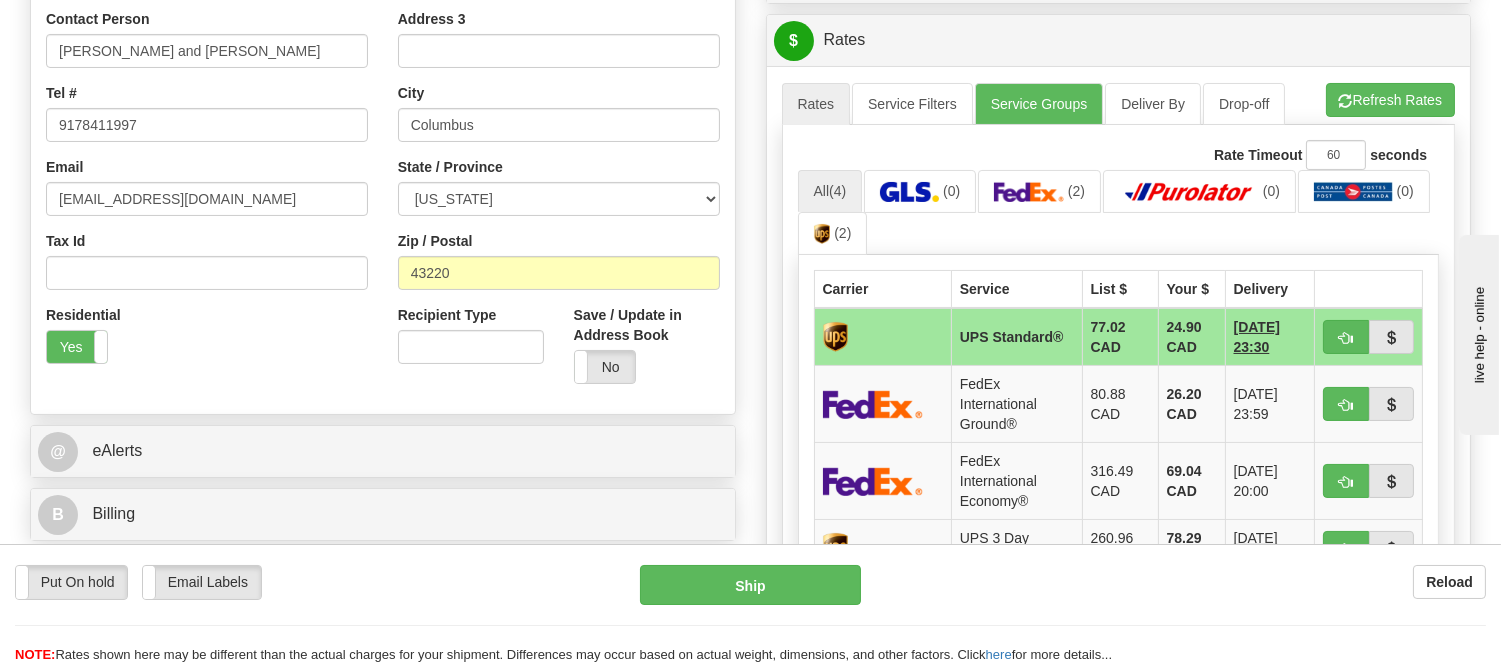 scroll, scrollTop: 524, scrollLeft: 0, axis: vertical 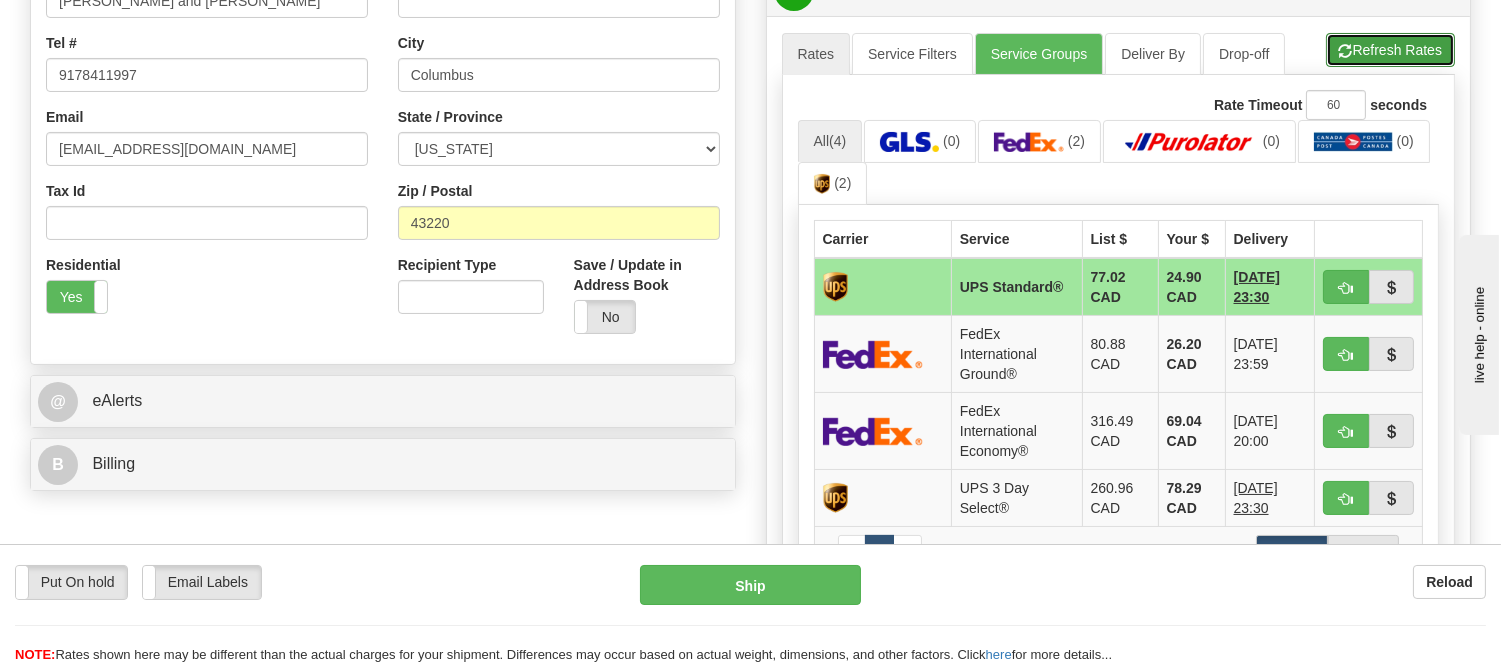 click on "Refresh Rates" at bounding box center (1390, 50) 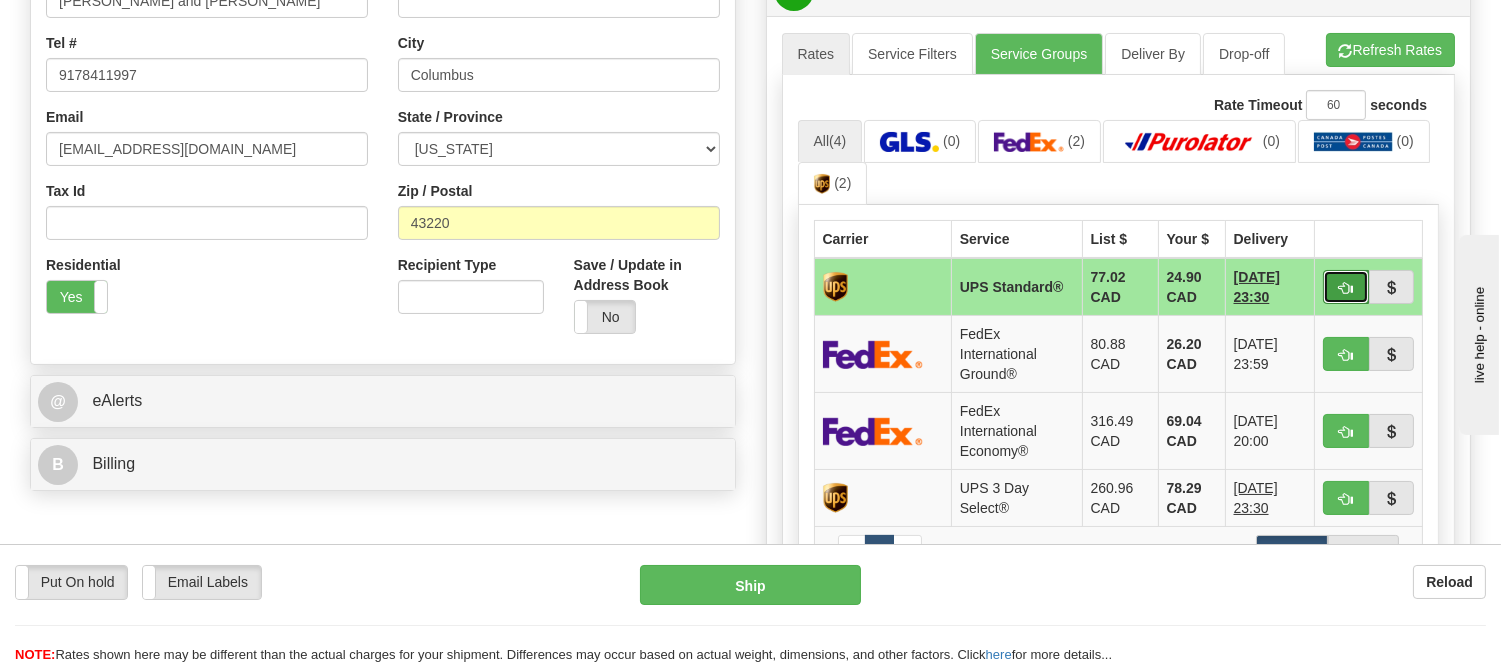 click at bounding box center (1346, 287) 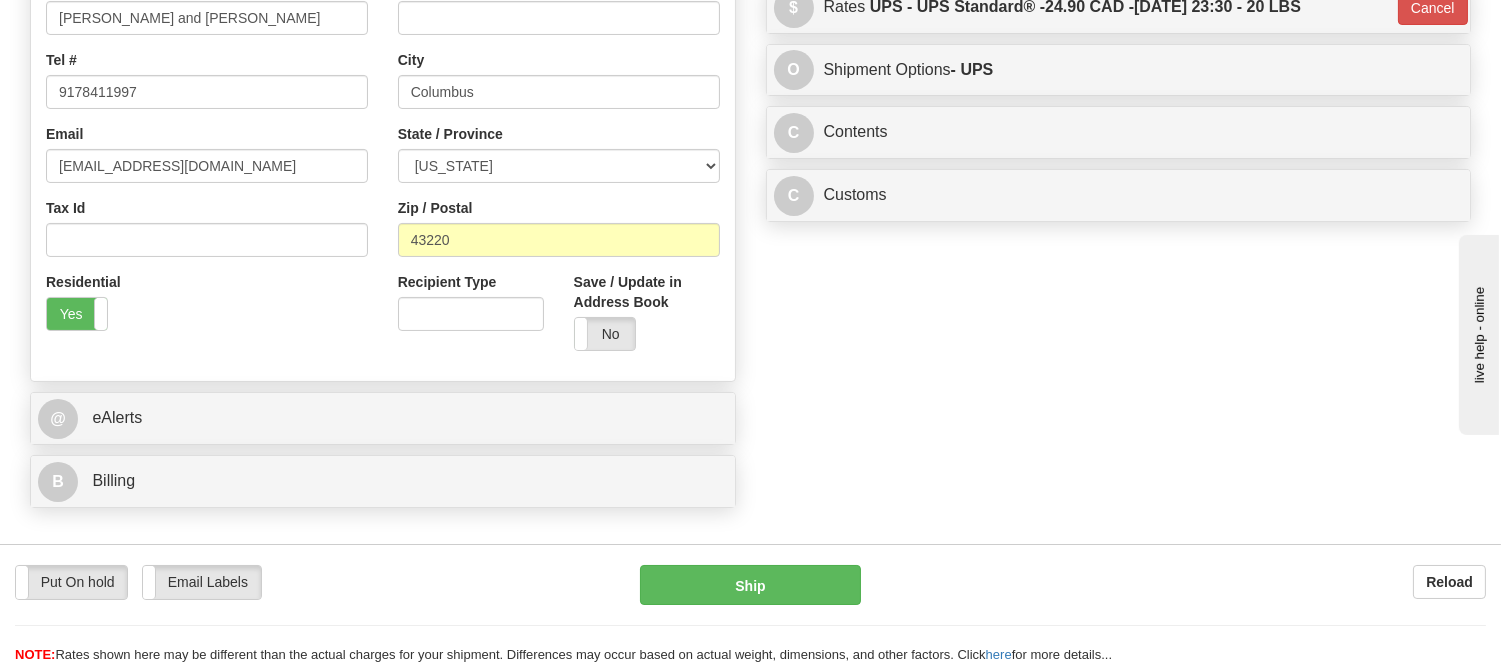 scroll, scrollTop: 191, scrollLeft: 0, axis: vertical 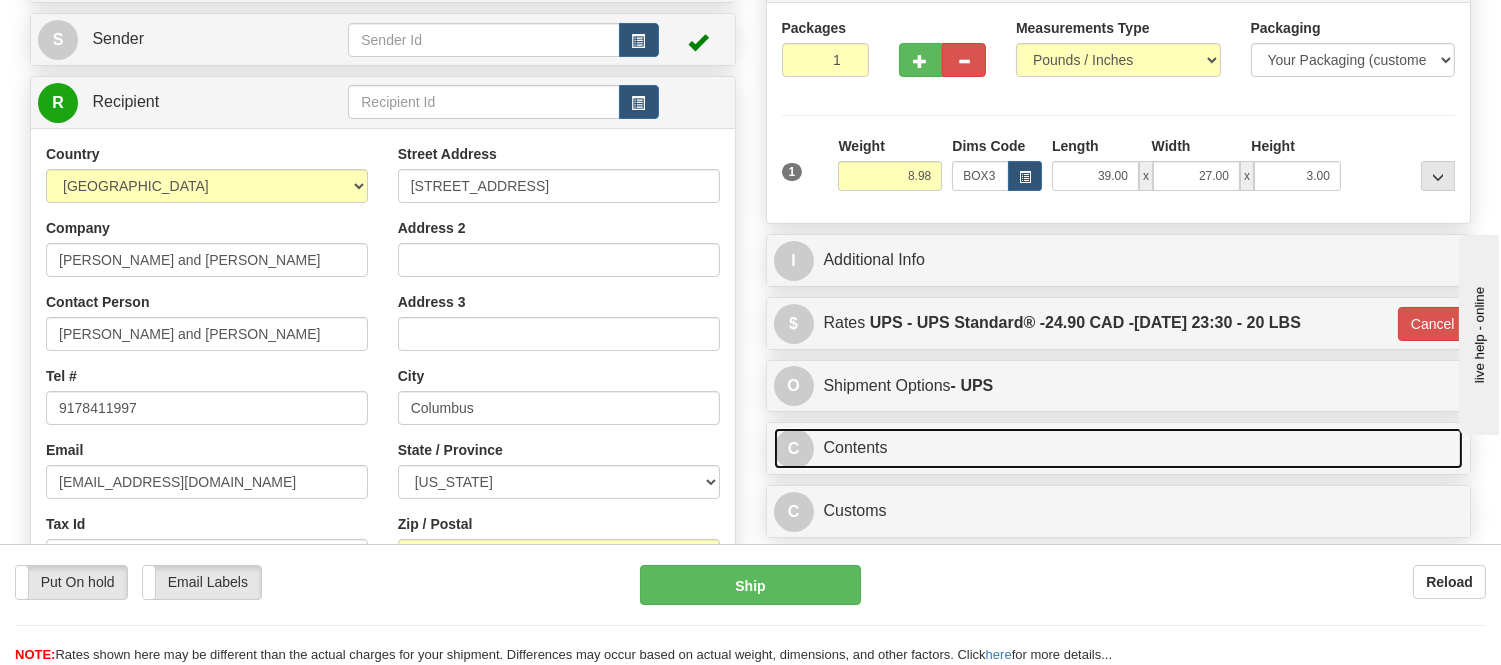 click on "C Contents" at bounding box center [1119, 448] 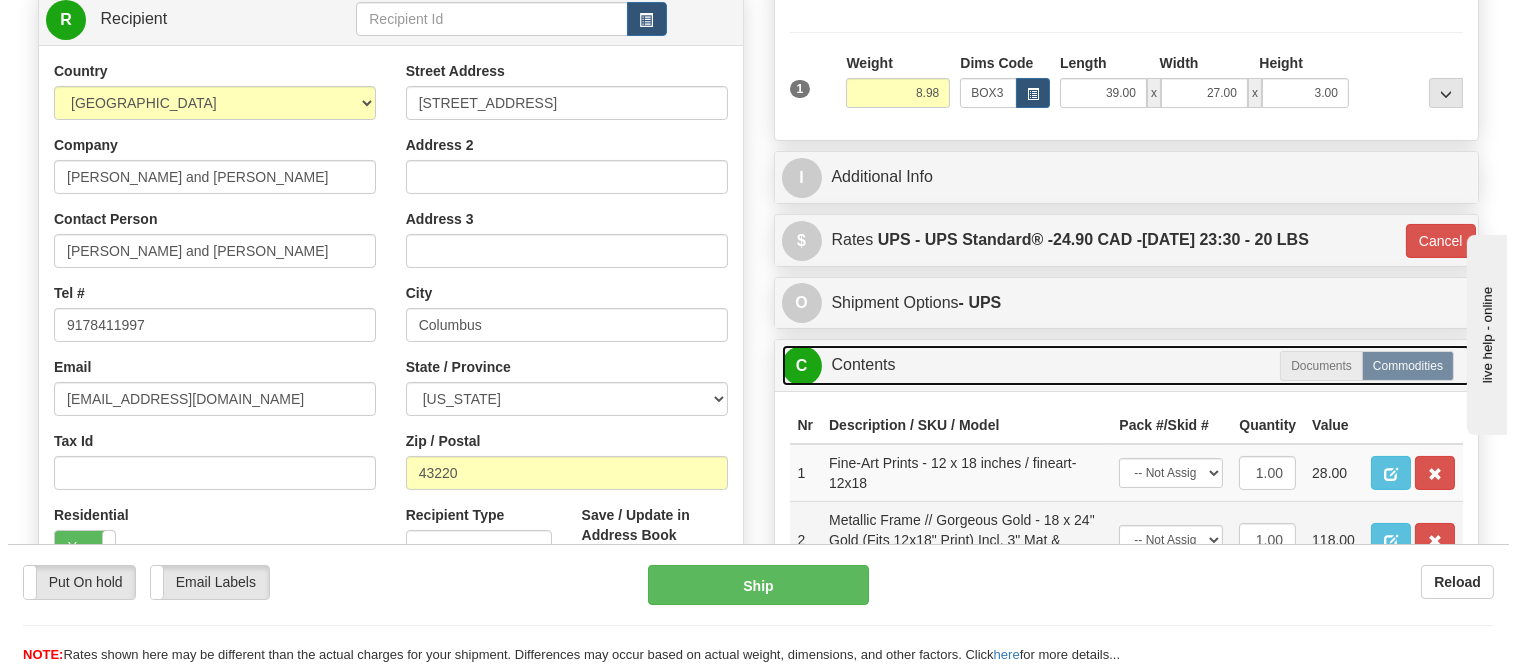scroll, scrollTop: 413, scrollLeft: 0, axis: vertical 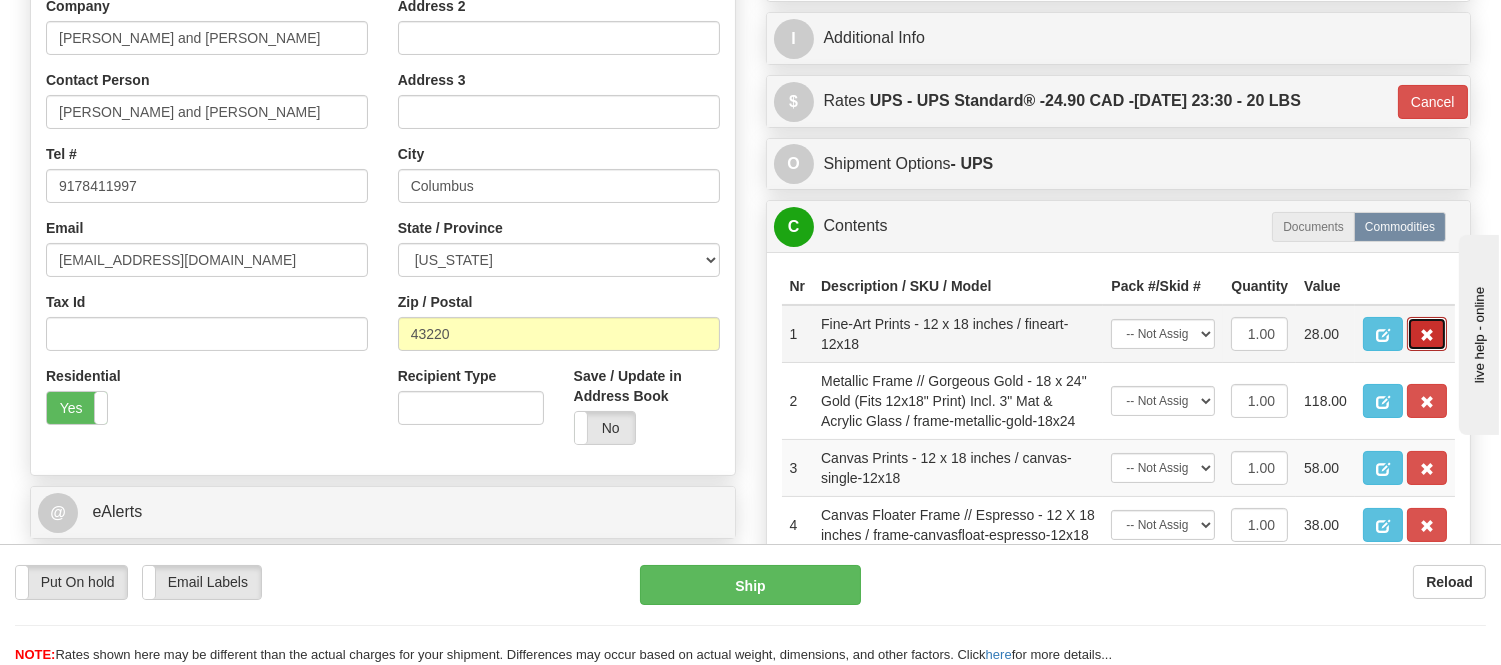 click at bounding box center [1427, 334] 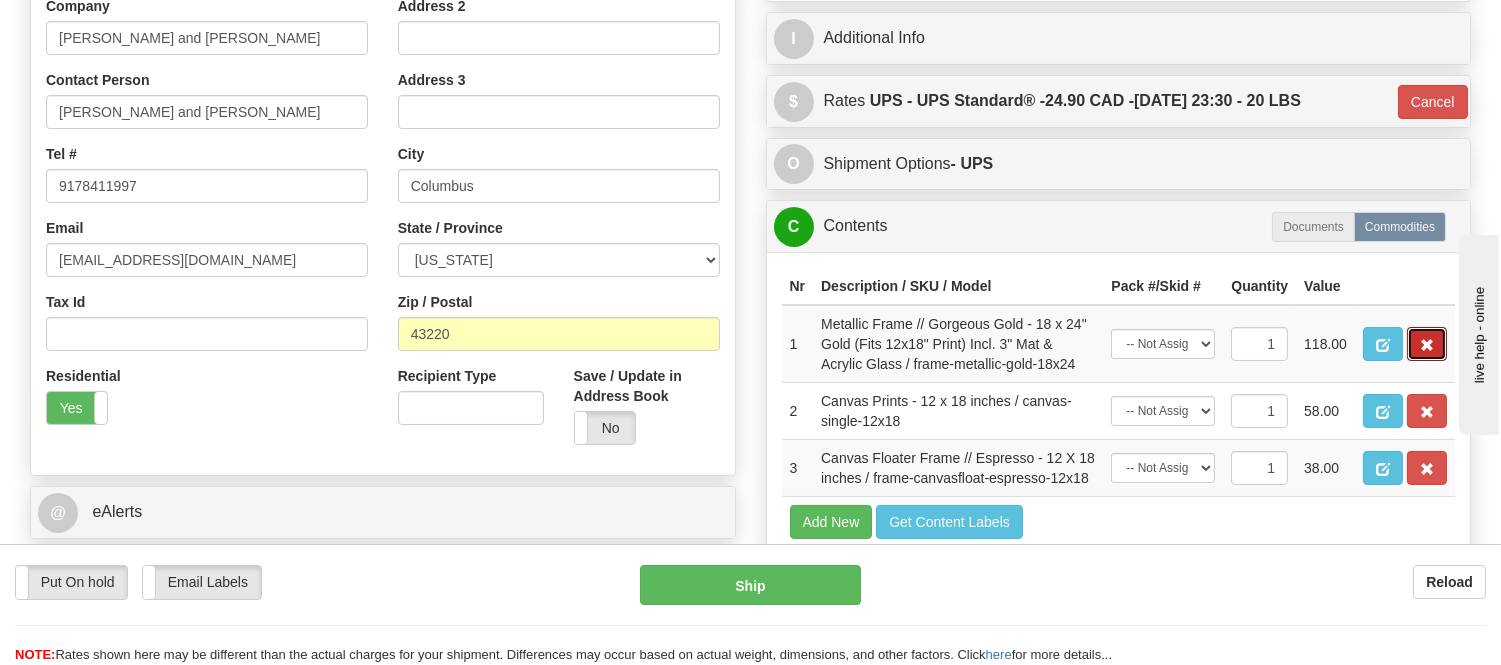 click at bounding box center (1427, 344) 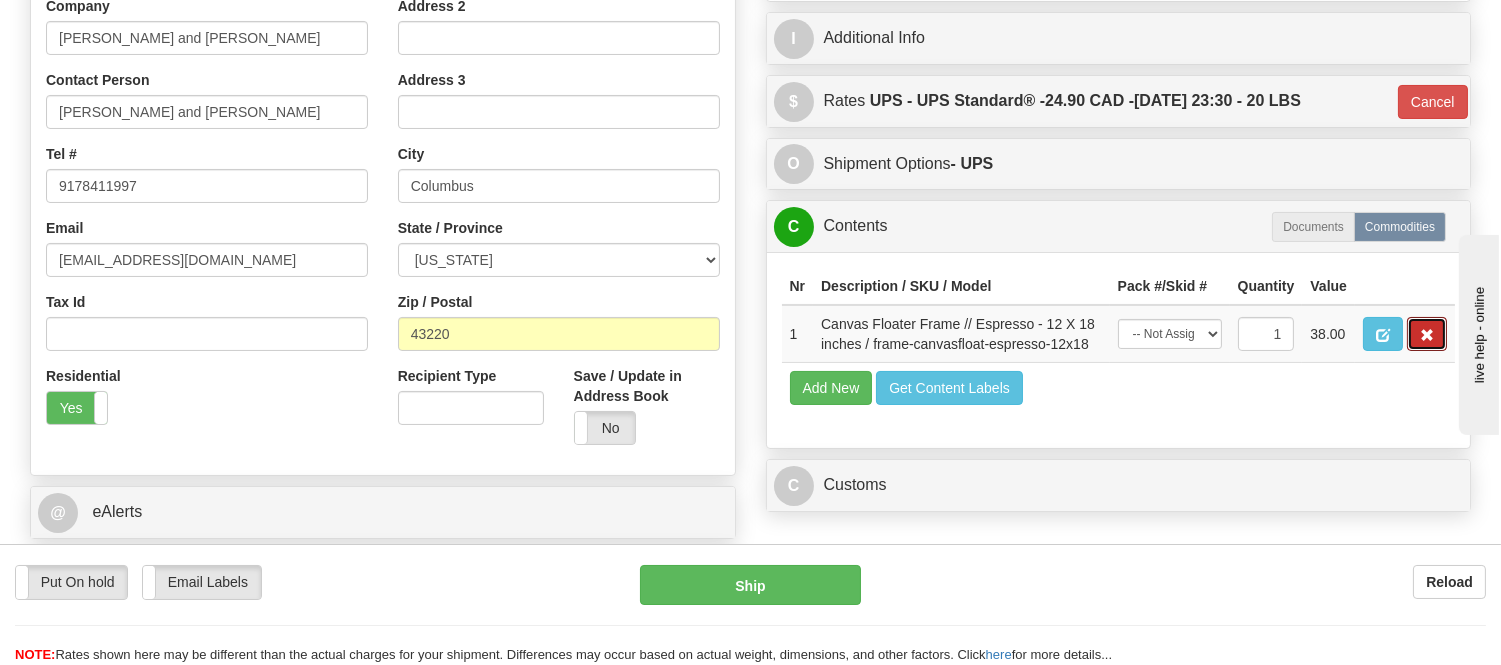 click at bounding box center (1427, 334) 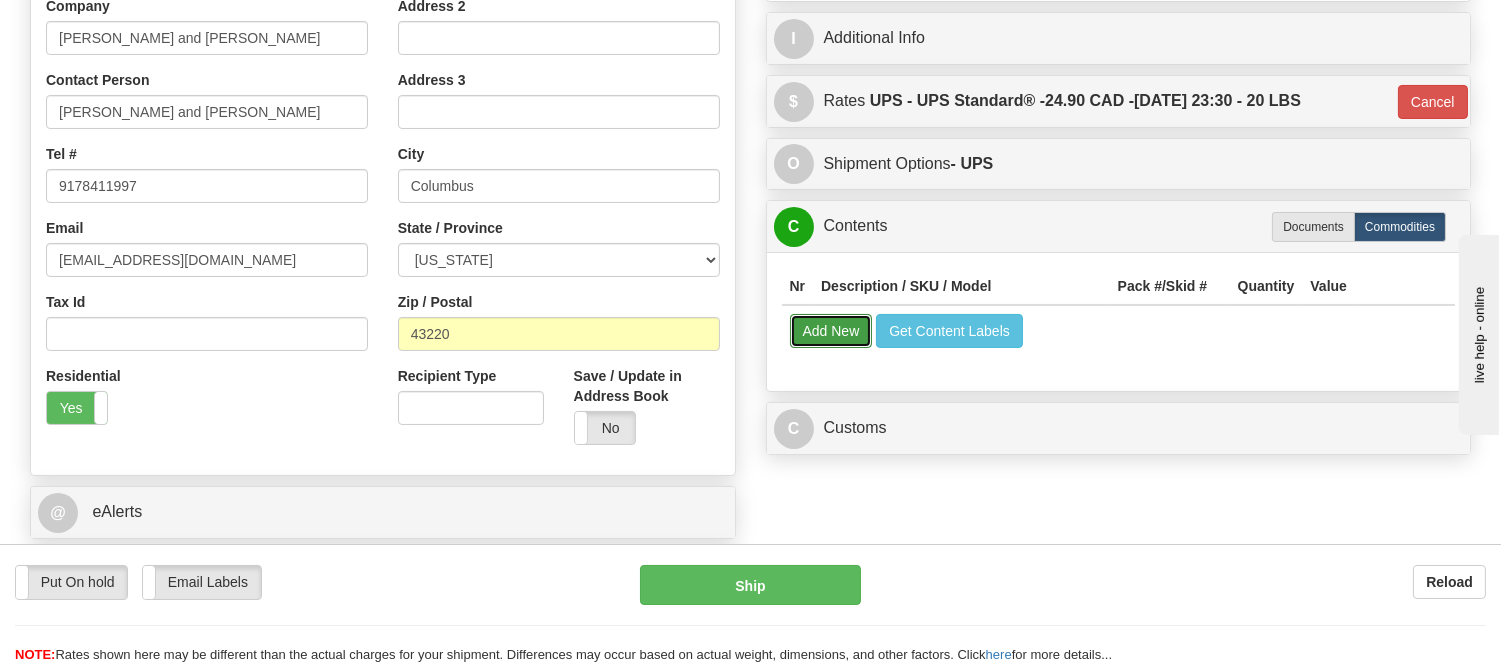 click on "Add New" at bounding box center [831, 331] 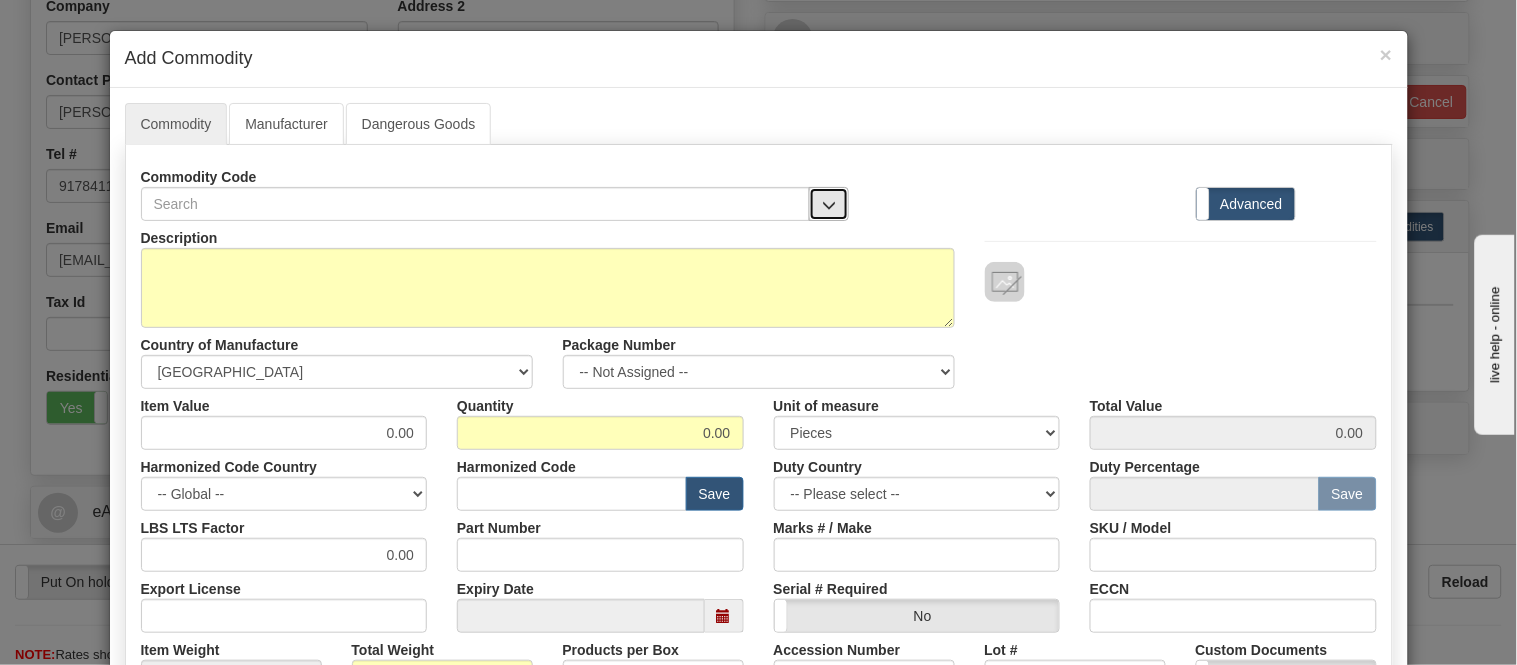 click at bounding box center [829, 204] 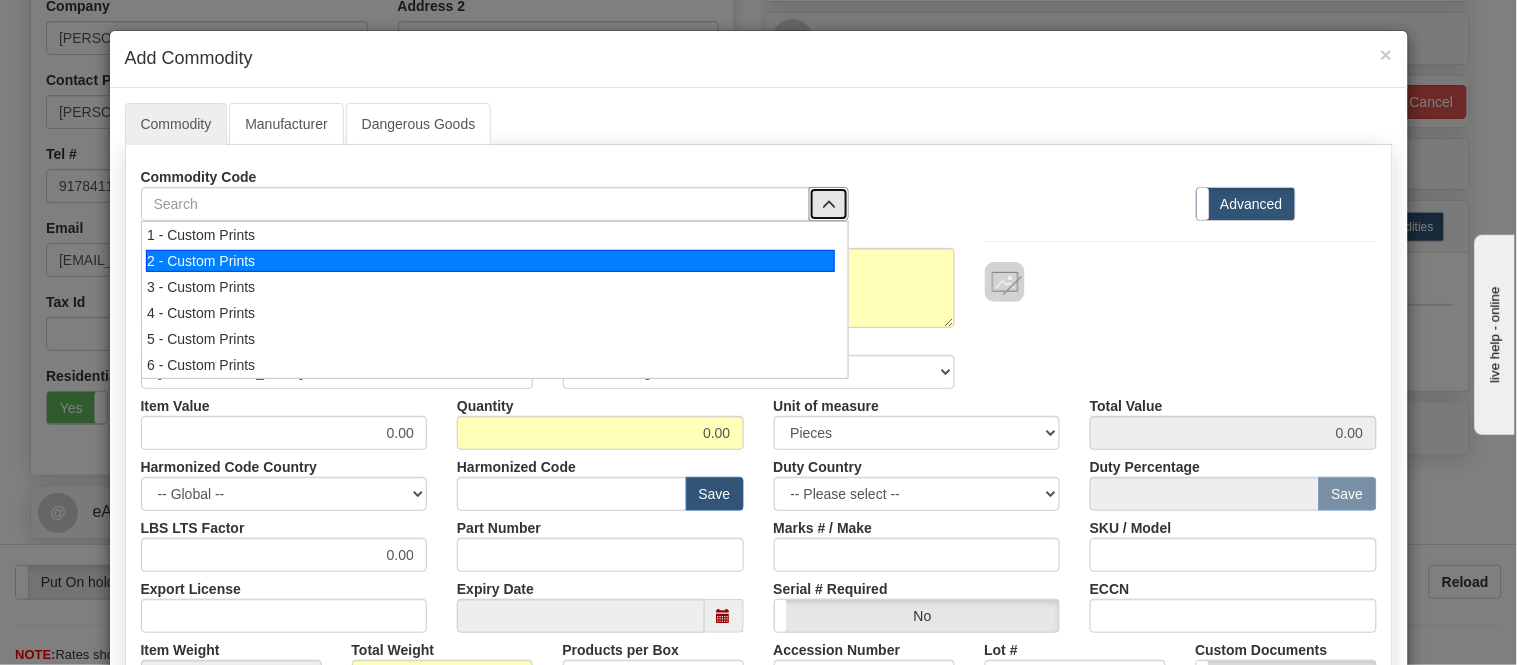 click on "2 - Custom Prints" at bounding box center (495, 261) 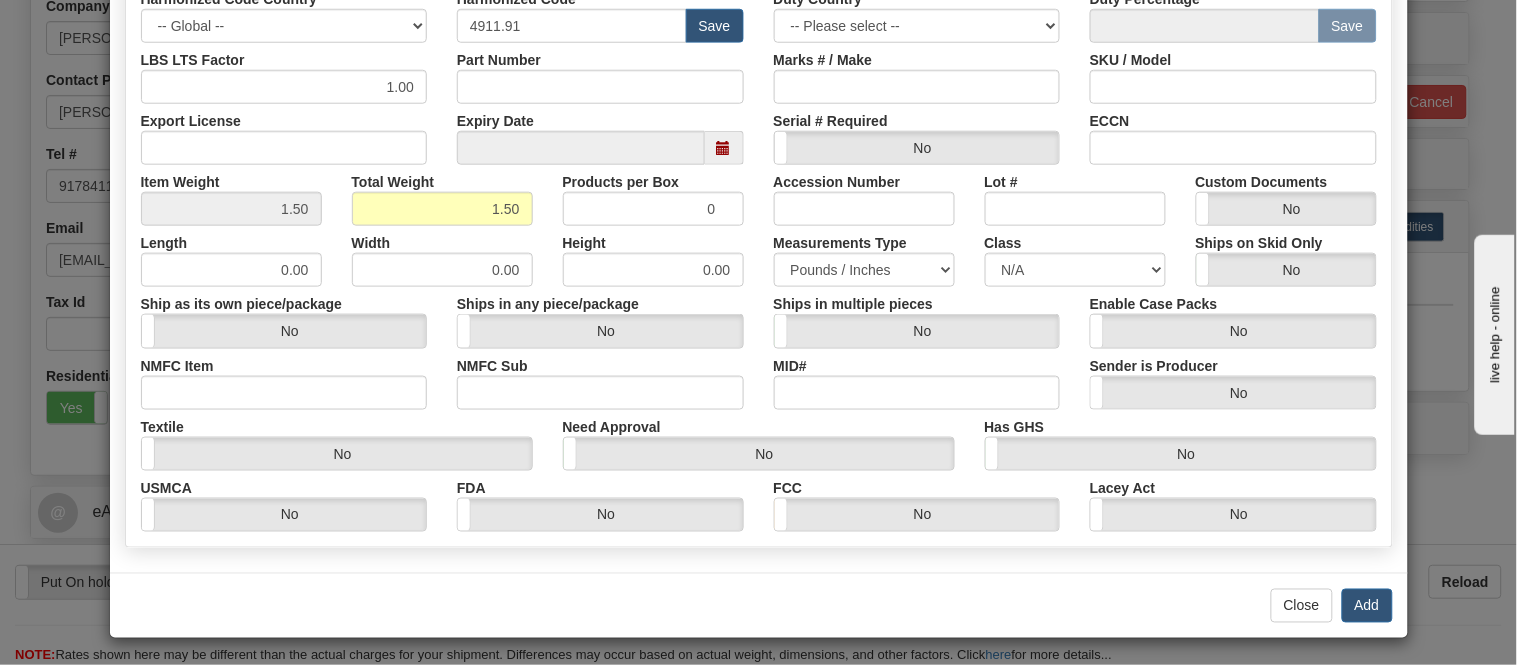 scroll, scrollTop: 472, scrollLeft: 0, axis: vertical 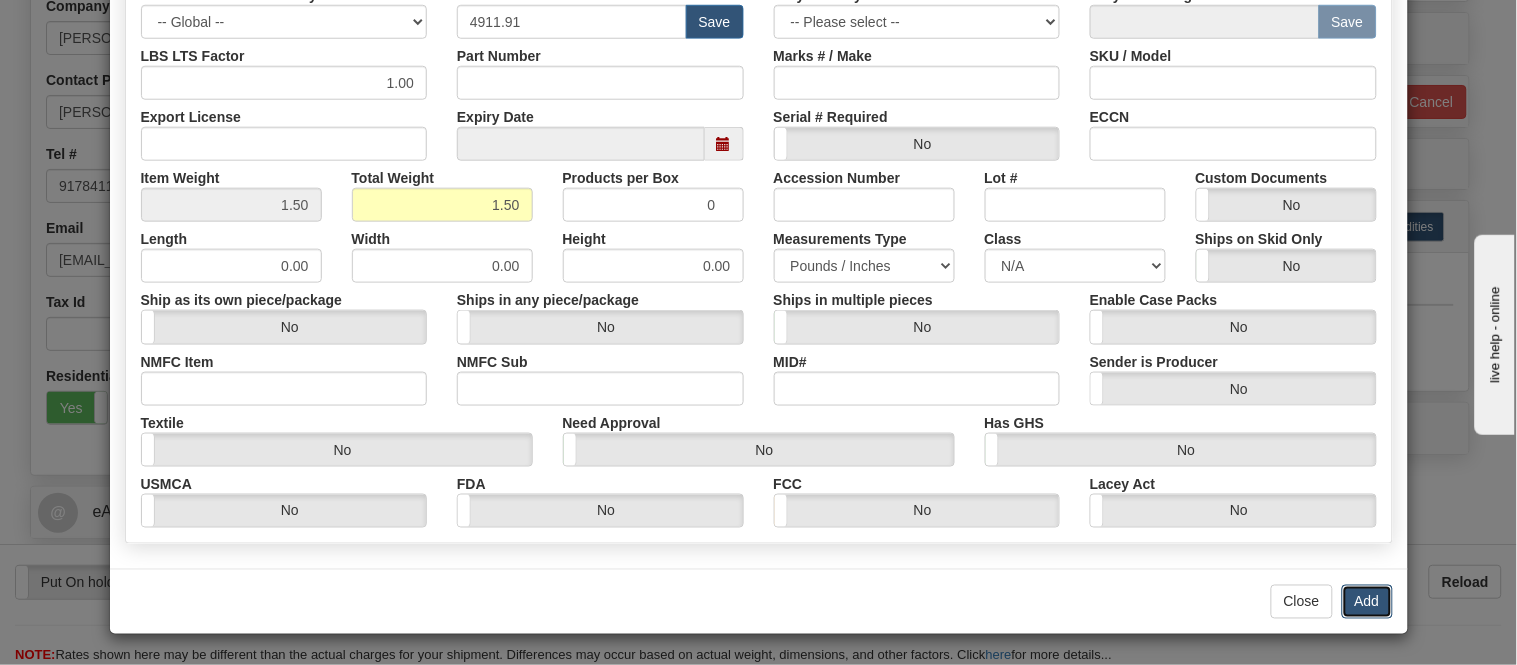 click on "Add" at bounding box center (1367, 602) 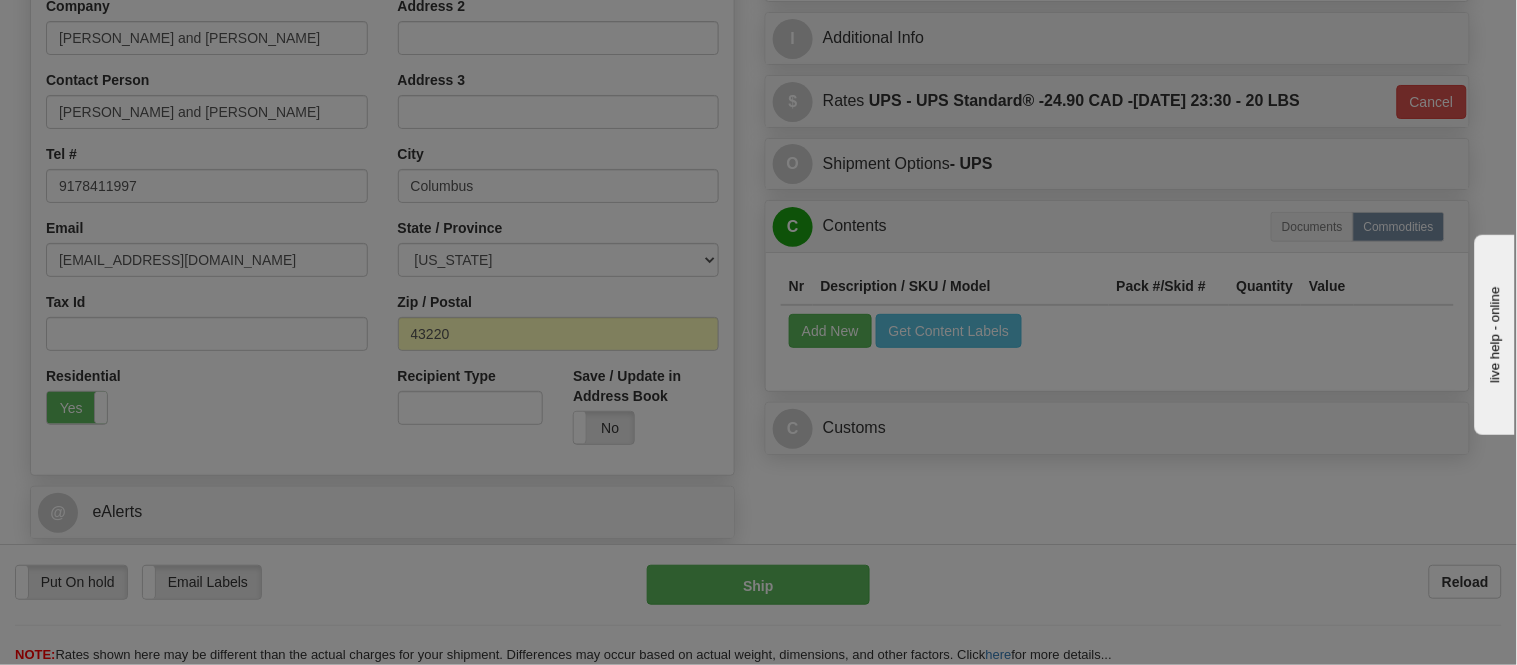 scroll, scrollTop: 0, scrollLeft: 0, axis: both 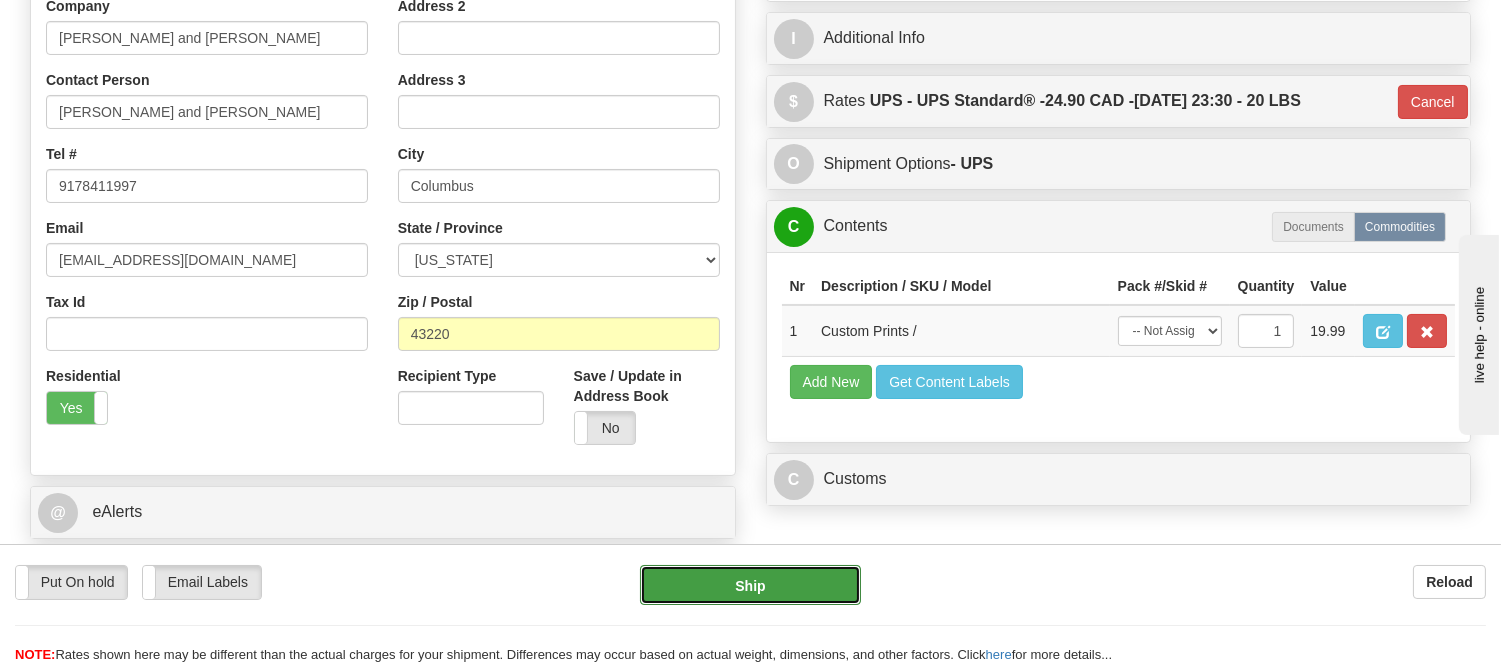 click on "Ship" at bounding box center (750, 585) 